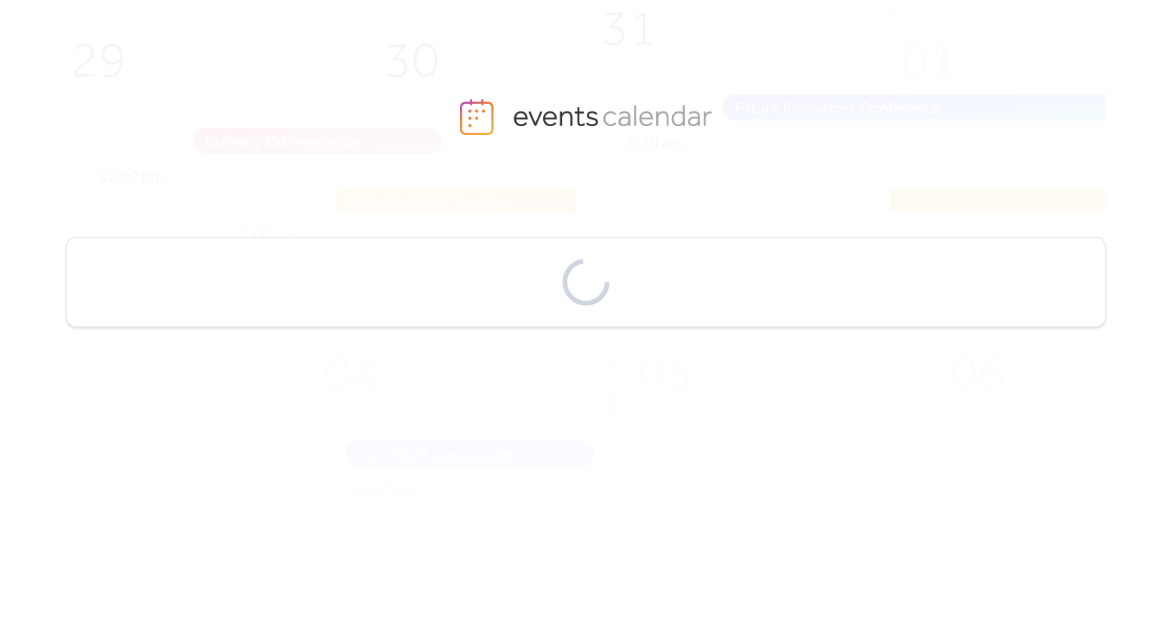 scroll, scrollTop: 0, scrollLeft: 0, axis: both 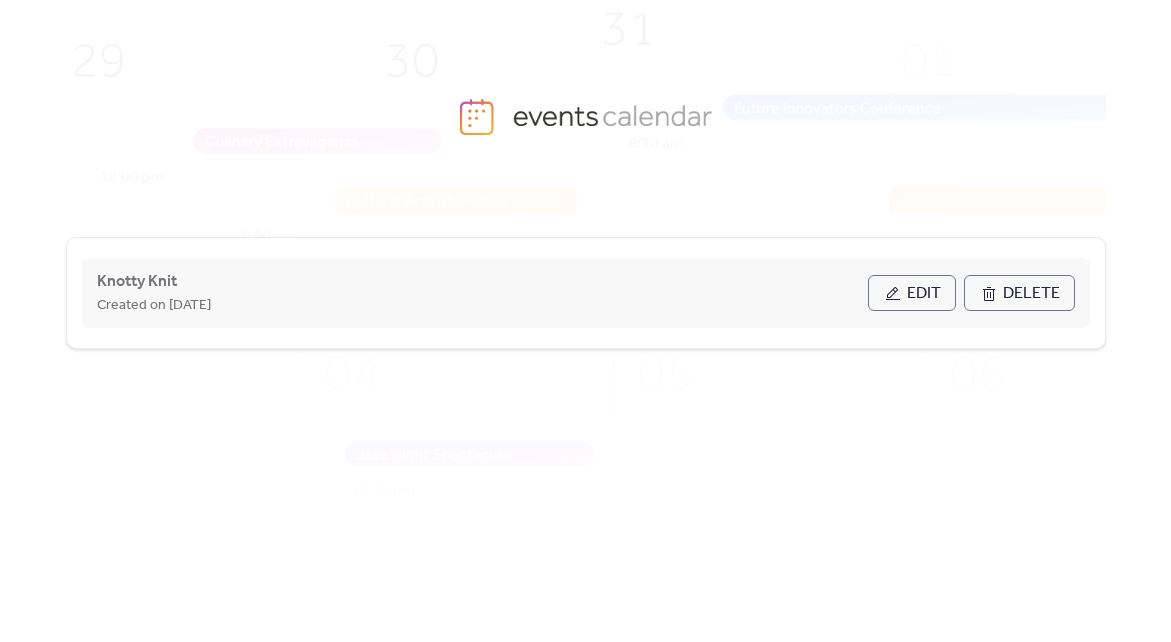 click on "Edit" at bounding box center [912, 293] 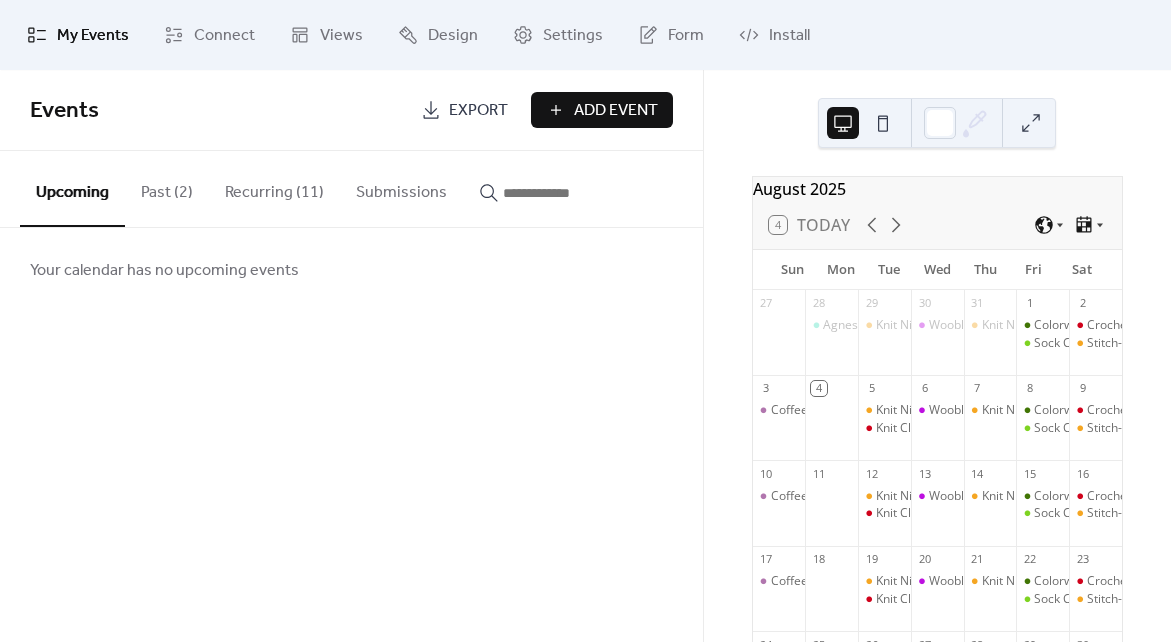 click on "Recurring (11)" at bounding box center (274, 188) 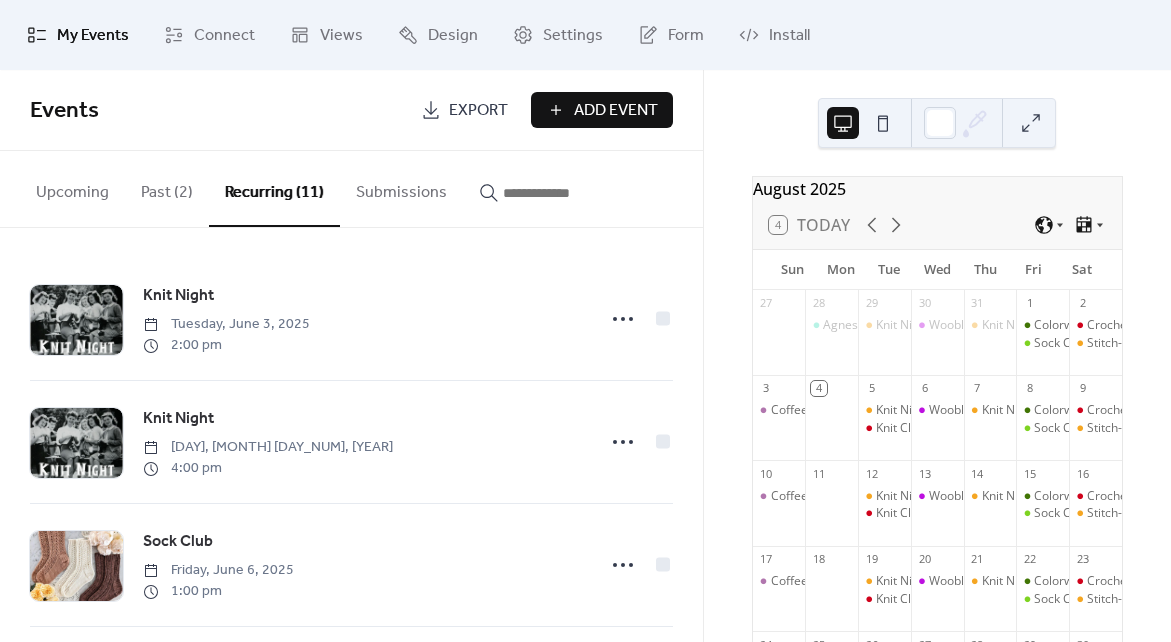 click on "Add Event" at bounding box center (616, 111) 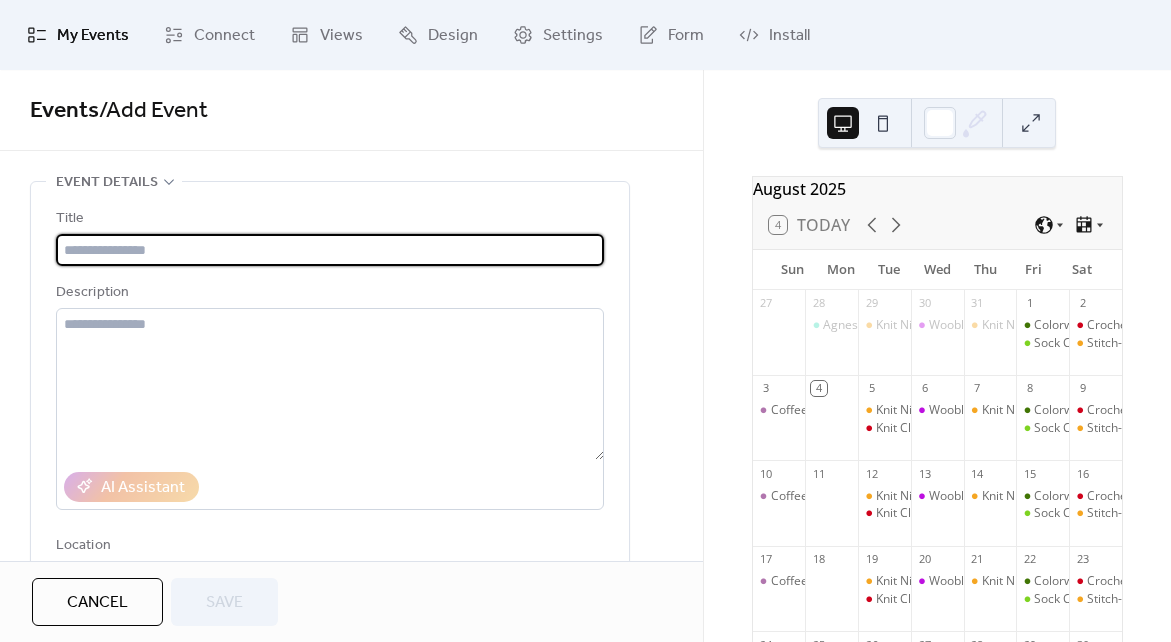 click at bounding box center [330, 250] 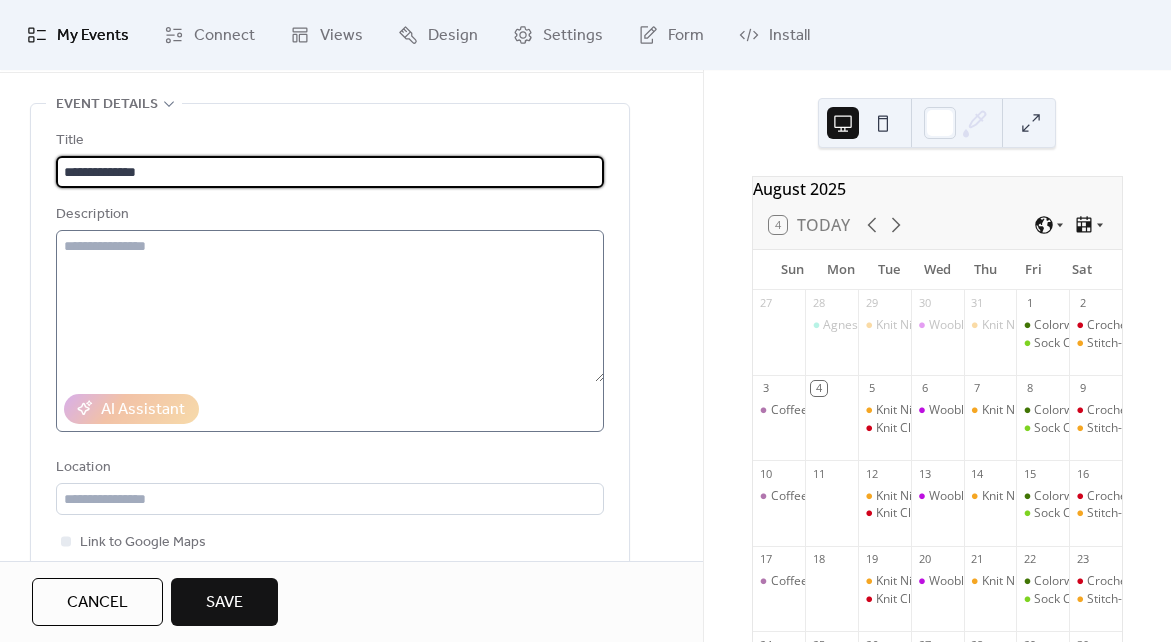 scroll, scrollTop: 106, scrollLeft: 0, axis: vertical 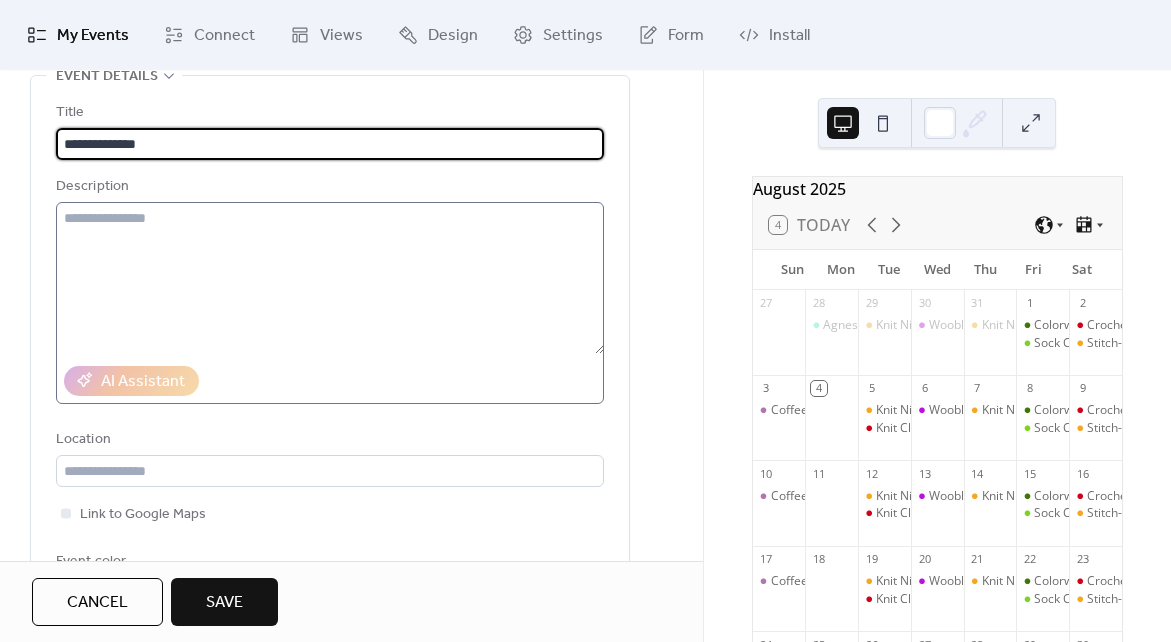 type on "**********" 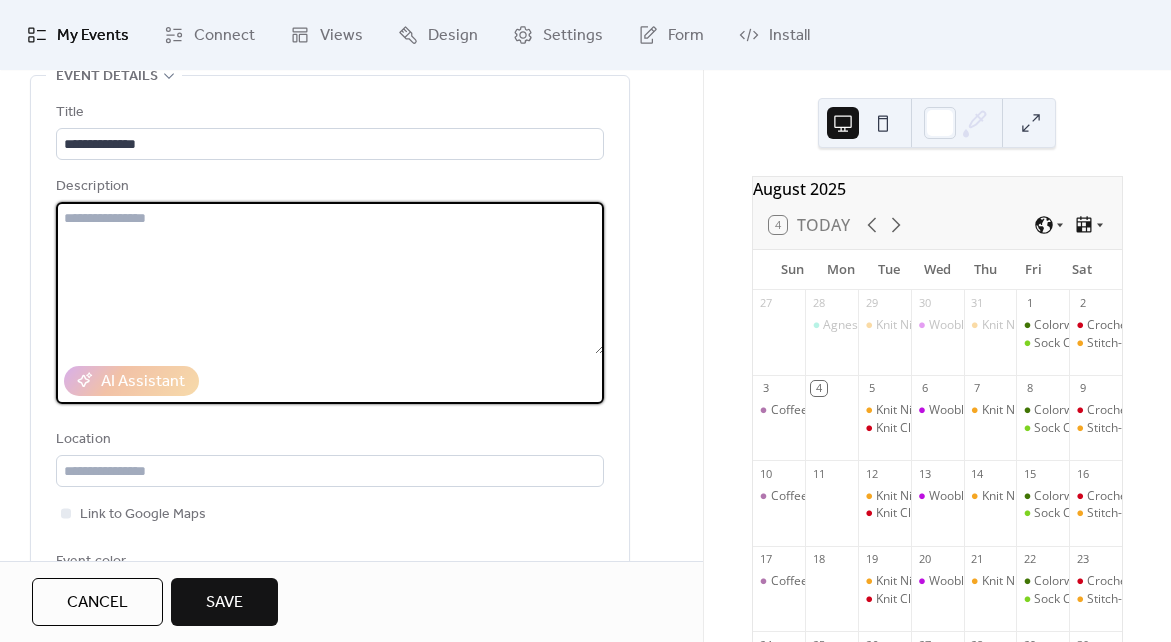 click at bounding box center (330, 278) 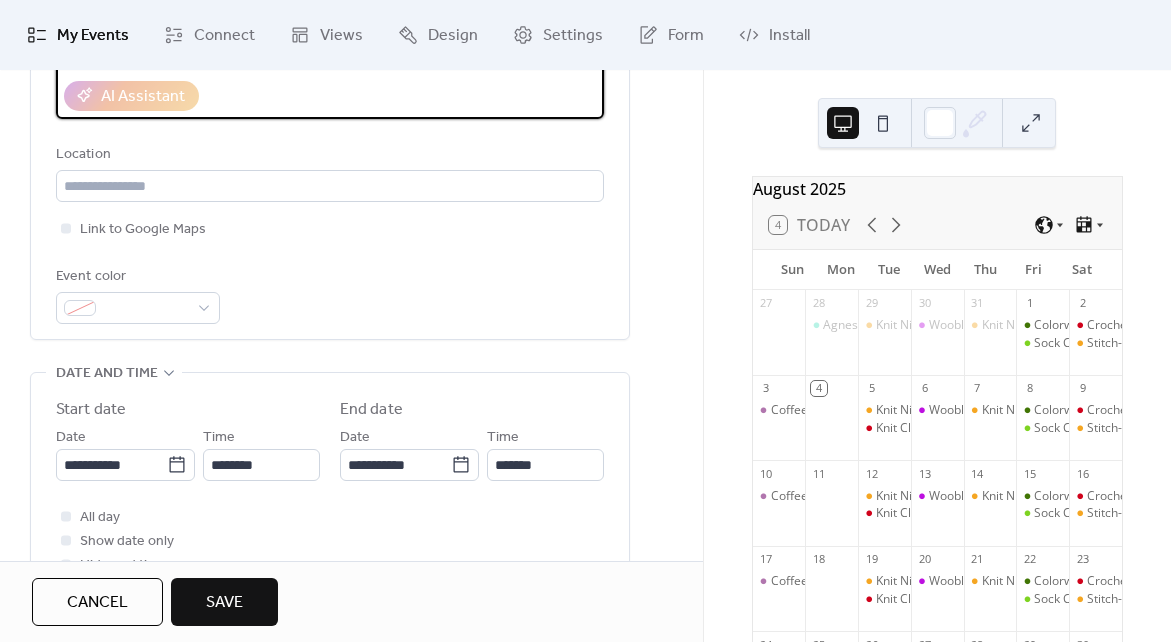 scroll, scrollTop: 391, scrollLeft: 0, axis: vertical 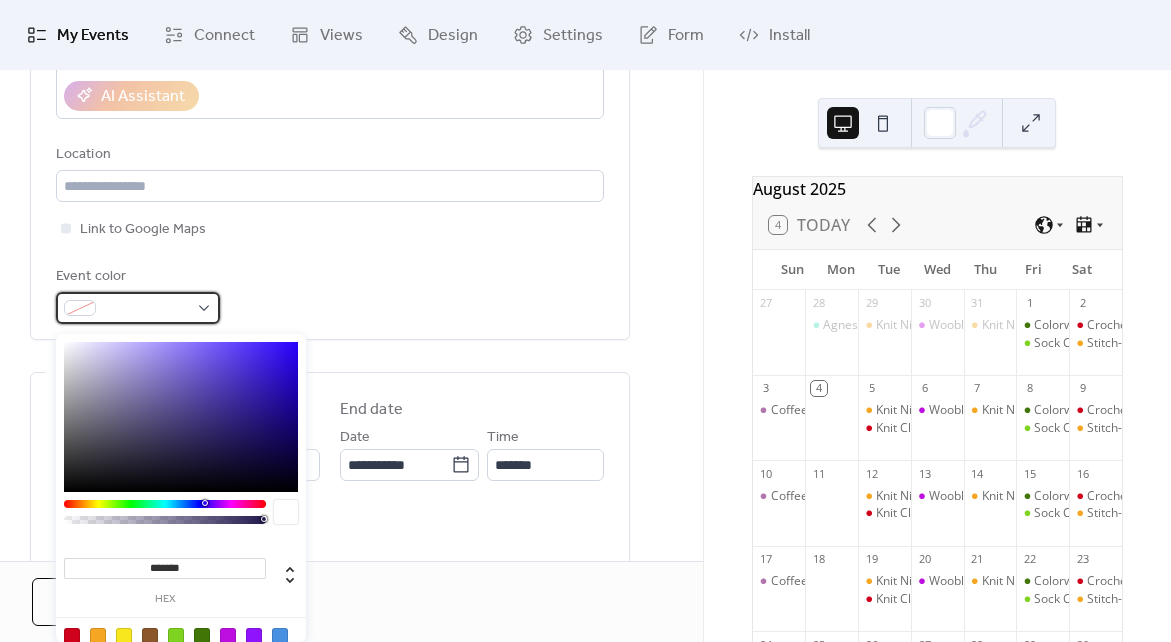 click at bounding box center [138, 308] 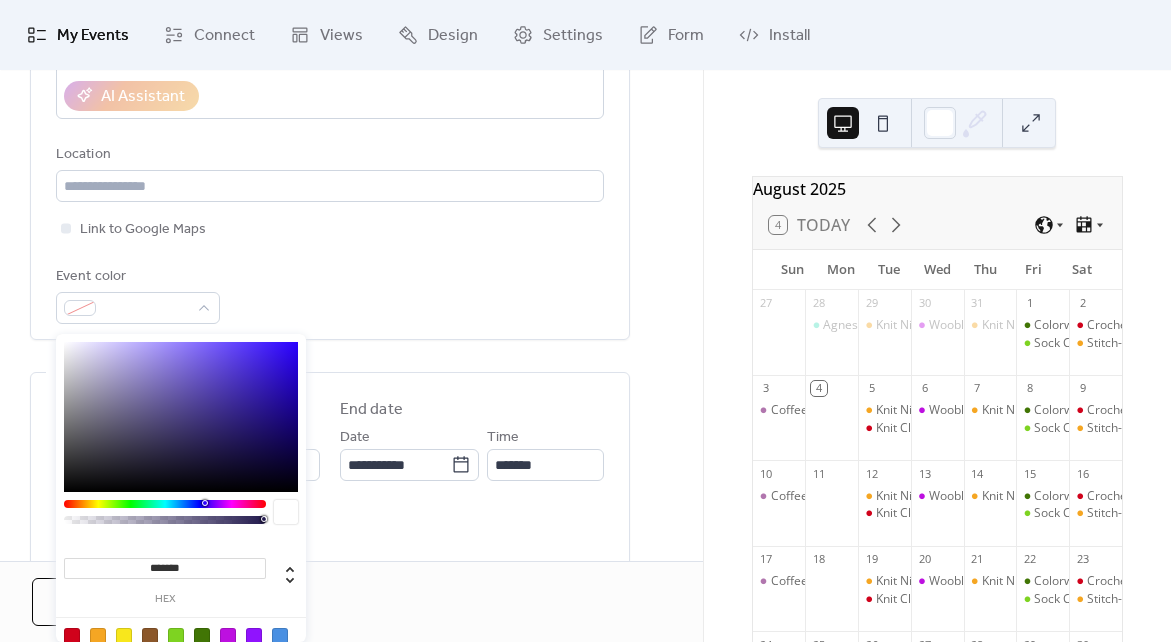 click at bounding box center [181, 417] 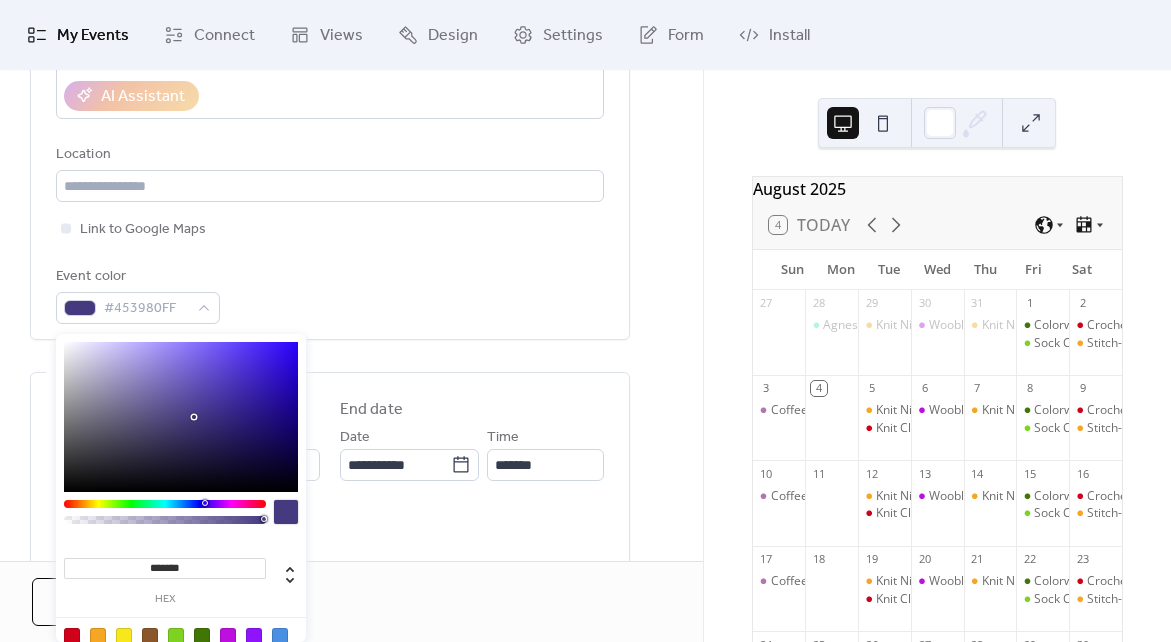 type on "*******" 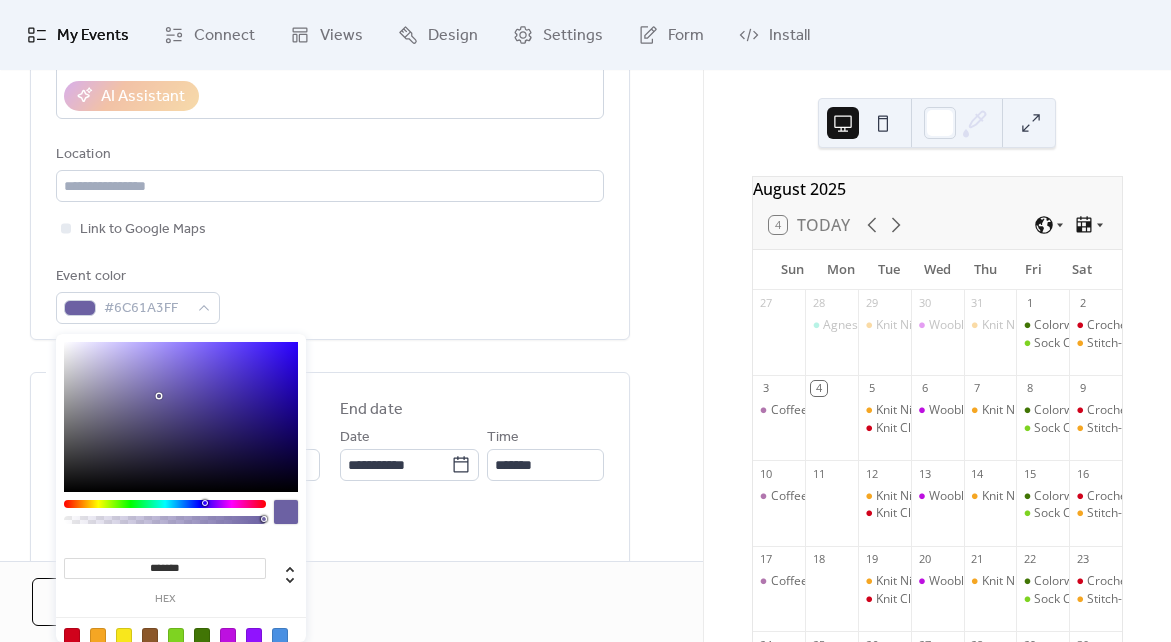 click at bounding box center [181, 417] 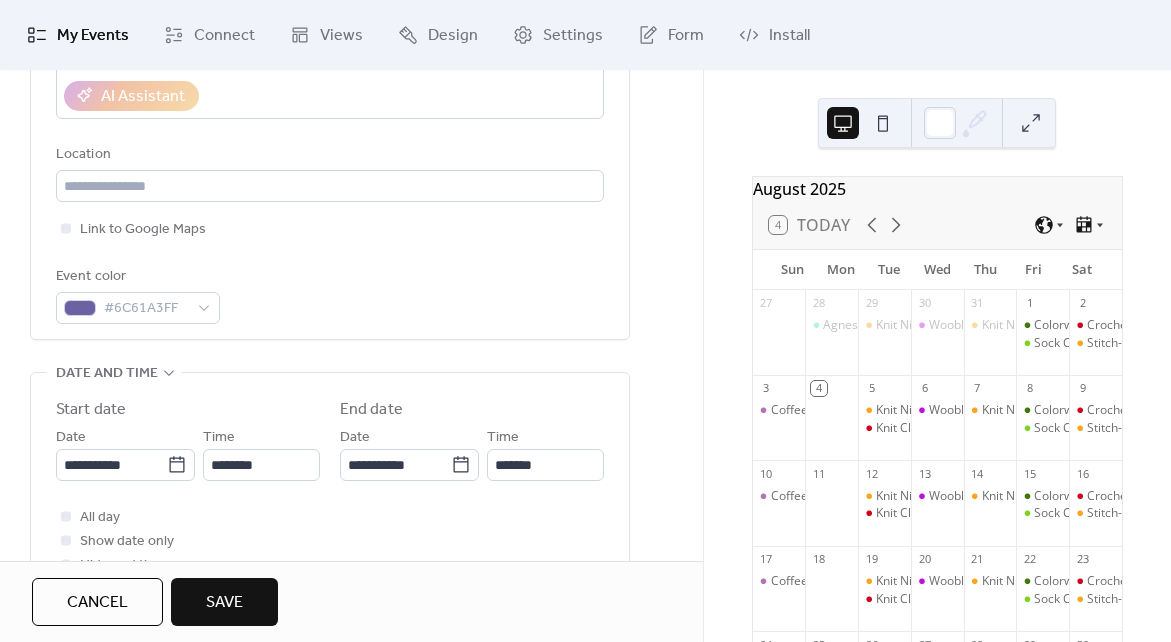scroll, scrollTop: 436, scrollLeft: 0, axis: vertical 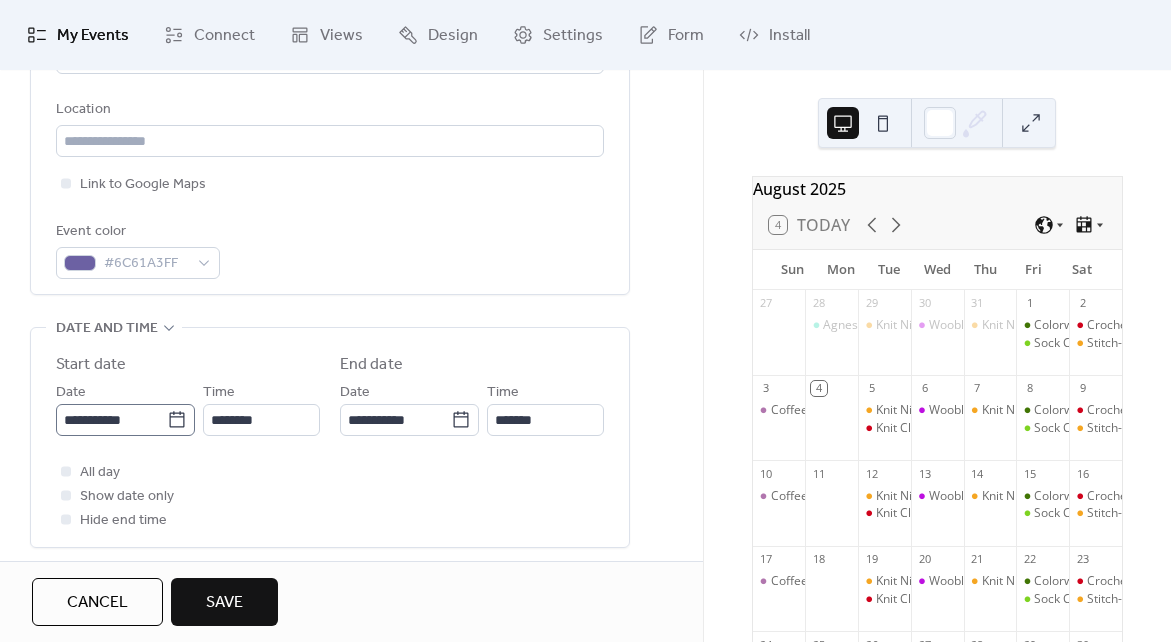 click 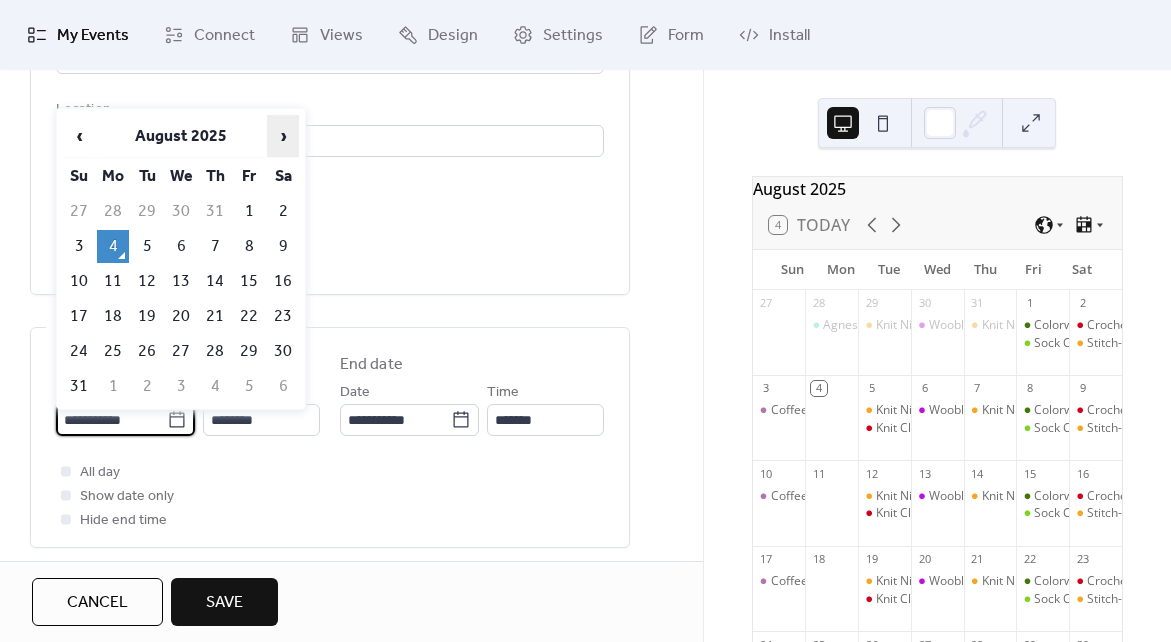 click on "›" at bounding box center [283, 136] 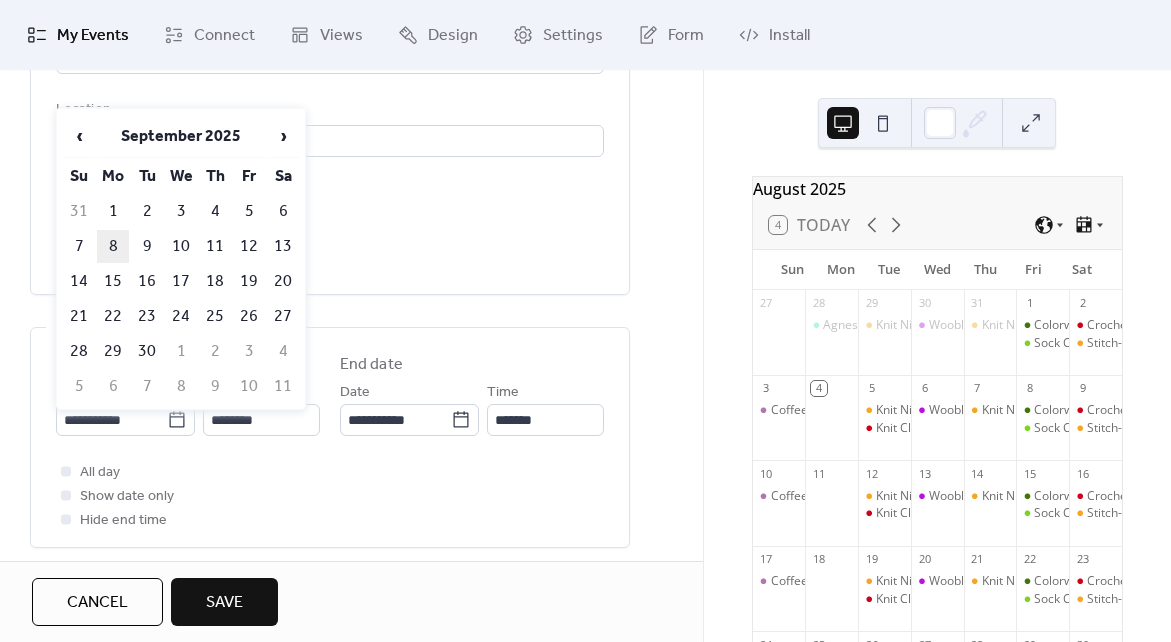 click on "8" at bounding box center [113, 246] 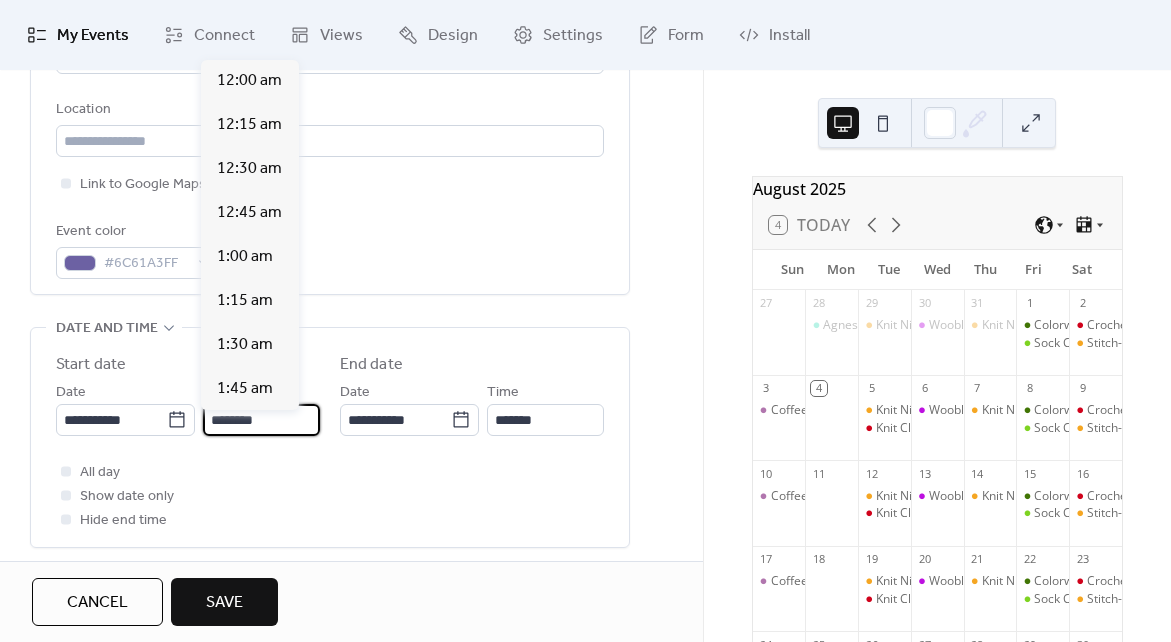 click on "********" at bounding box center (261, 420) 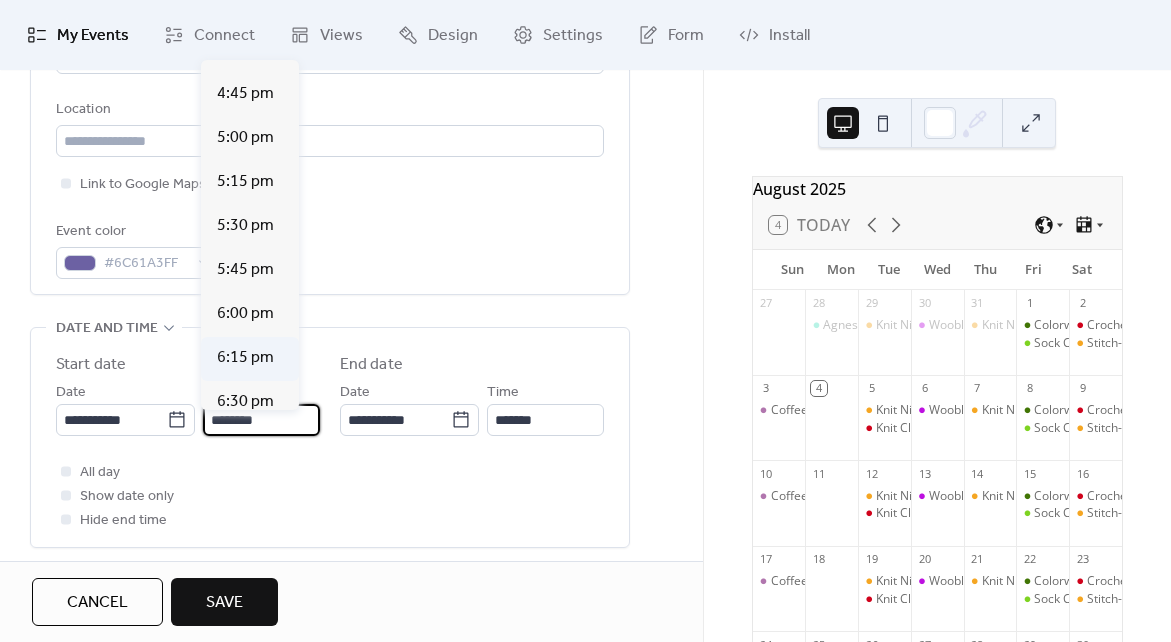 scroll, scrollTop: 2928, scrollLeft: 0, axis: vertical 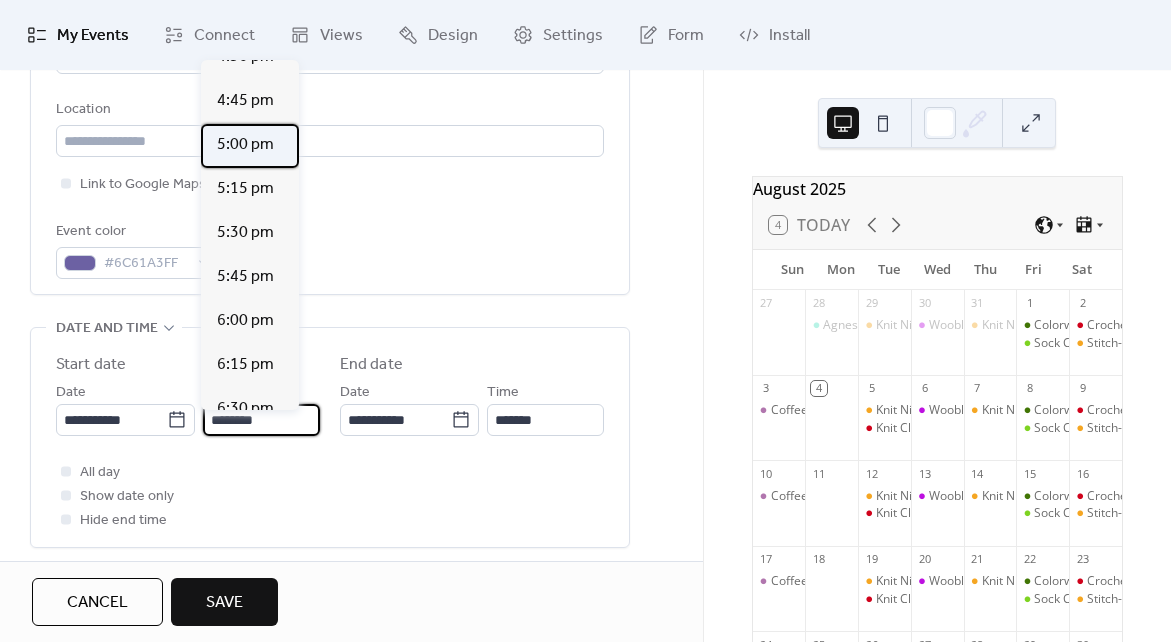 click on "5:00 pm" at bounding box center [245, 145] 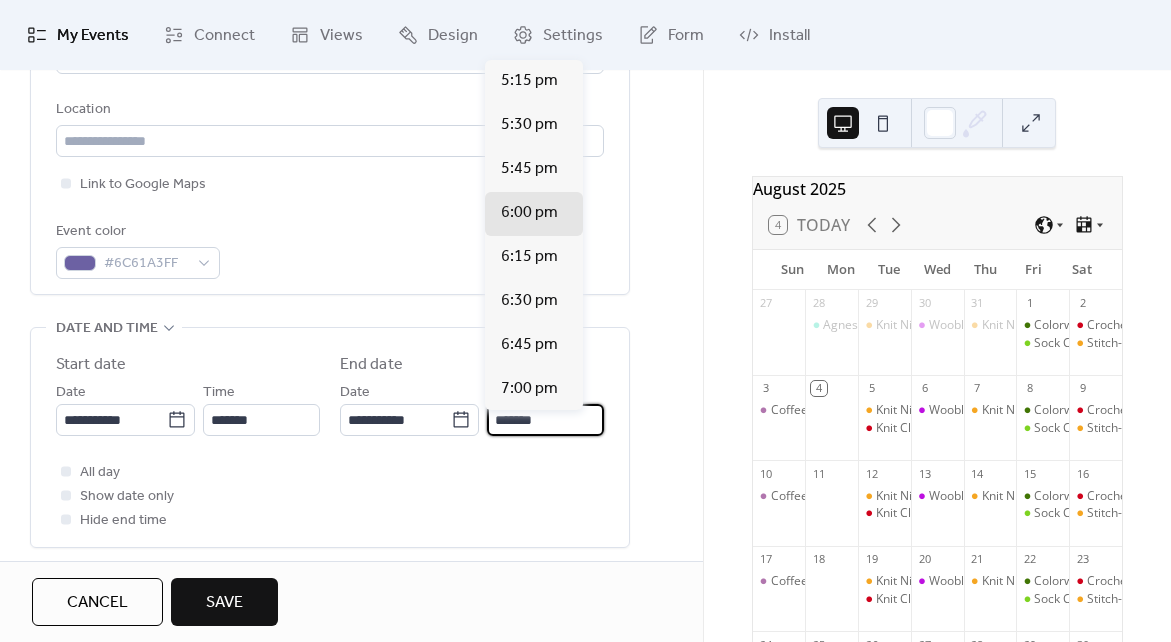 click on "*******" at bounding box center (545, 420) 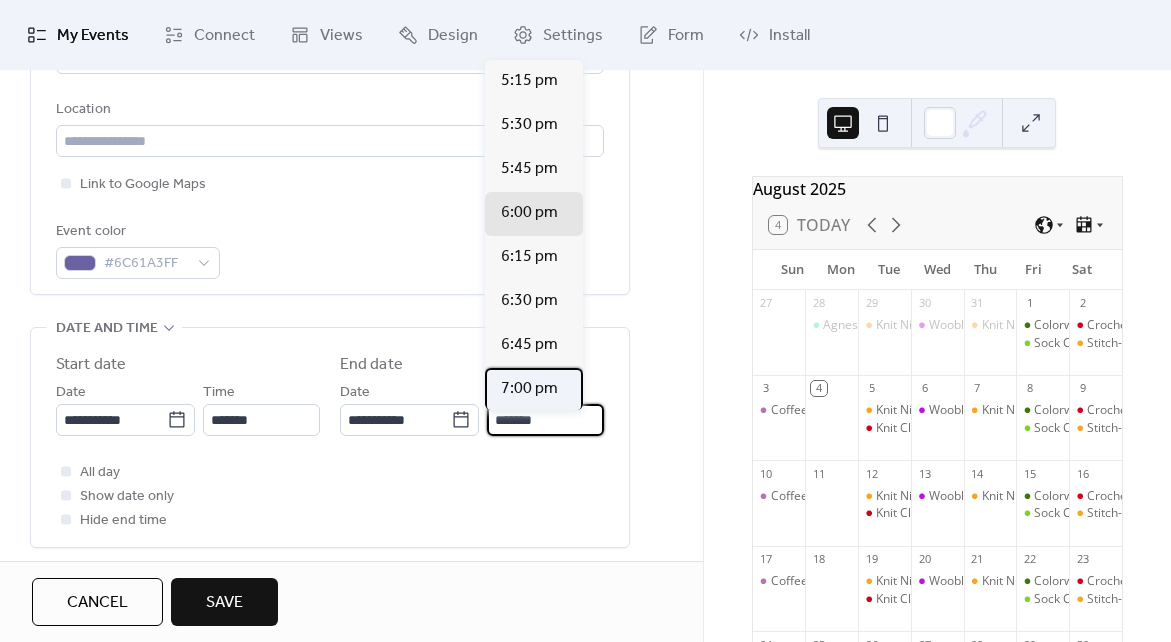 click on "7:00 pm" at bounding box center [529, 389] 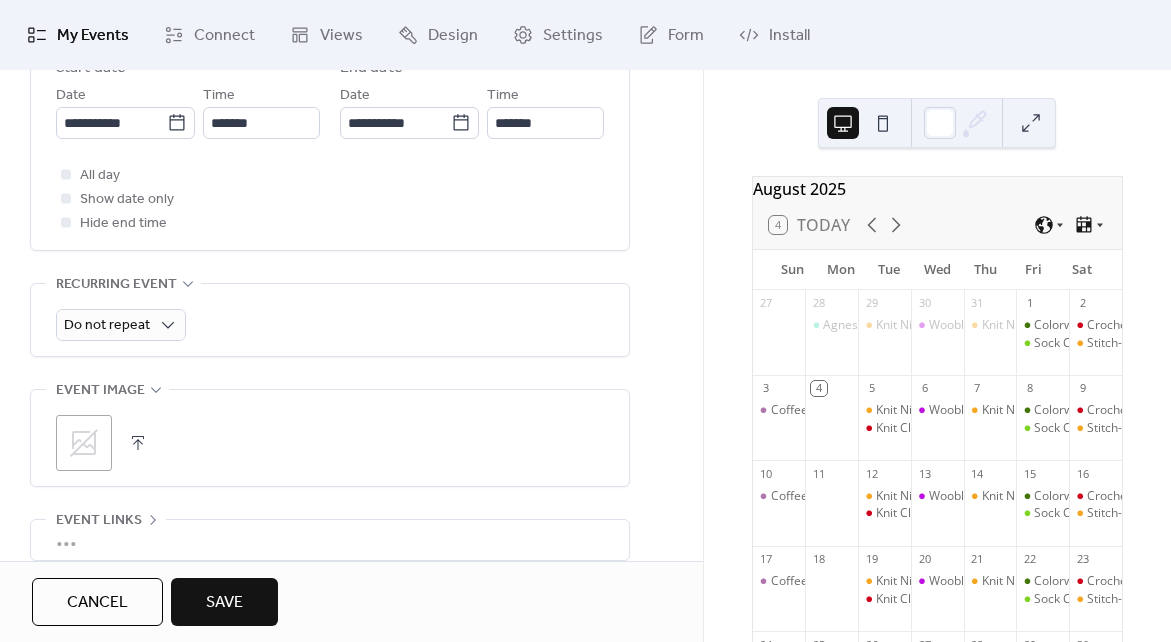 scroll, scrollTop: 780, scrollLeft: 0, axis: vertical 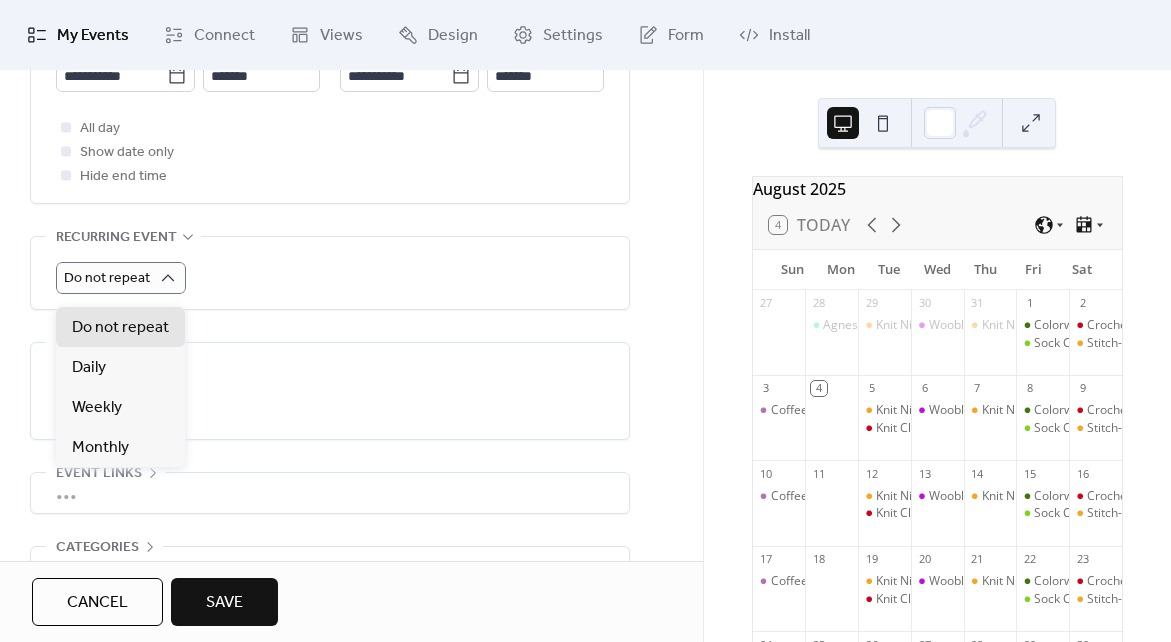 click on ";" at bounding box center [330, 396] 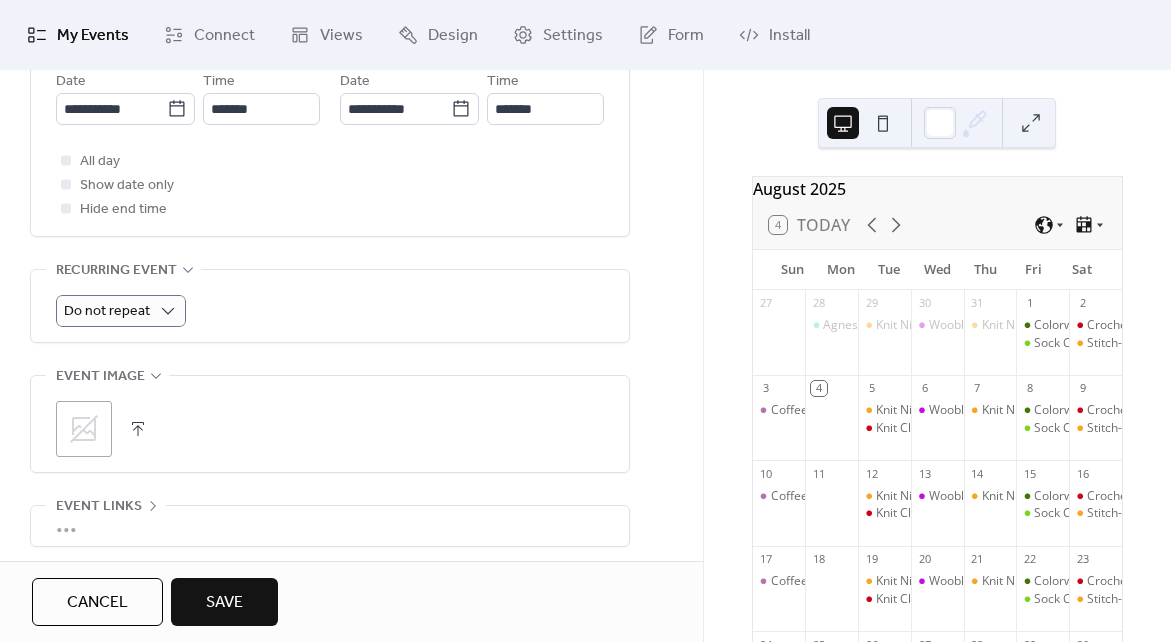scroll, scrollTop: 770, scrollLeft: 0, axis: vertical 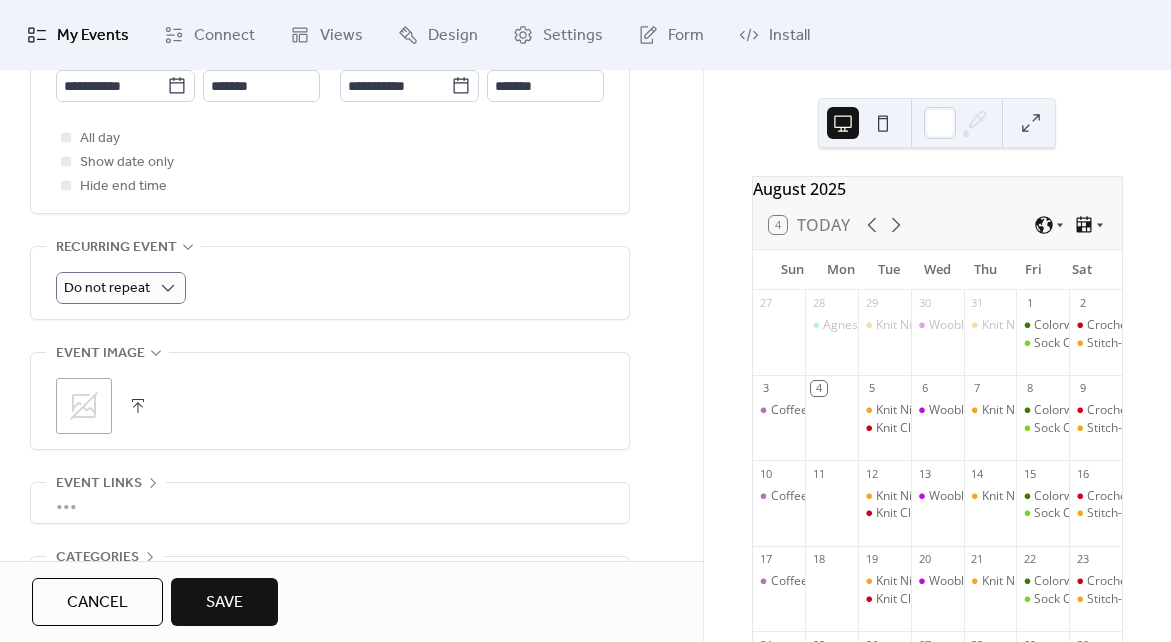 click 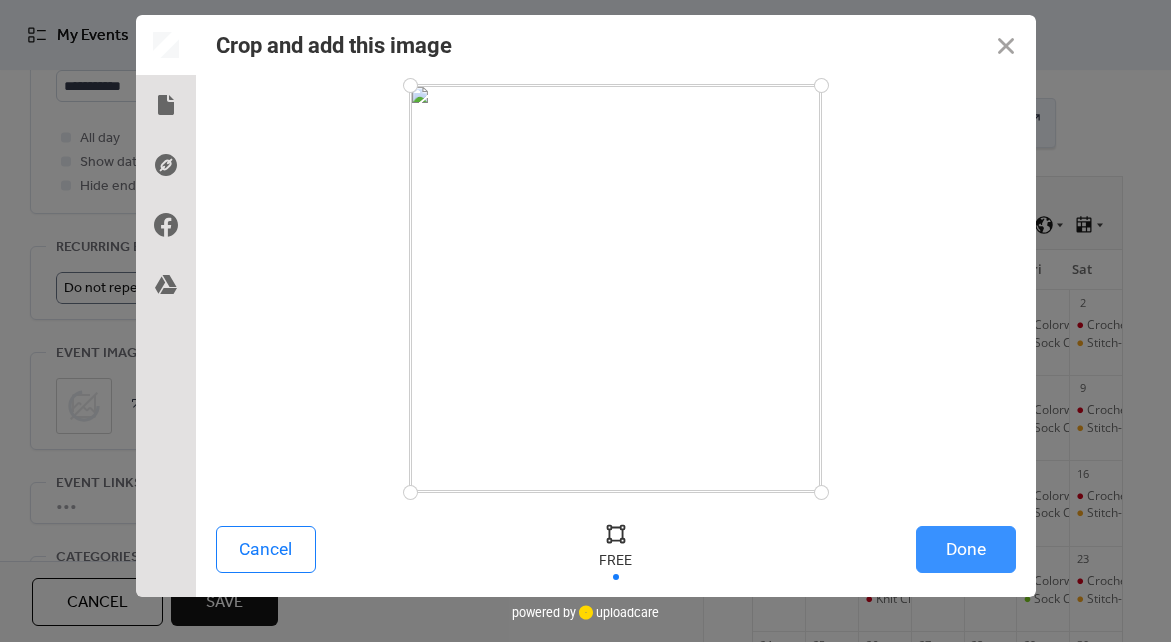 click on "Done" at bounding box center [966, 549] 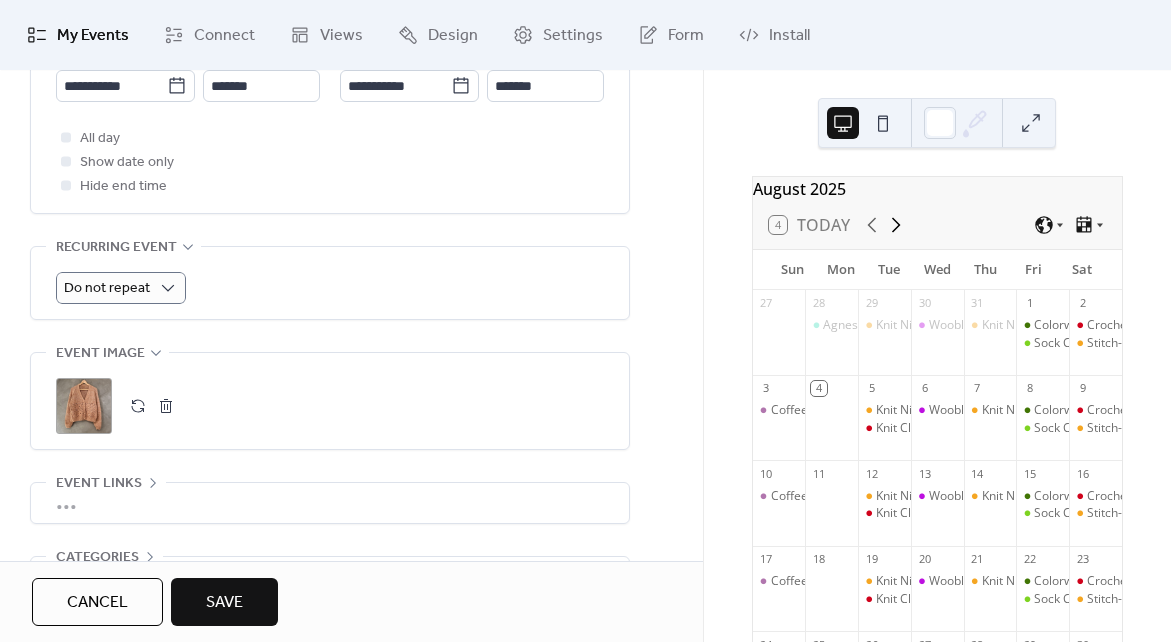 click 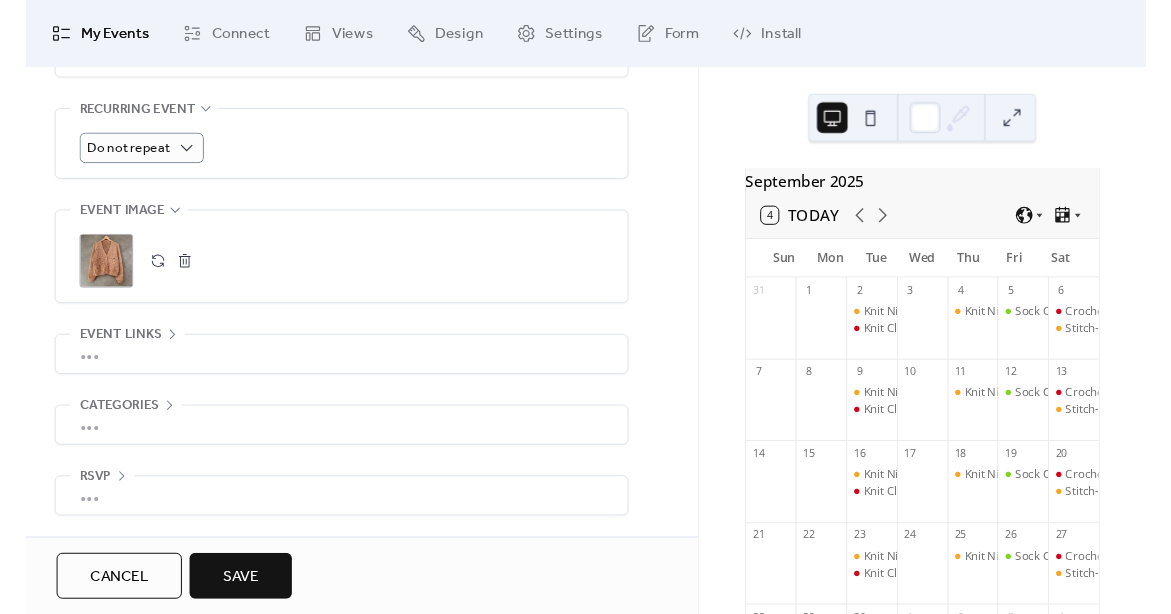 scroll, scrollTop: 912, scrollLeft: 0, axis: vertical 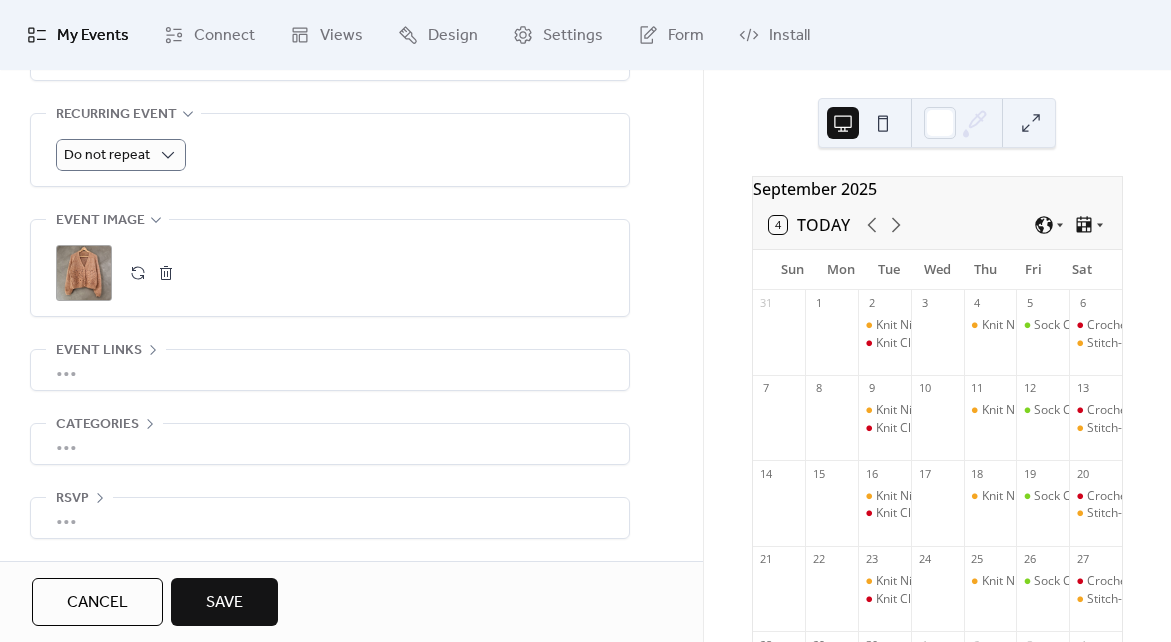 click on "•••" at bounding box center (330, 370) 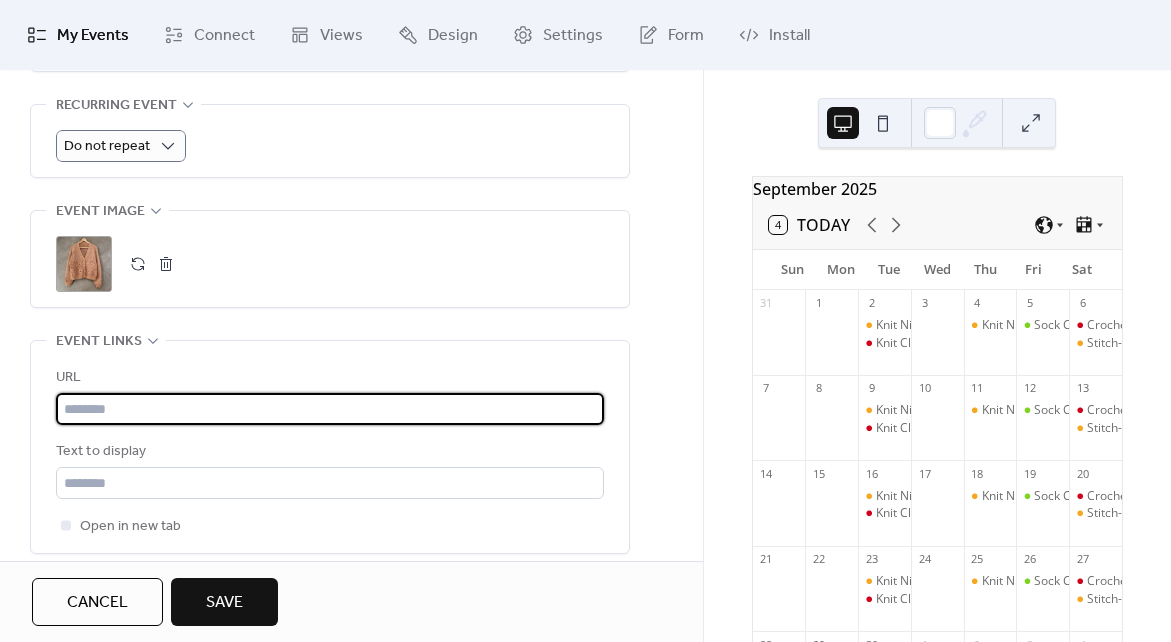 click at bounding box center [330, 409] 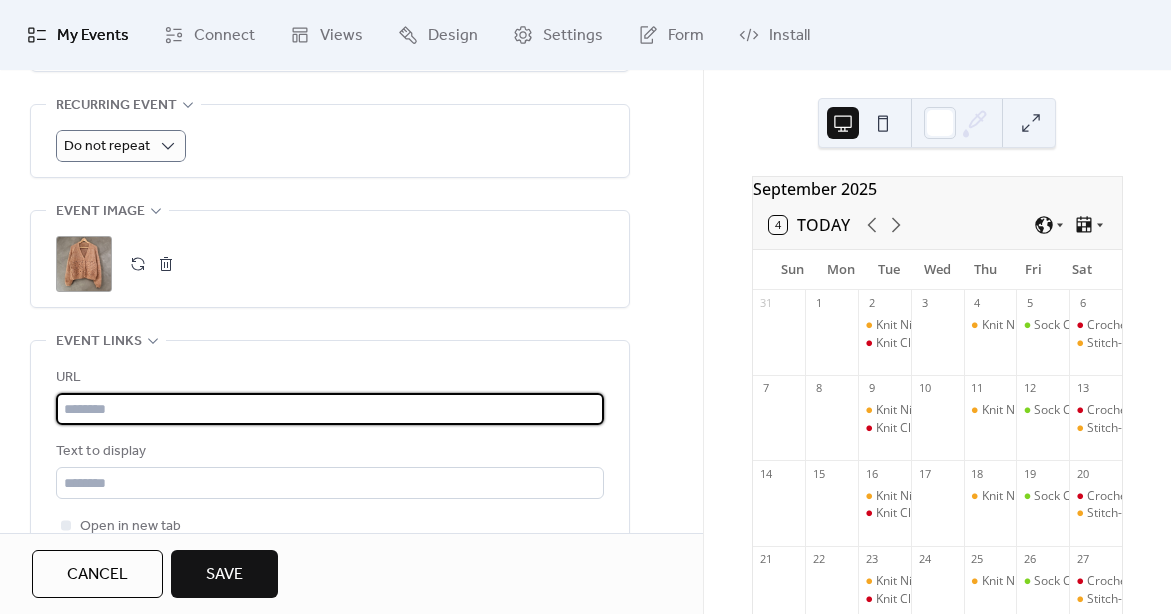 click at bounding box center (330, 409) 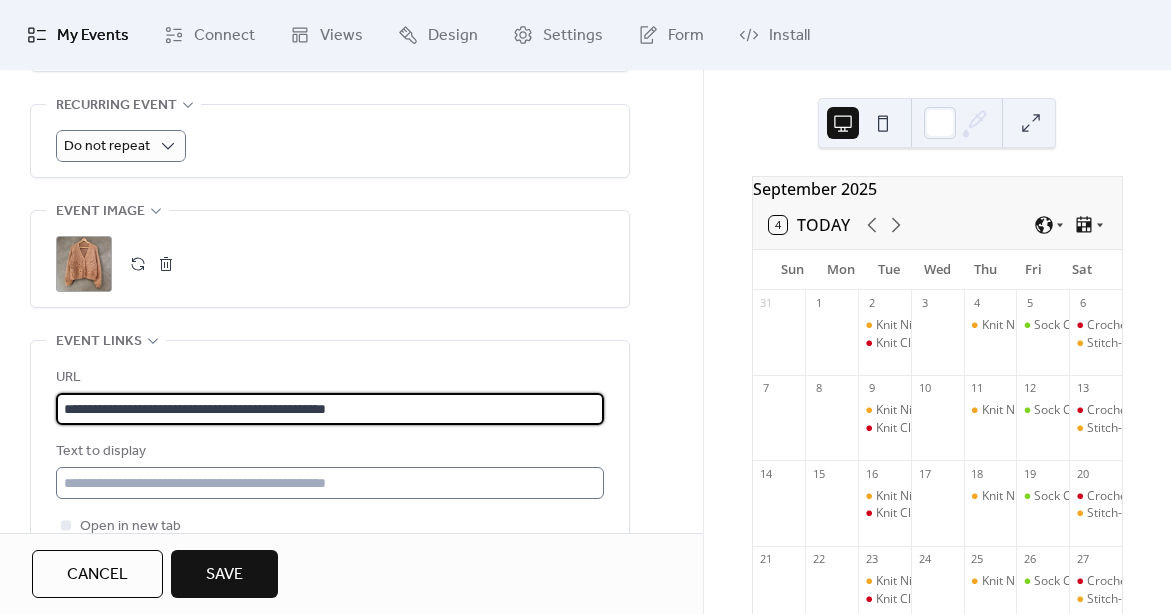 type on "**********" 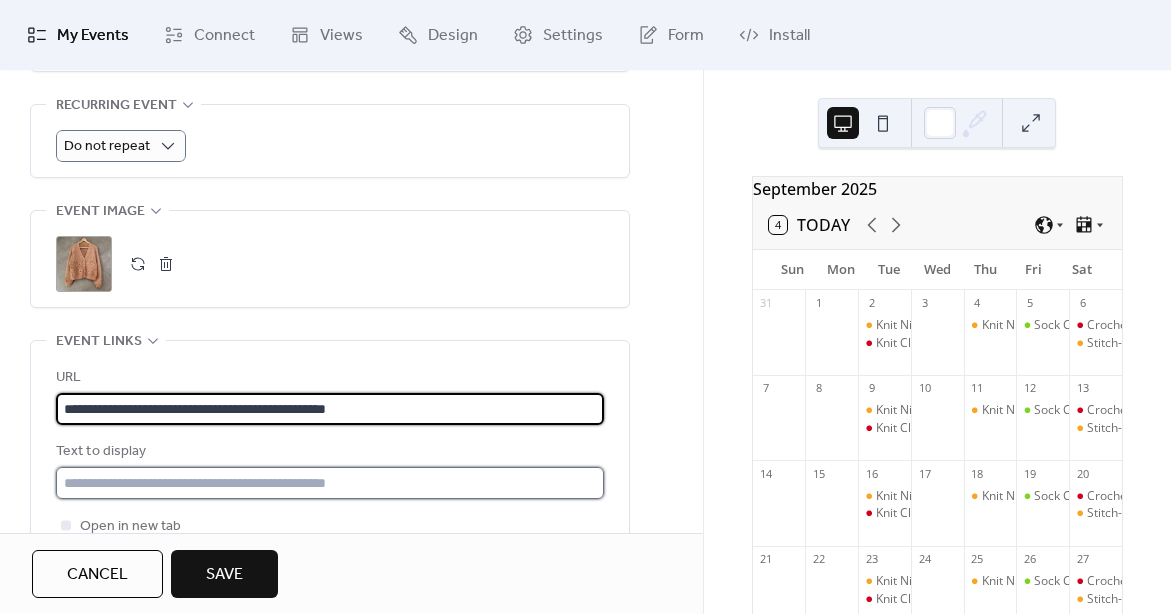 click at bounding box center [330, 483] 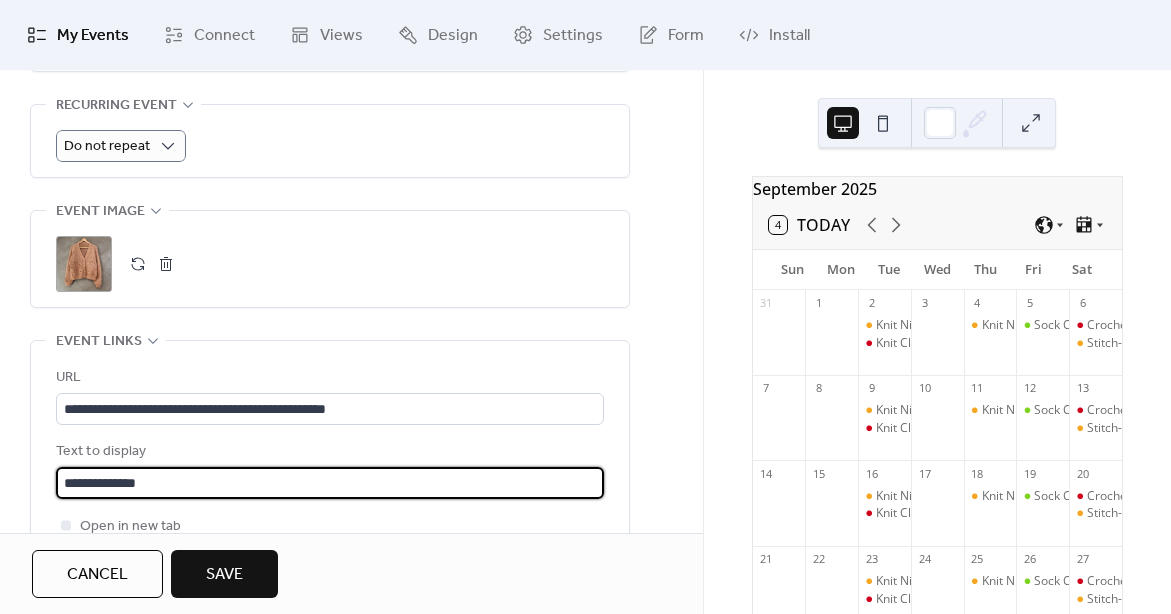 type on "**********" 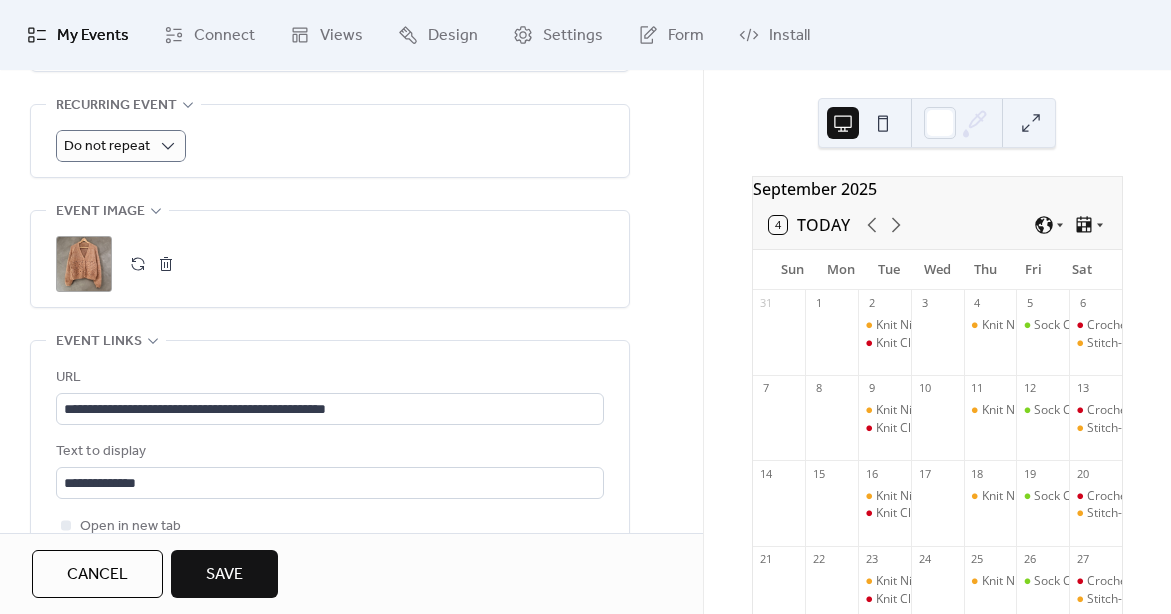 click on "Save" at bounding box center (224, 575) 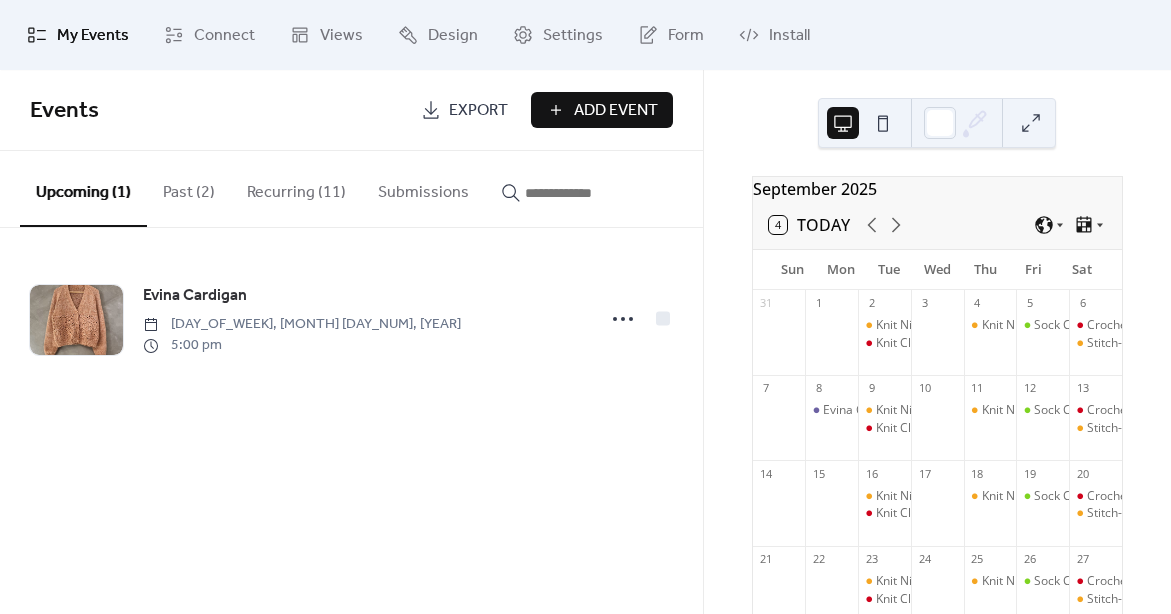 click on "Add Event" at bounding box center (616, 111) 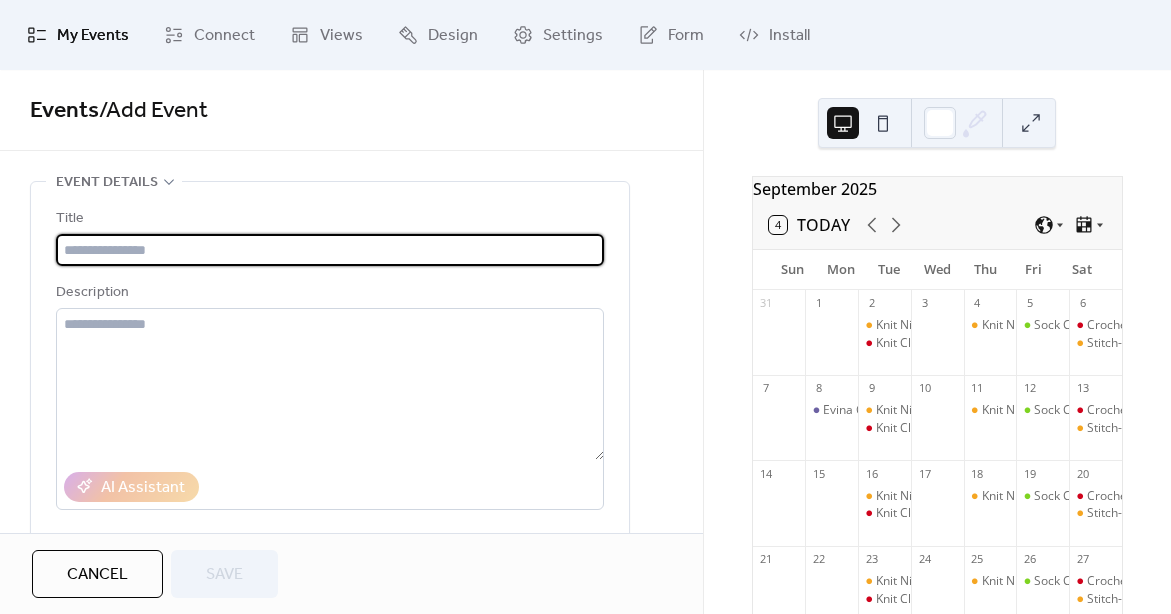 click at bounding box center (330, 250) 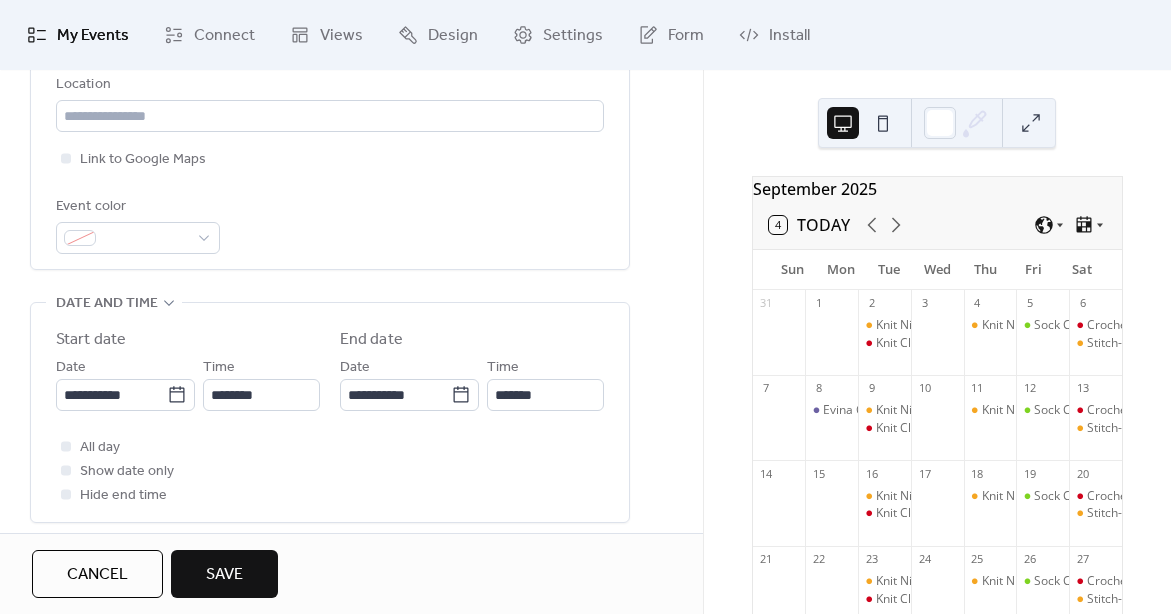 scroll, scrollTop: 455, scrollLeft: 0, axis: vertical 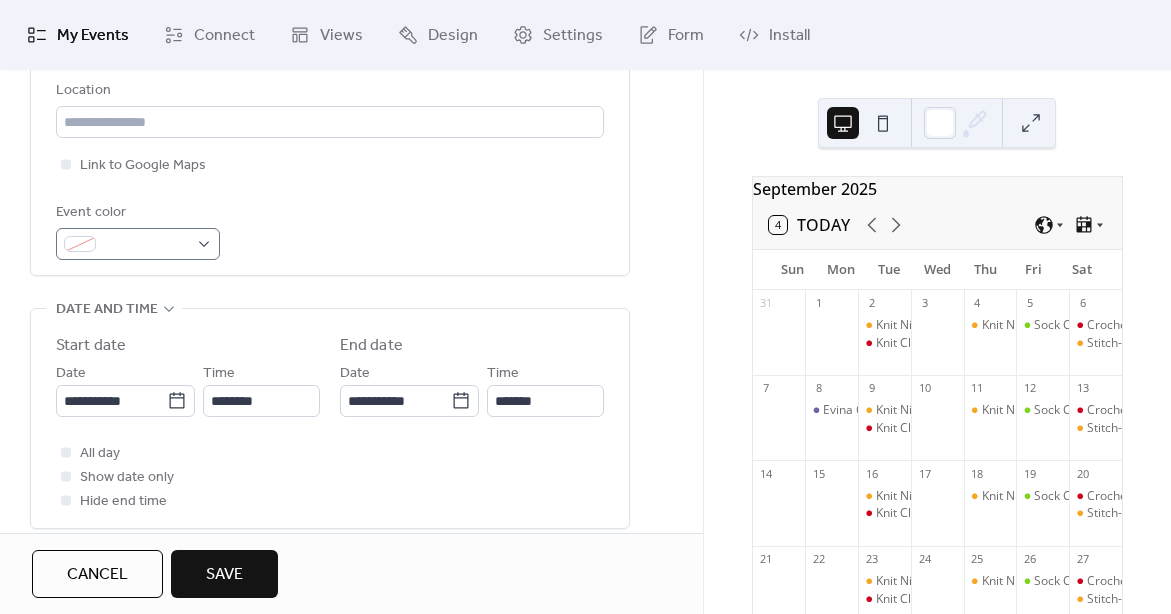 type on "**********" 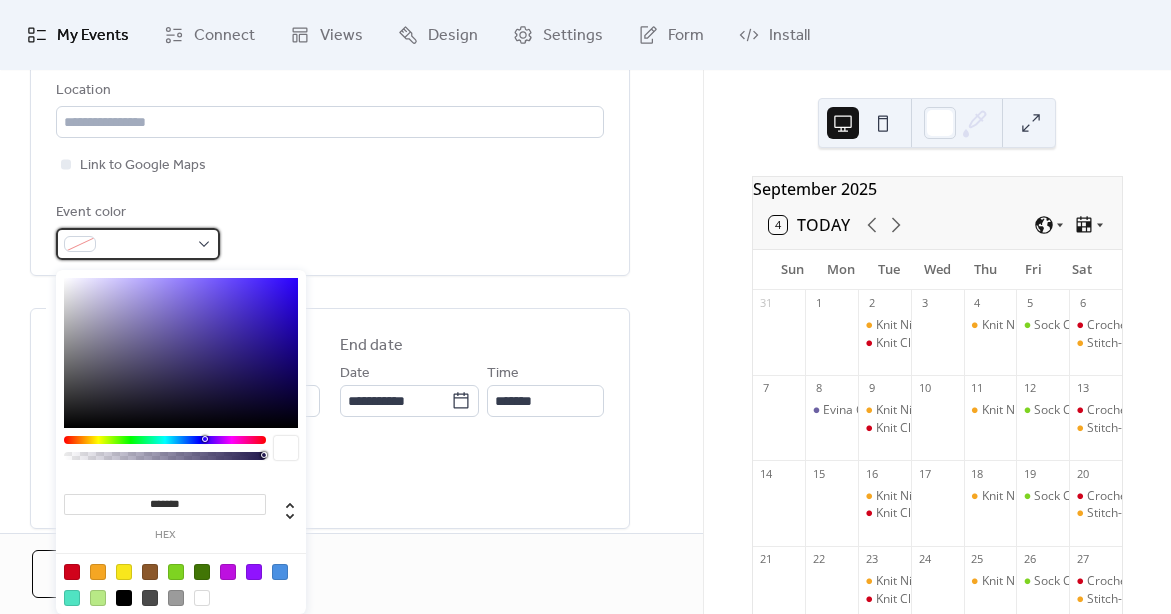 click at bounding box center [138, 244] 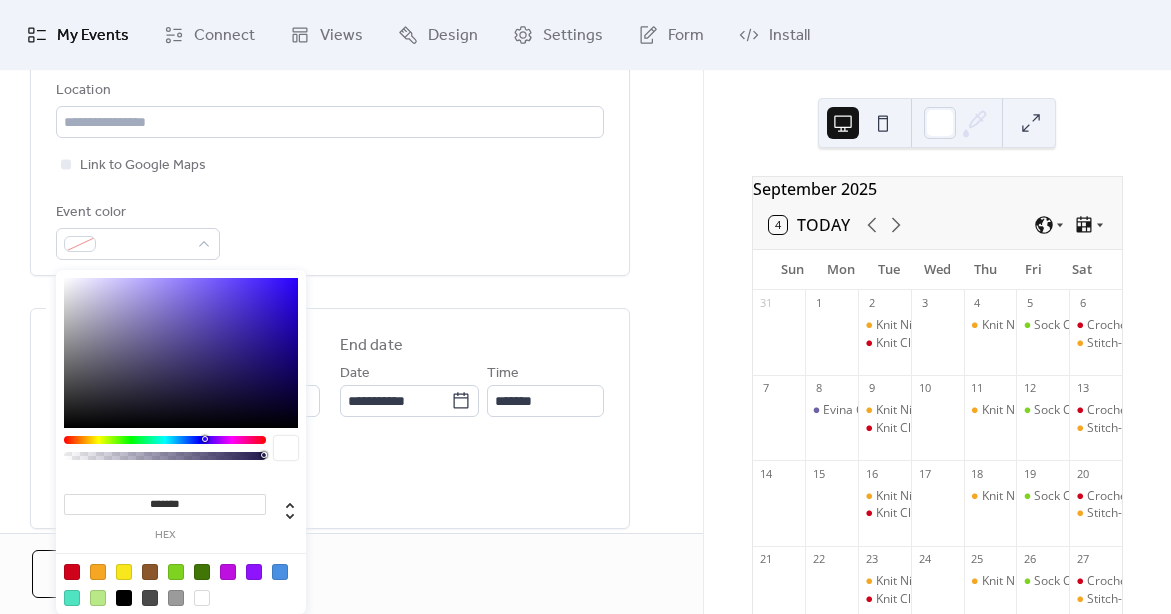 type on "*******" 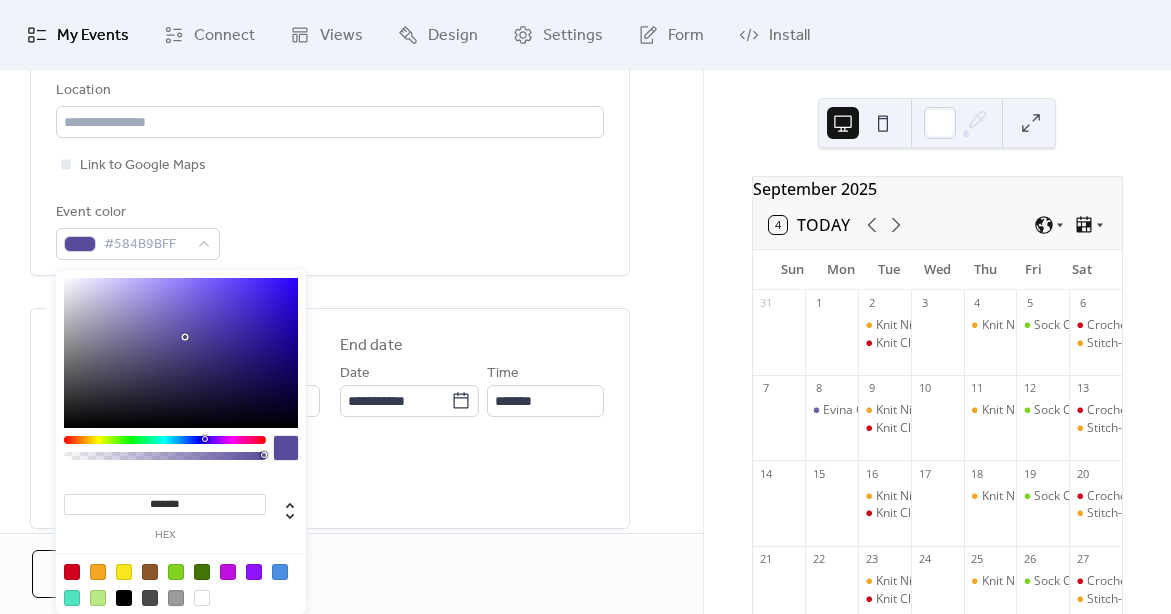 click on "All day Show date only Hide end time" at bounding box center [330, 477] 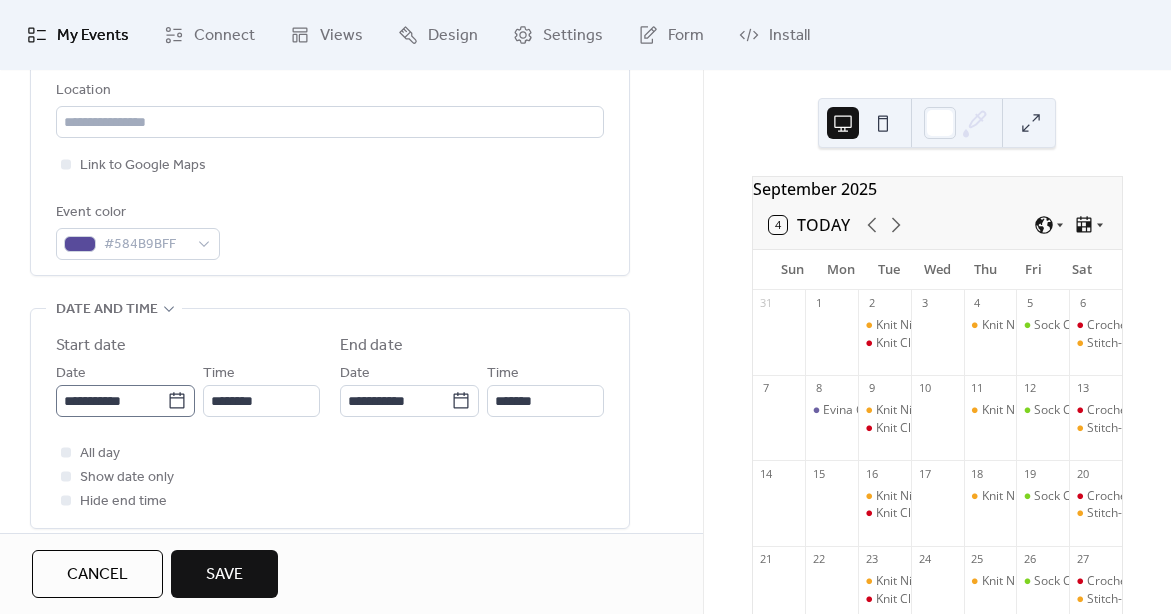 click 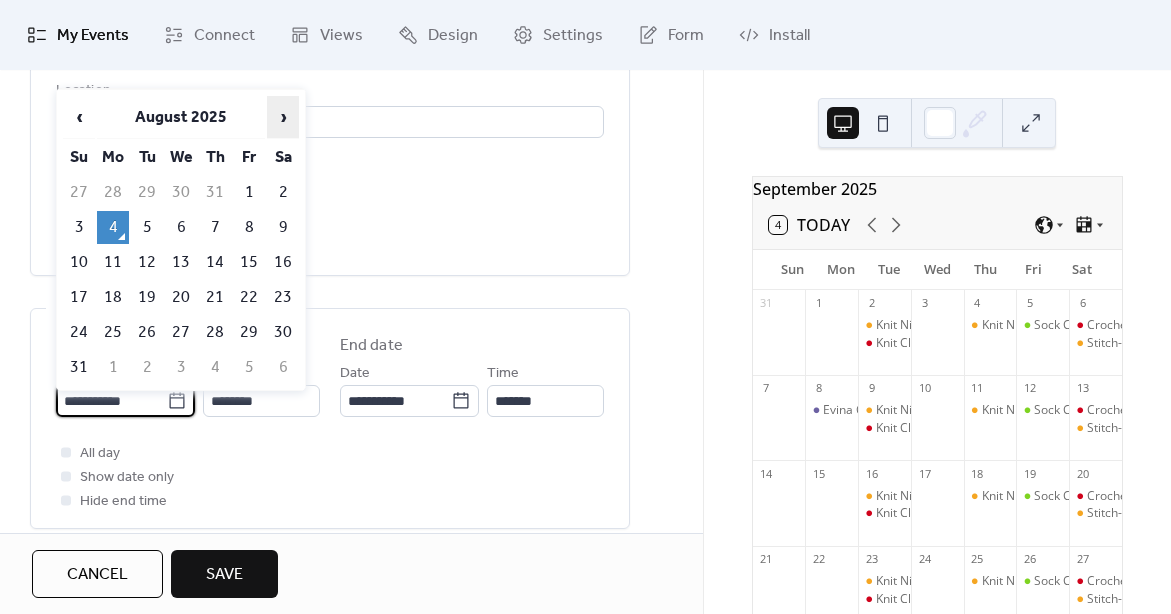 click on "›" at bounding box center (283, 117) 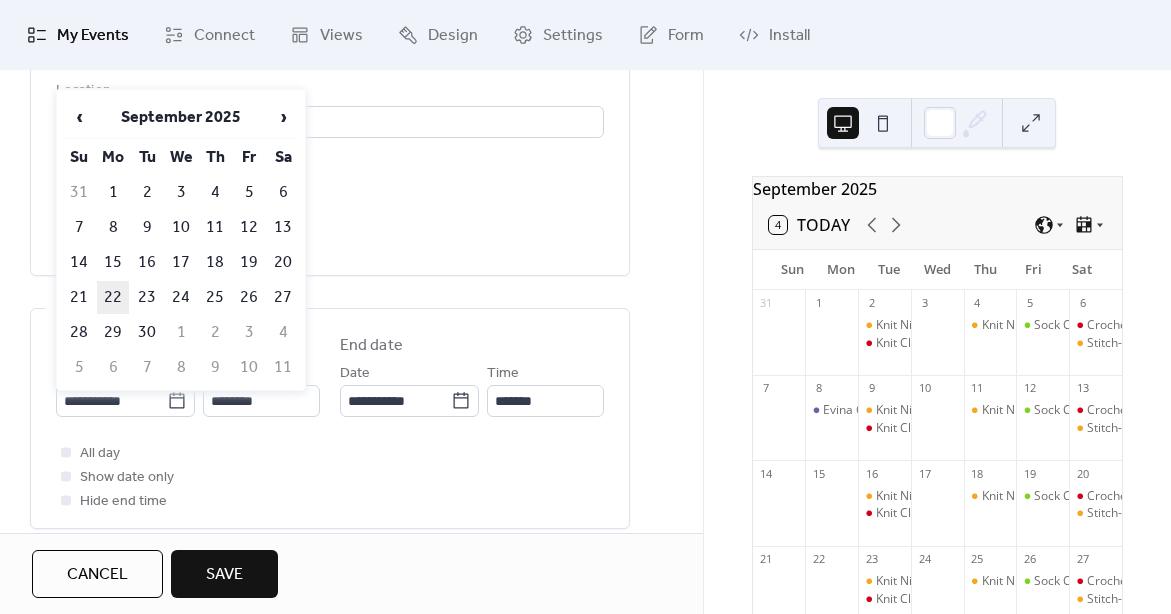 click on "22" at bounding box center [113, 297] 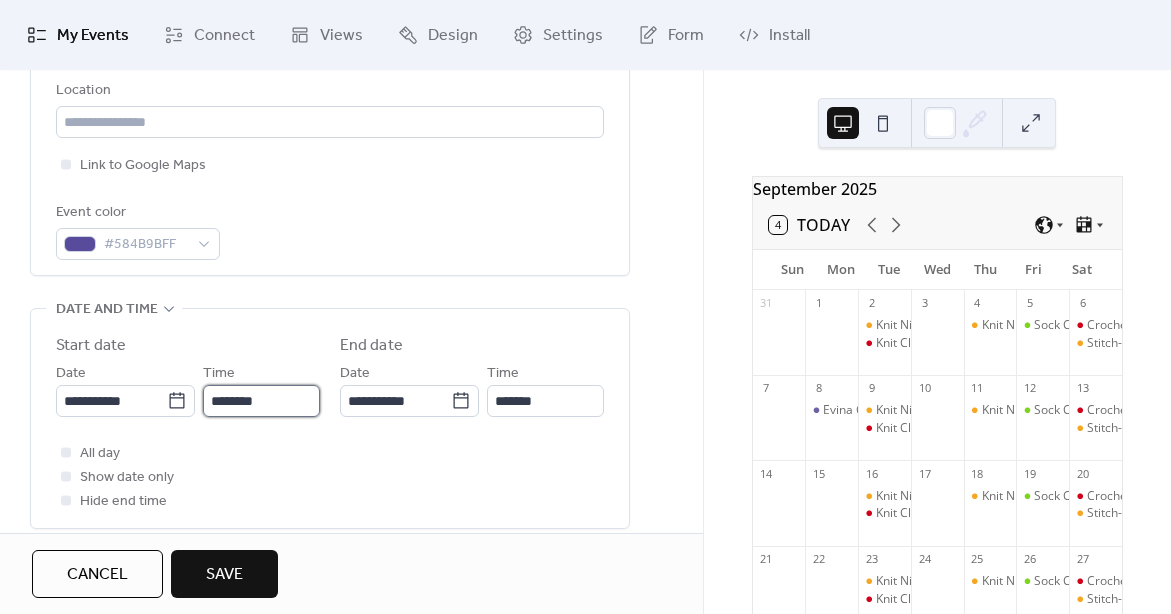 click on "********" at bounding box center [261, 401] 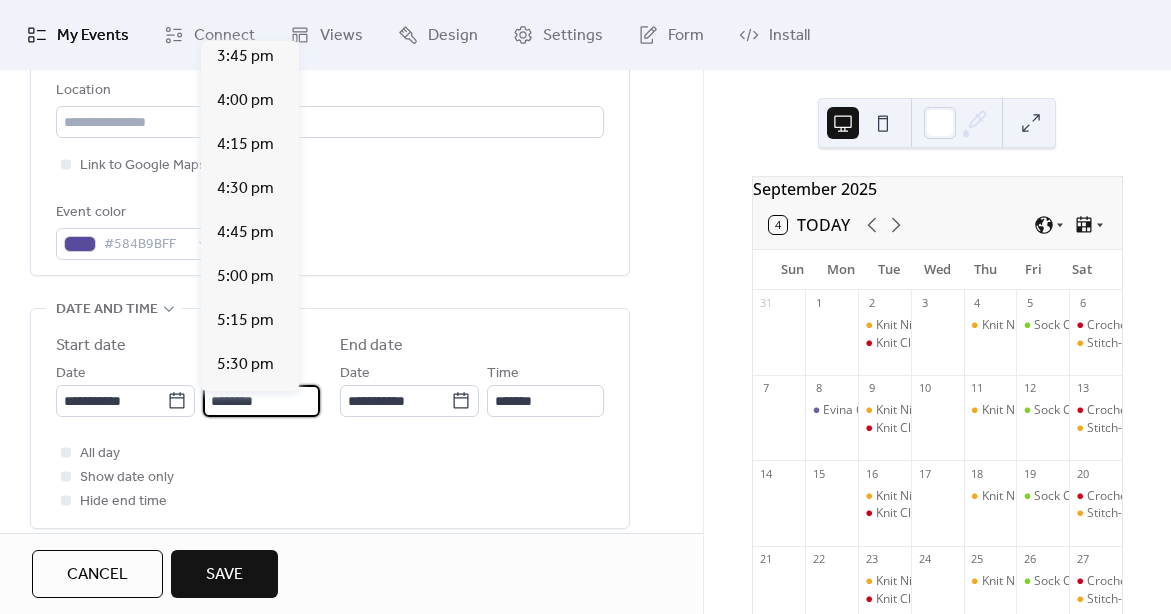 scroll, scrollTop: 2779, scrollLeft: 0, axis: vertical 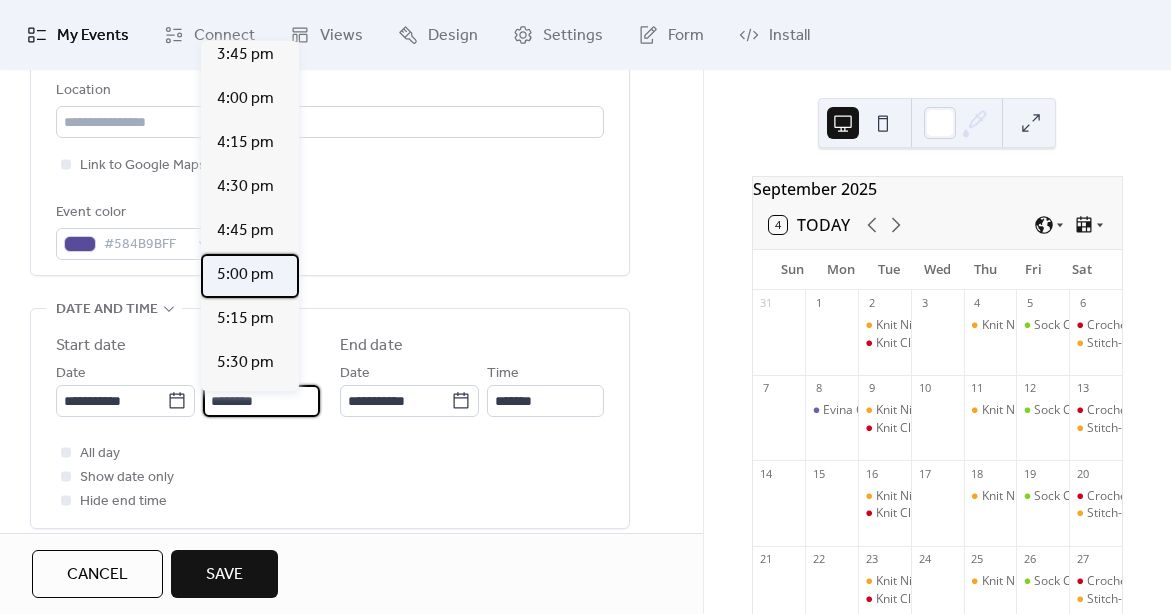 click on "5:00 pm" at bounding box center [245, 275] 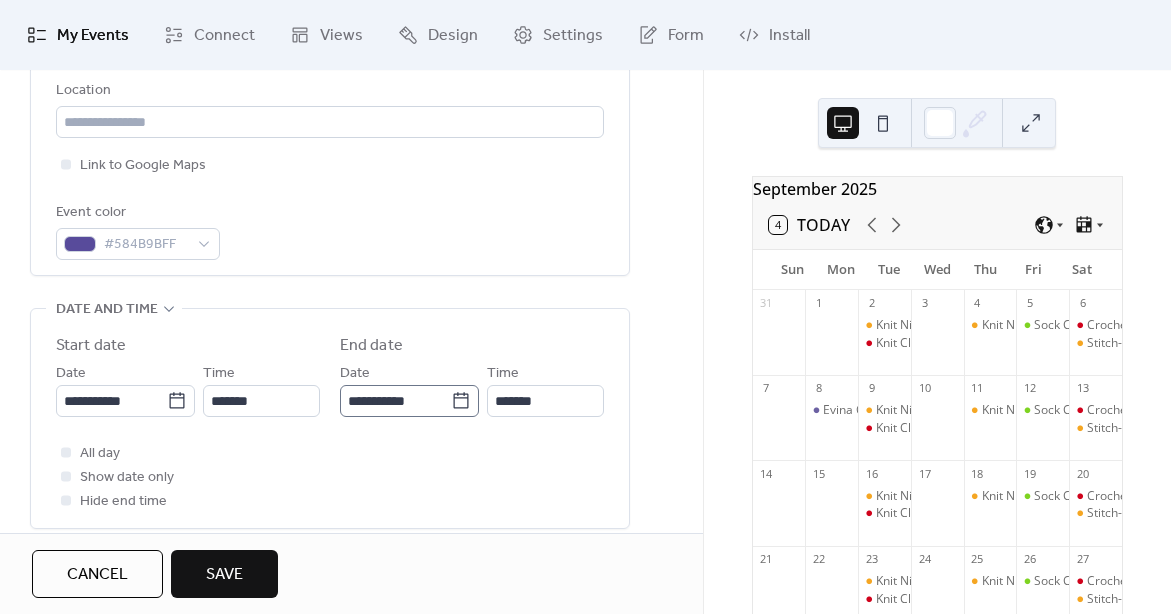 click 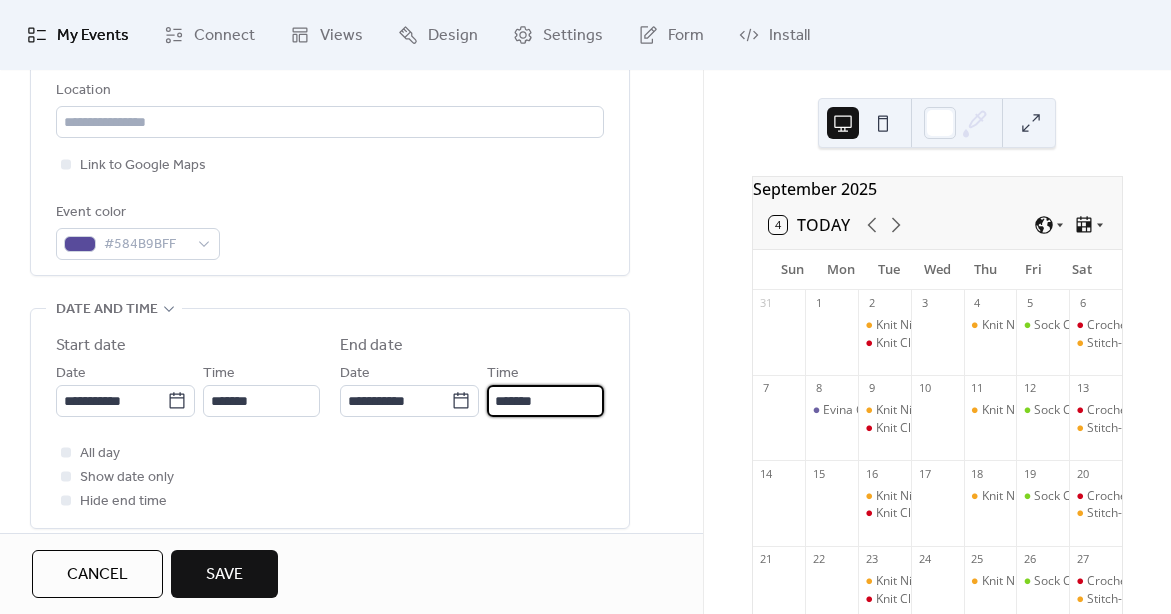 click on "*******" at bounding box center (545, 401) 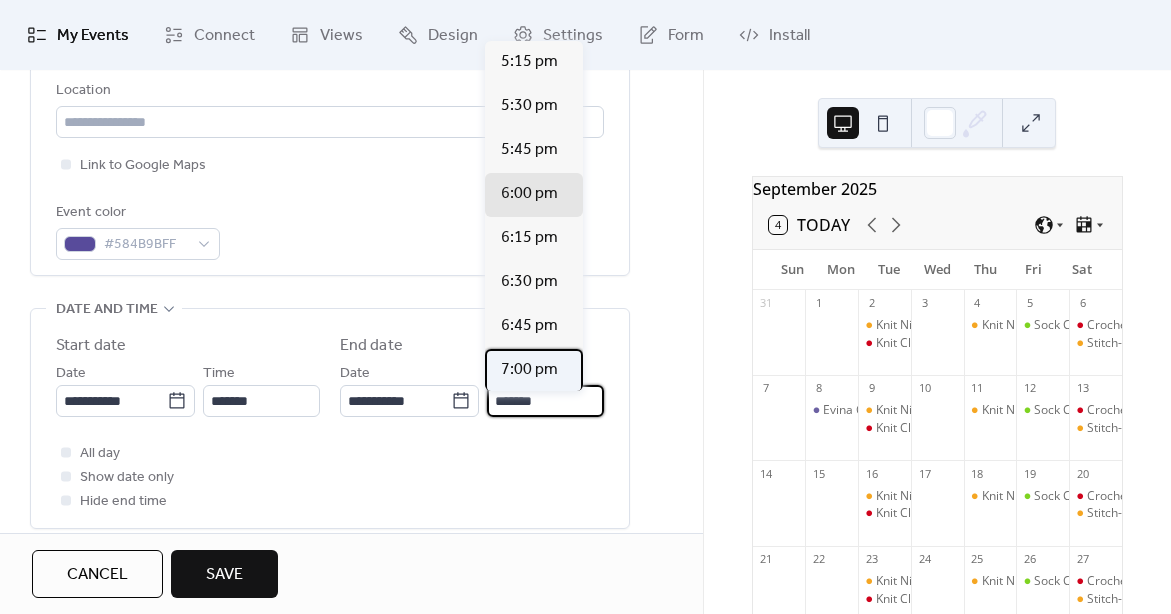 click on "7:00 pm" at bounding box center [529, 370] 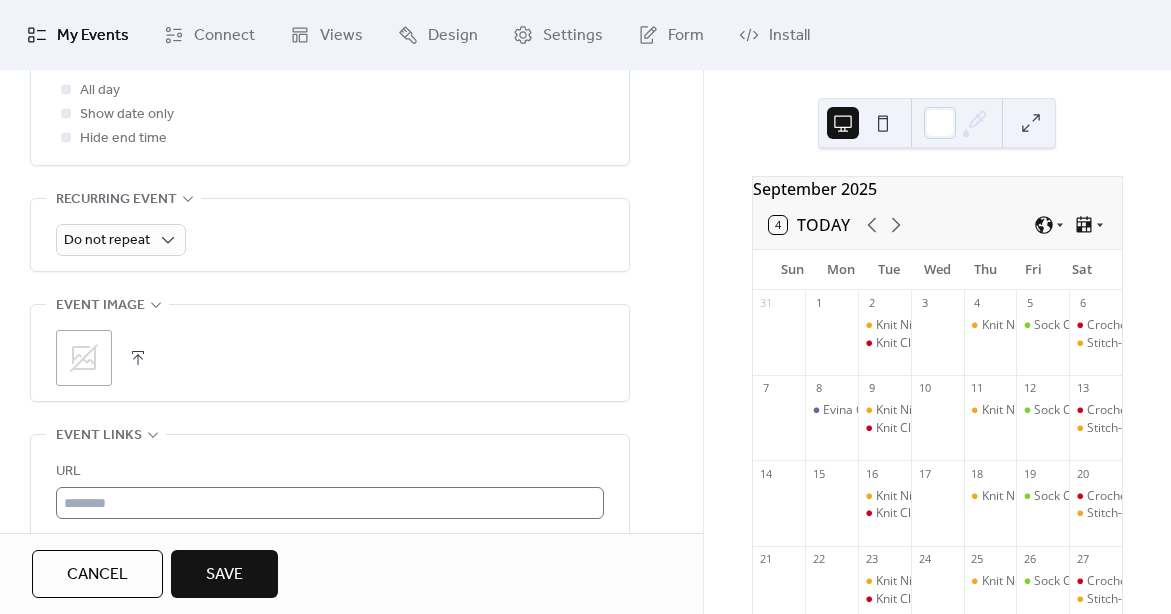 scroll, scrollTop: 869, scrollLeft: 0, axis: vertical 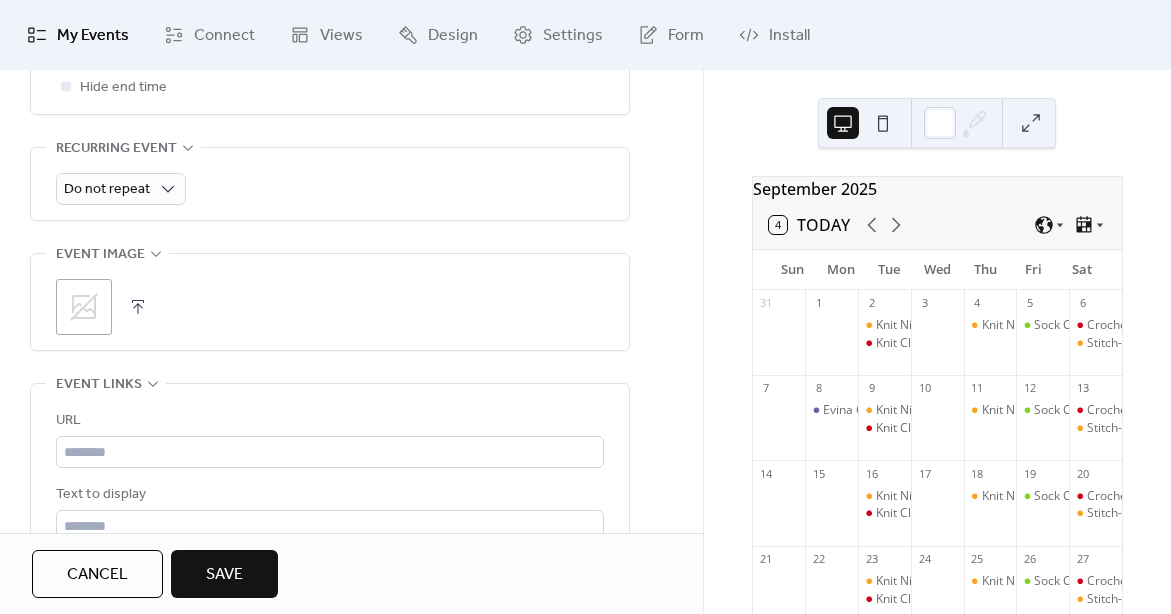 click 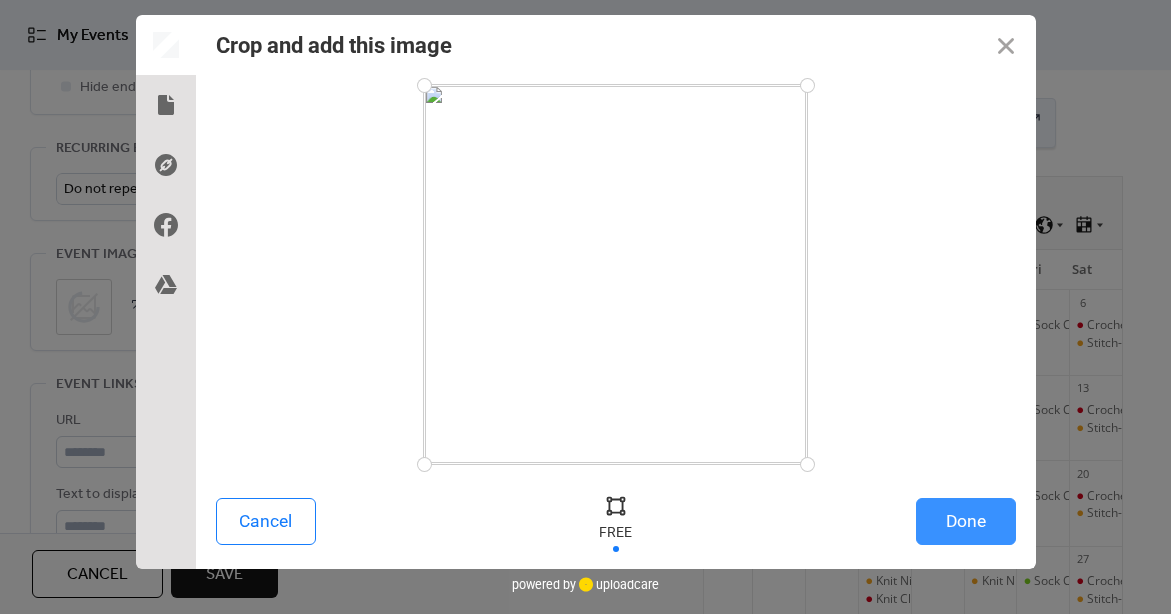 click on "Done" at bounding box center (966, 521) 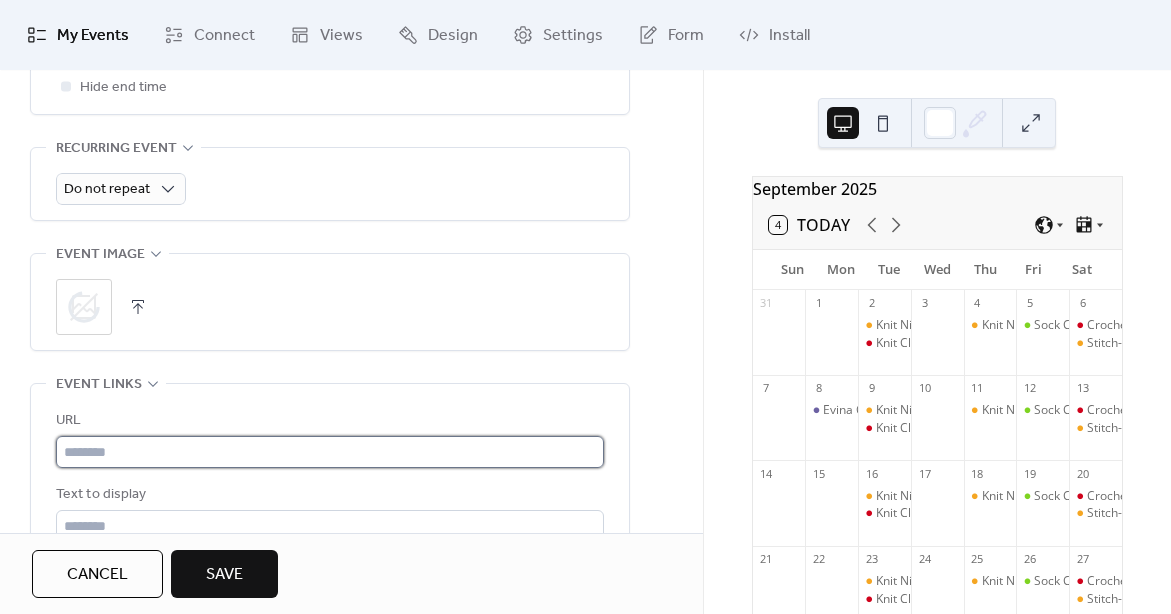 click at bounding box center (330, 452) 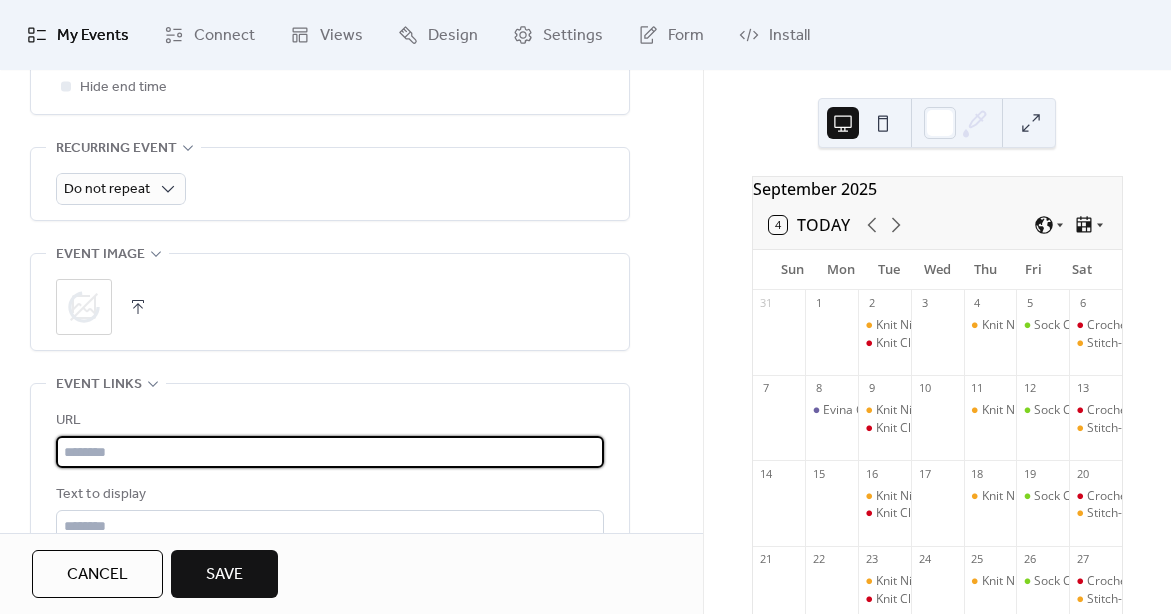paste on "**********" 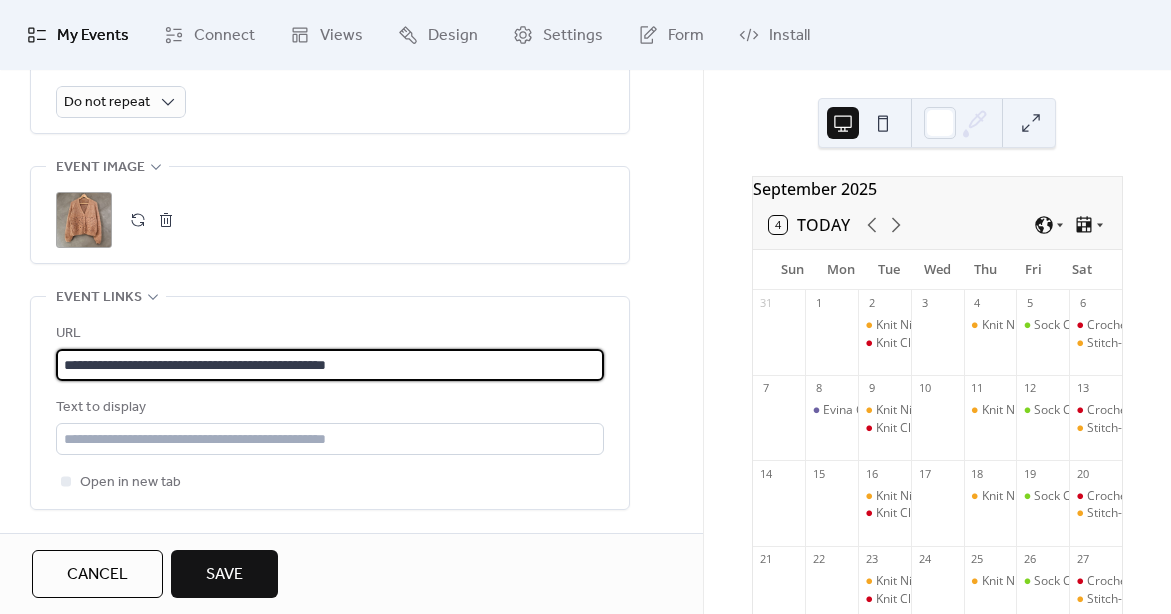 scroll, scrollTop: 961, scrollLeft: 0, axis: vertical 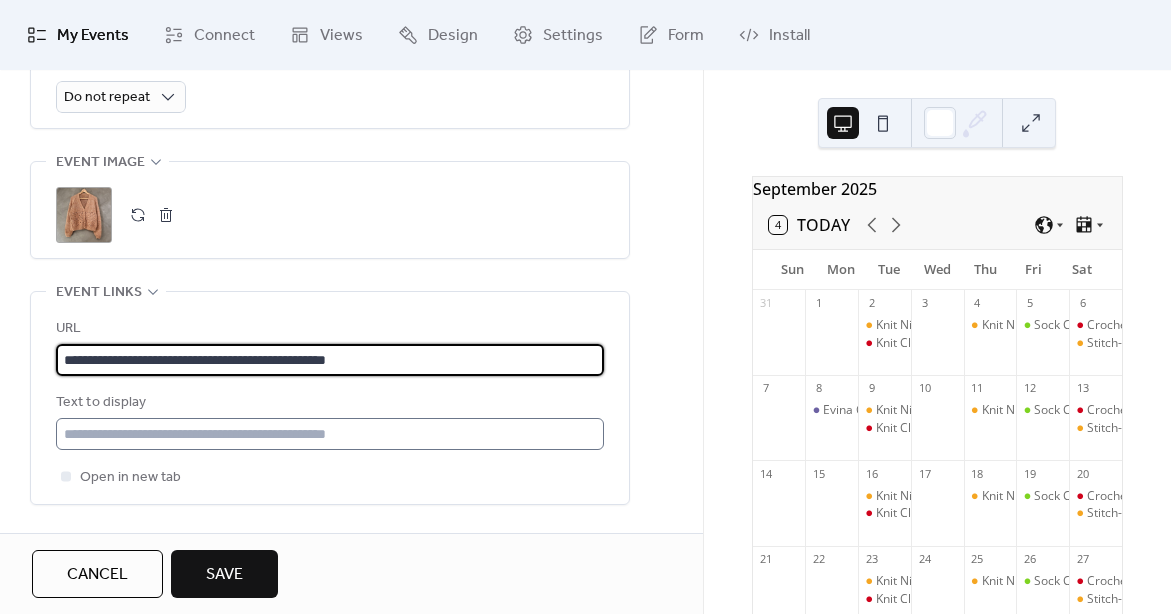 type on "**********" 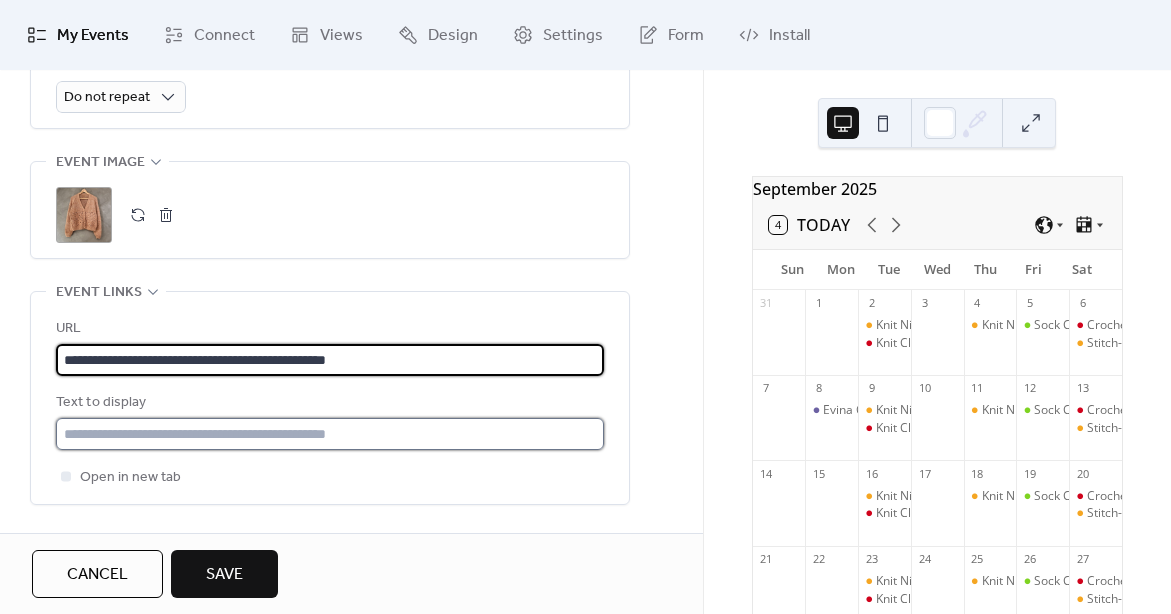 click at bounding box center [330, 434] 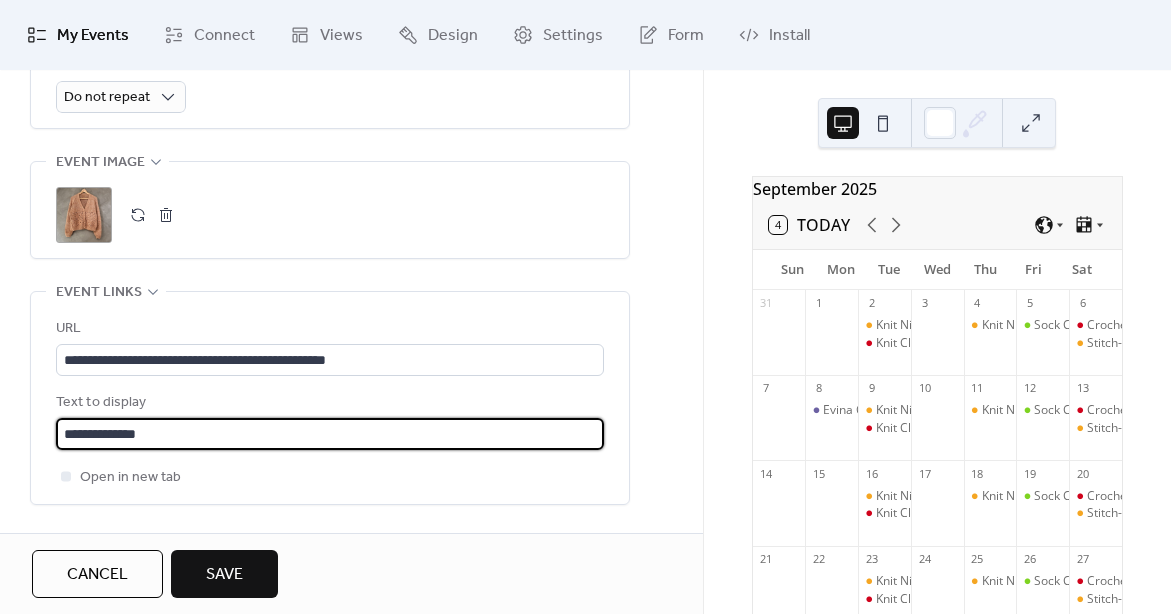 type on "**********" 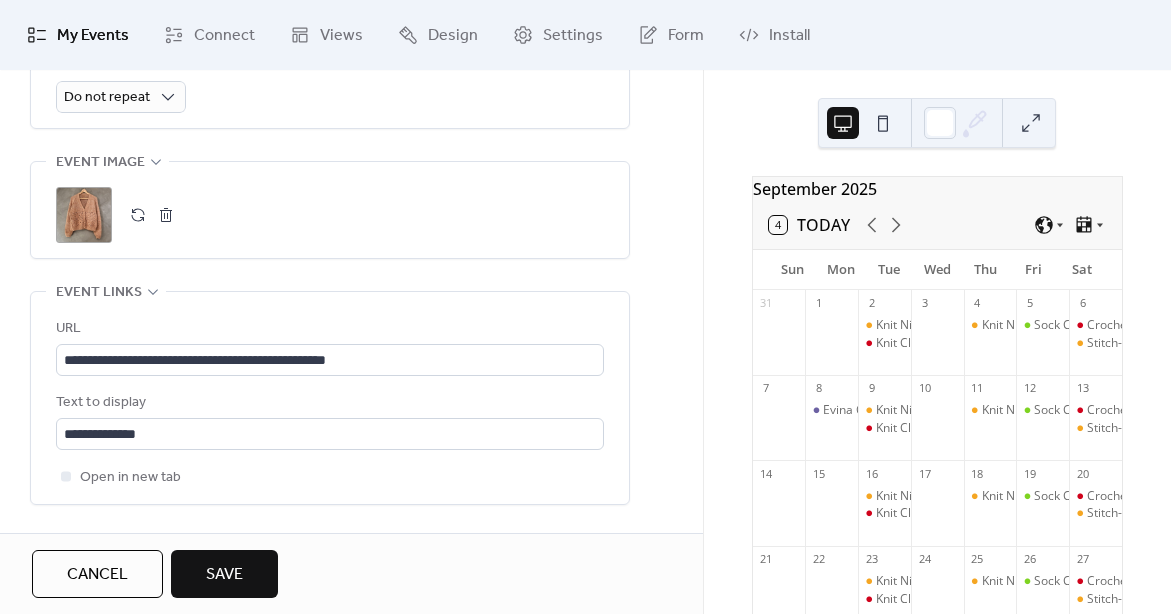 click on "Save" at bounding box center [224, 575] 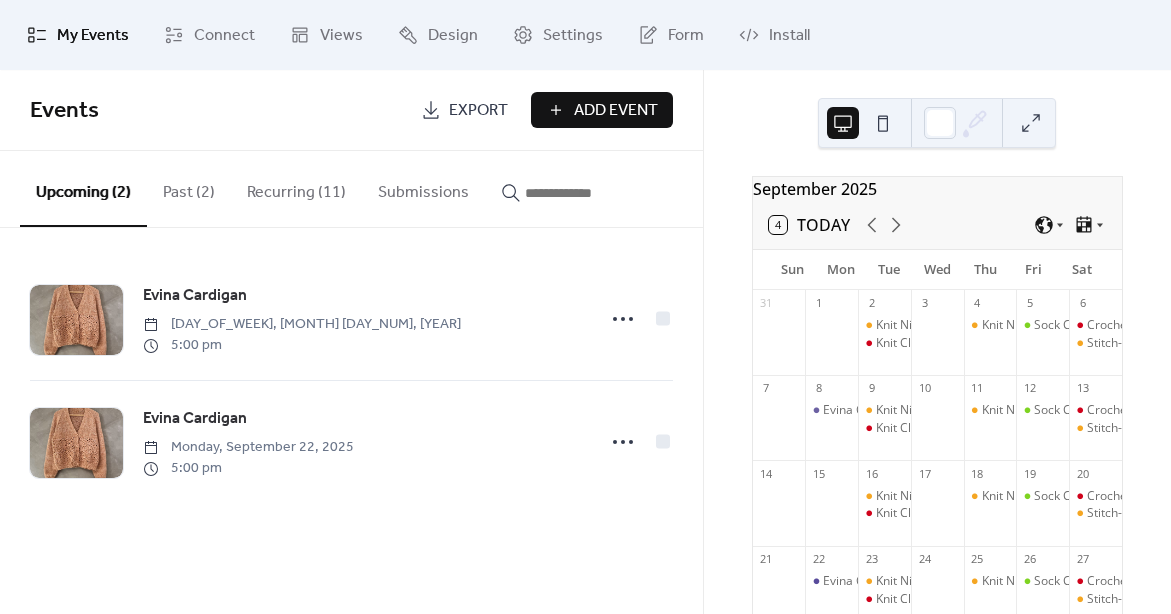 click on "Add Event" at bounding box center [616, 111] 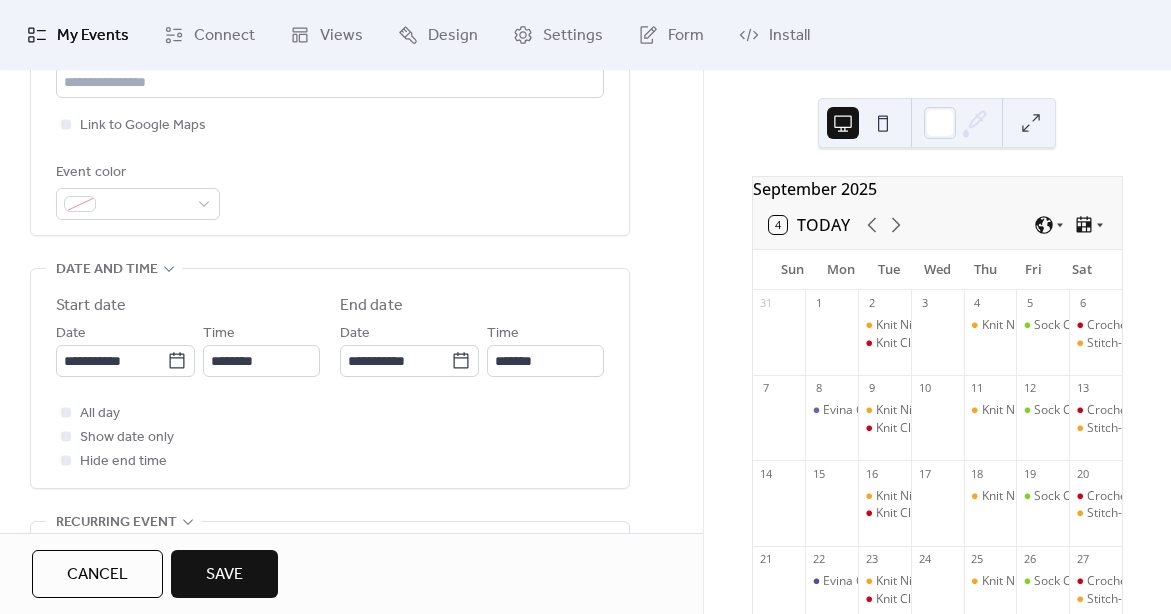scroll, scrollTop: 531, scrollLeft: 0, axis: vertical 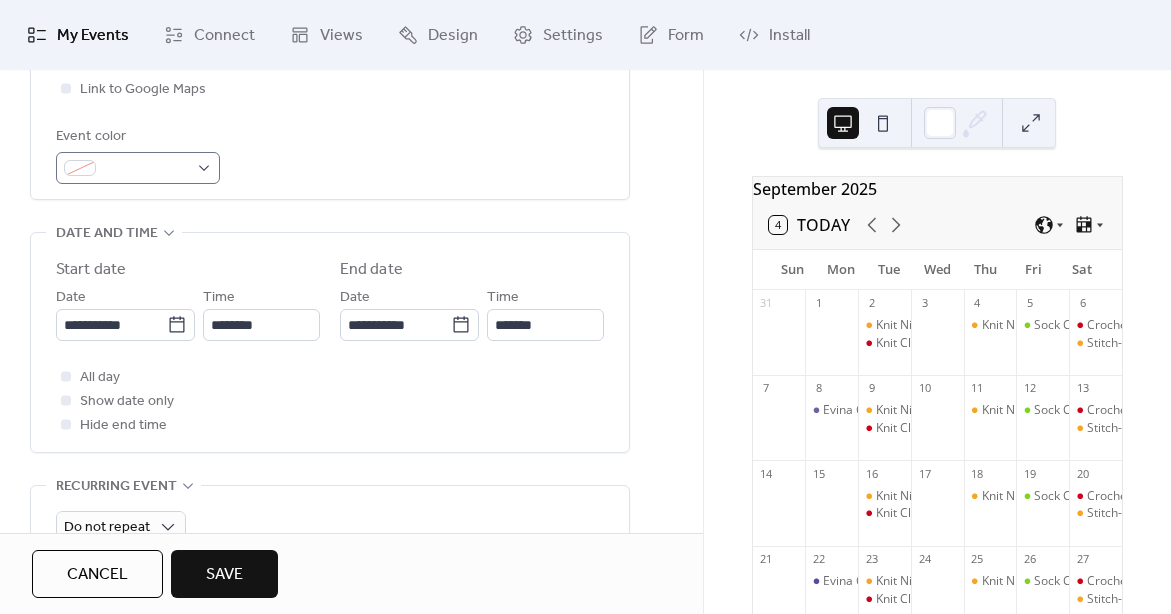 type on "**********" 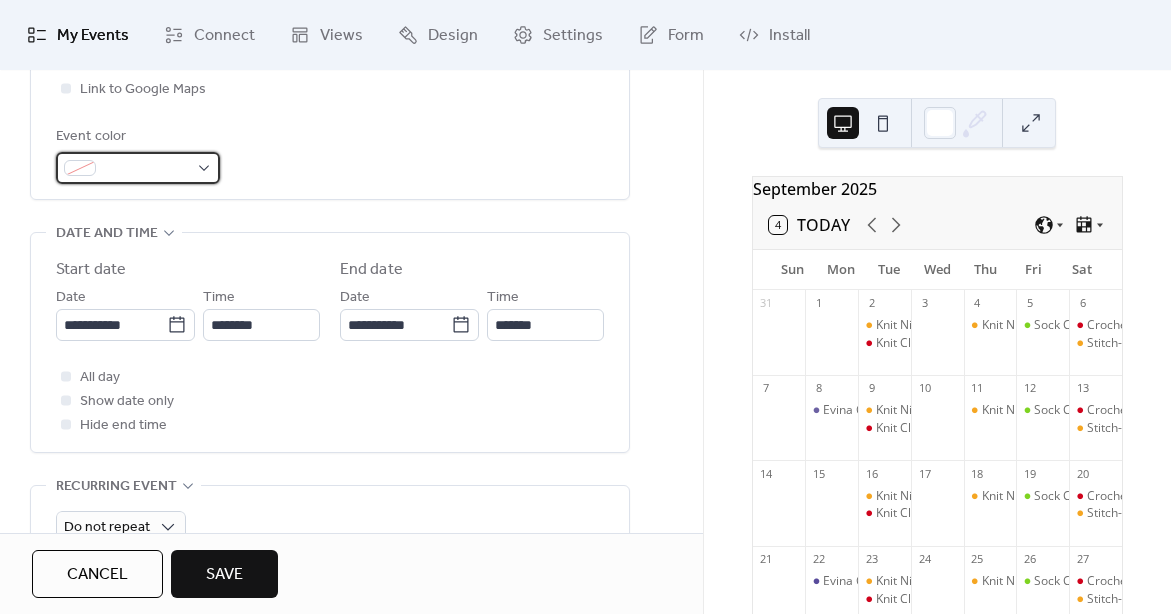 click at bounding box center (146, 169) 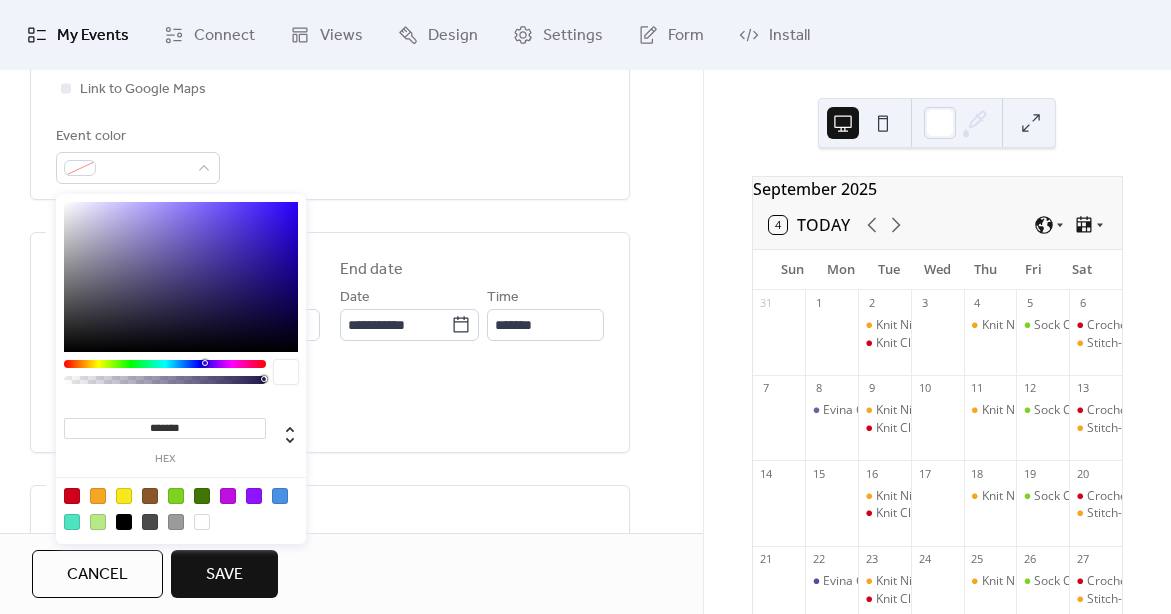 type on "*******" 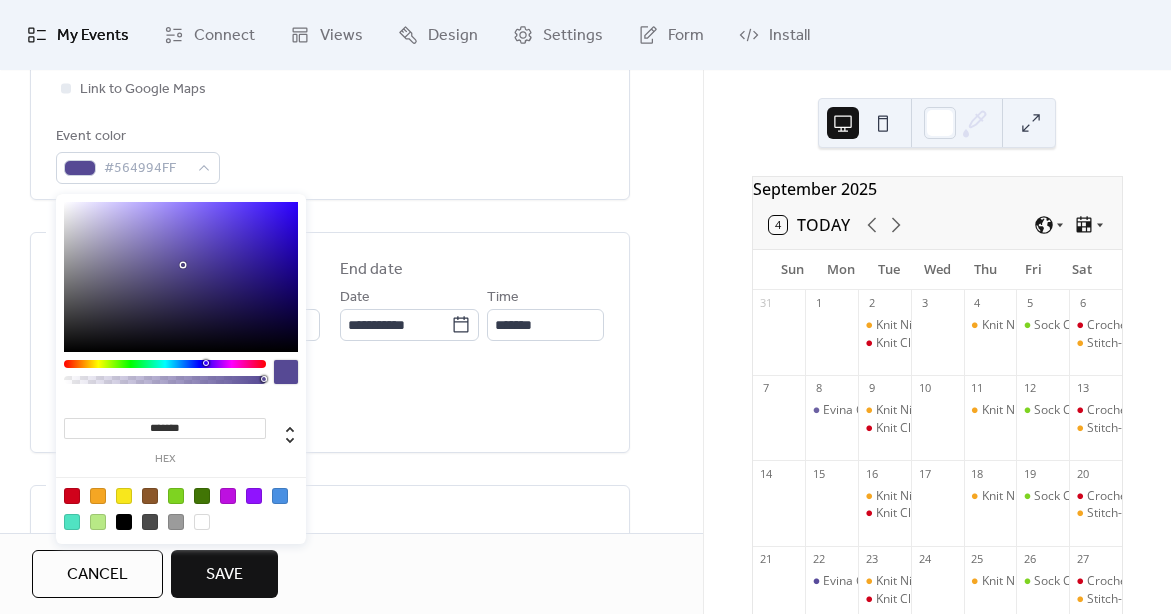 click on "All day Show date only Hide end time" at bounding box center [330, 401] 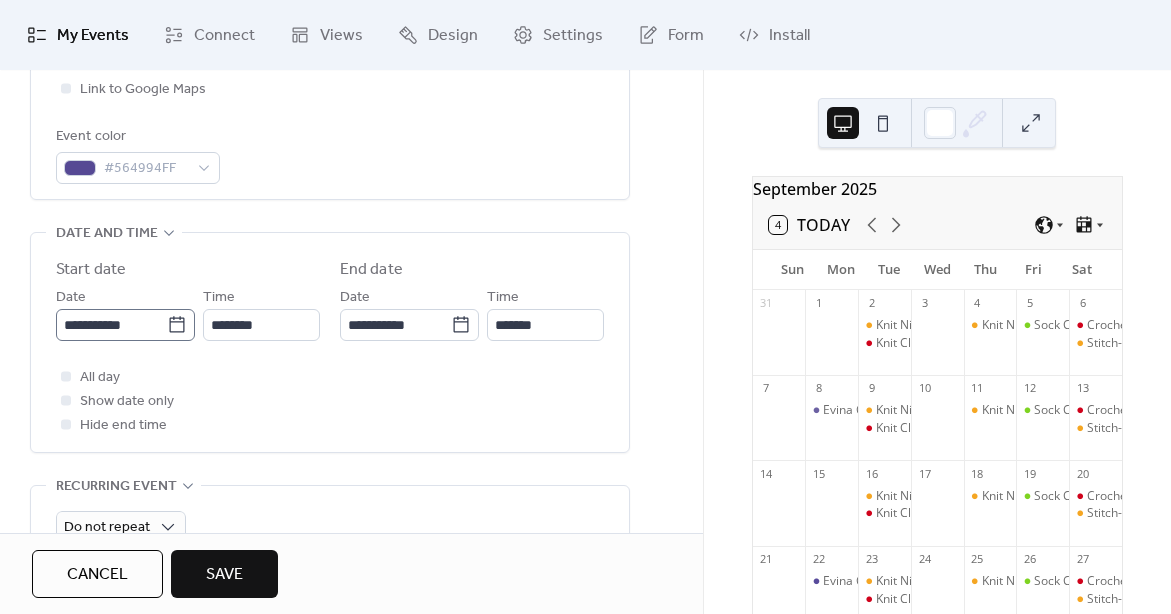 click 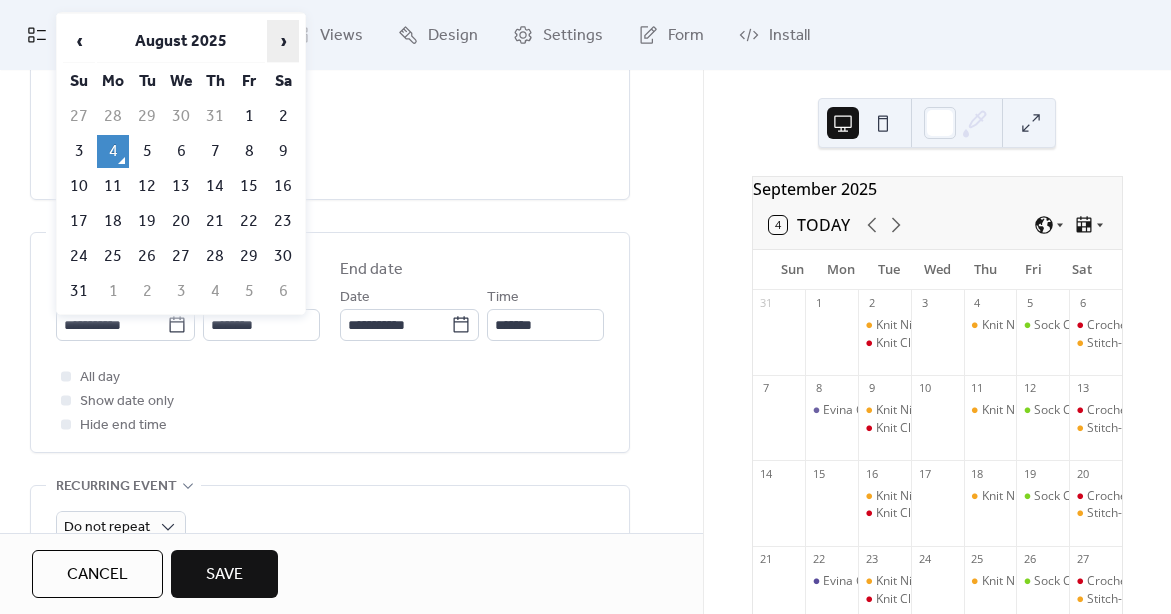 click on "›" at bounding box center [283, 41] 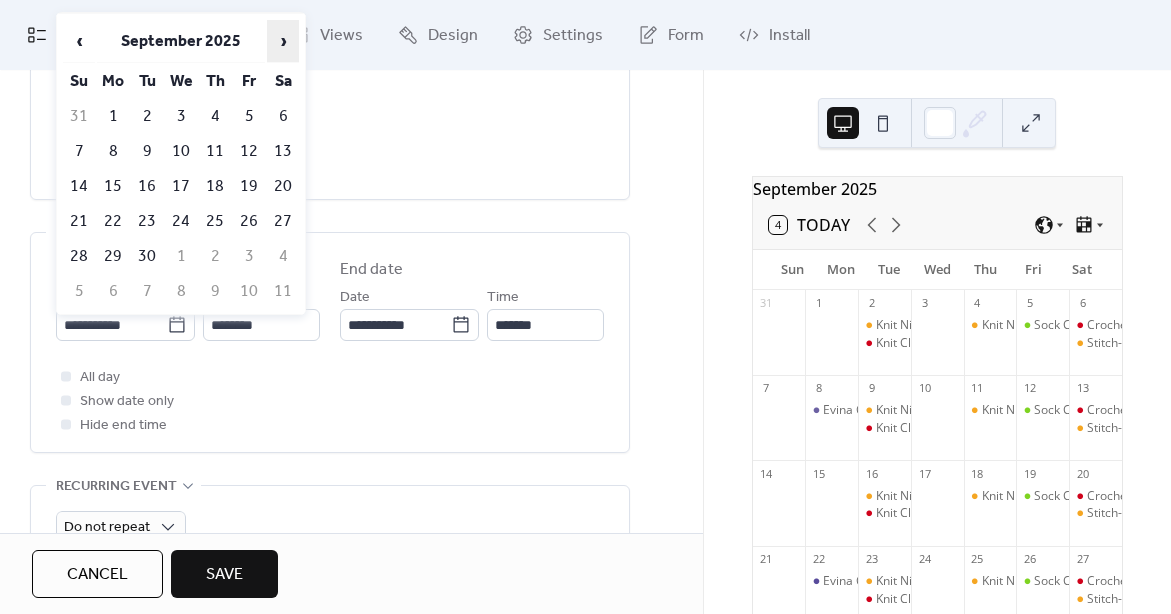 click on "›" at bounding box center (283, 41) 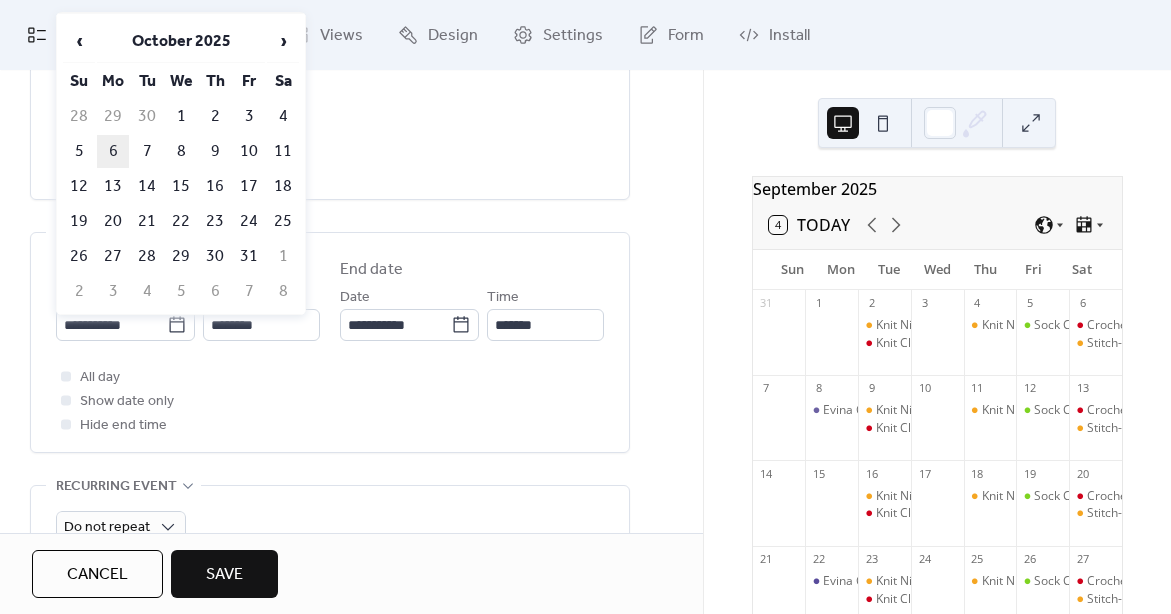 click on "6" at bounding box center [113, 151] 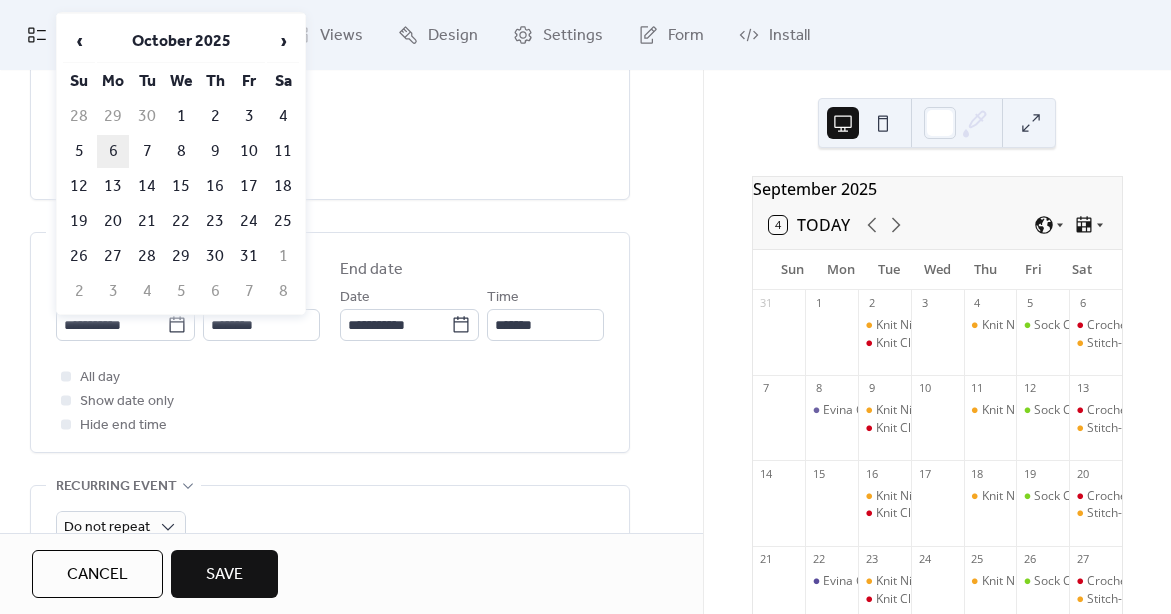 type on "**********" 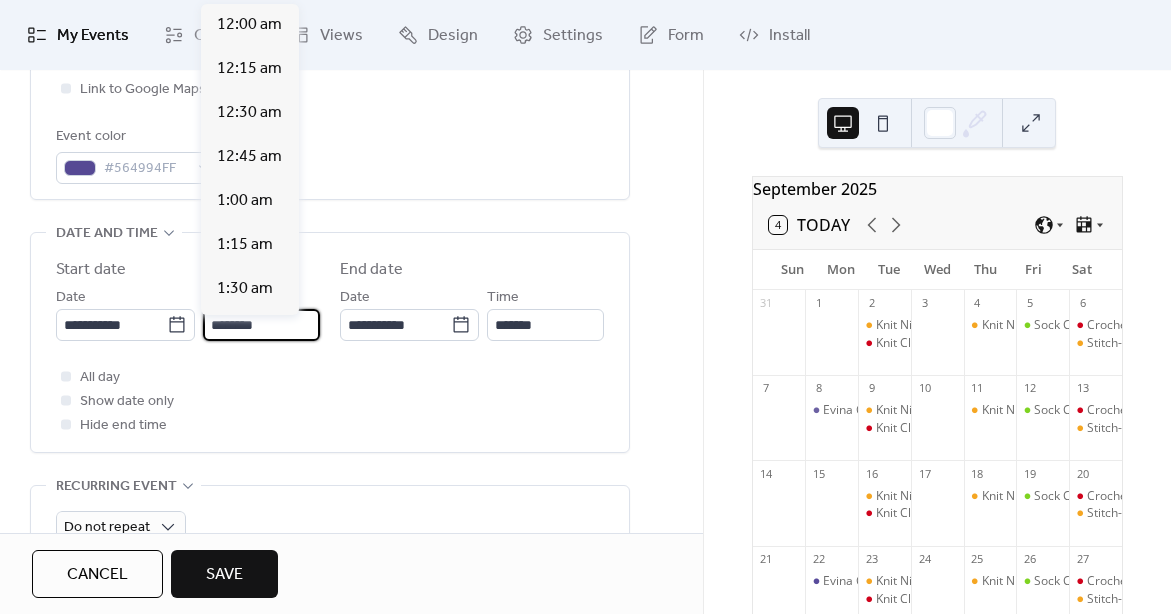 click on "********" at bounding box center [261, 325] 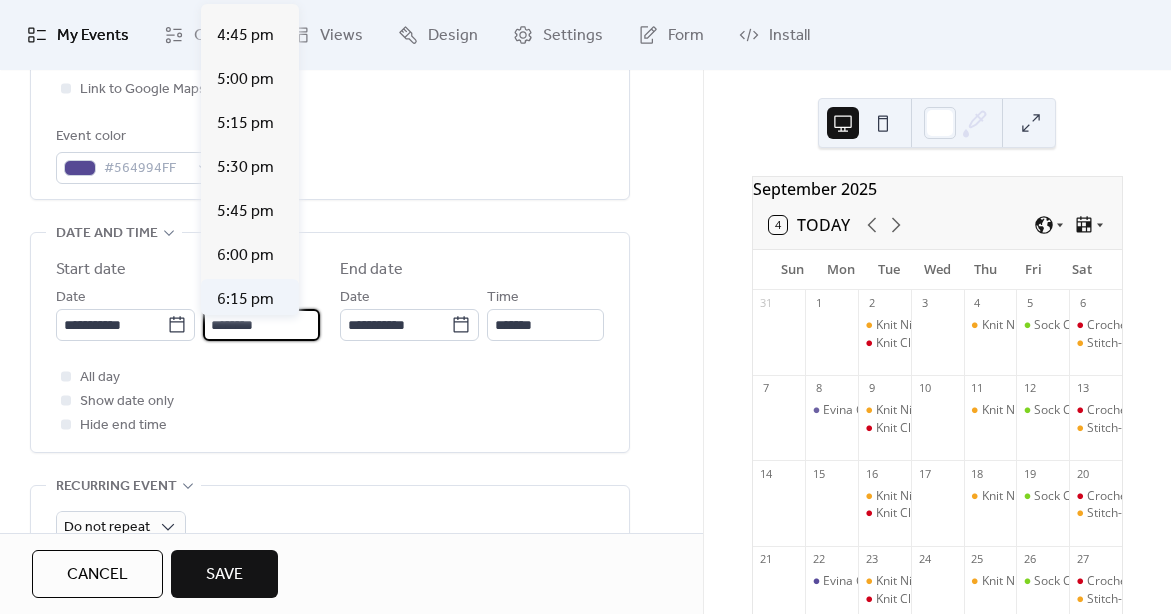 scroll, scrollTop: 2938, scrollLeft: 0, axis: vertical 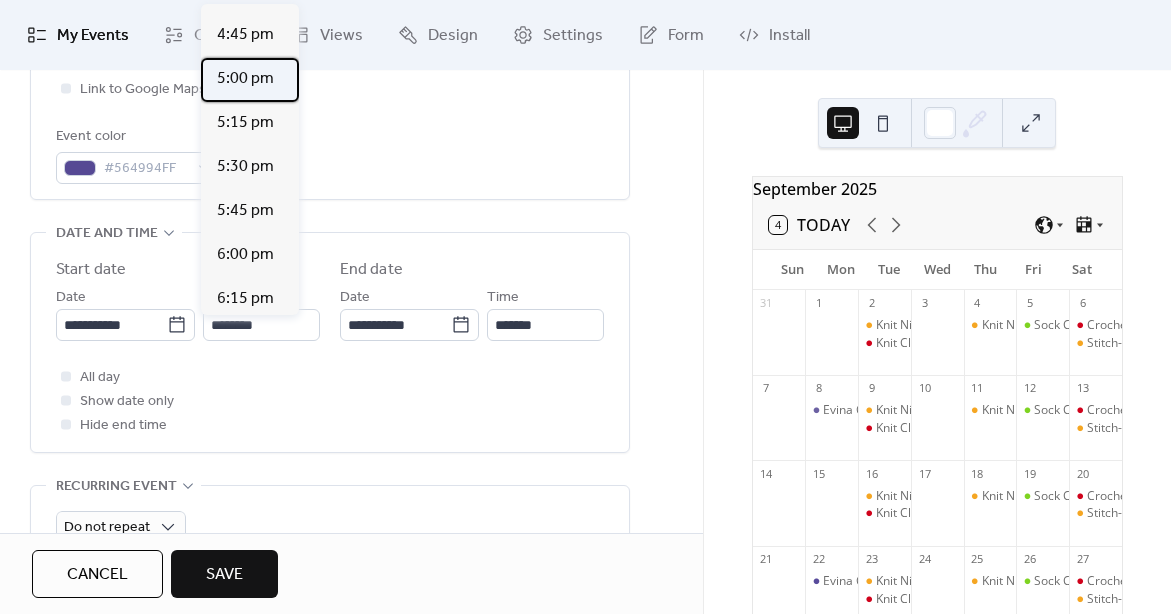 click on "5:00 pm" at bounding box center (245, 79) 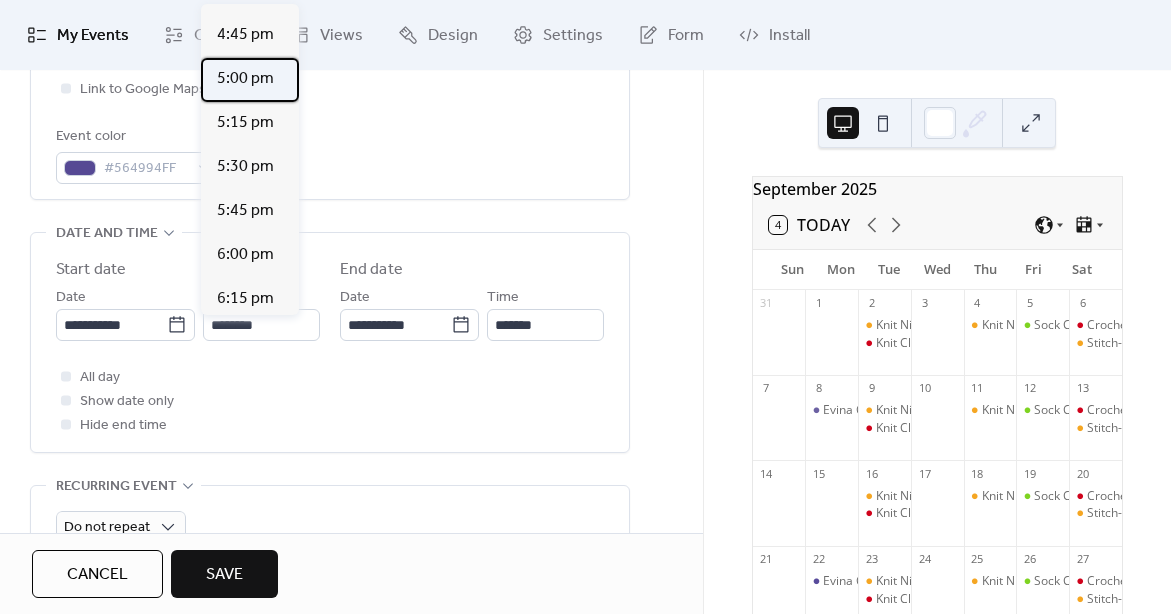 type on "*******" 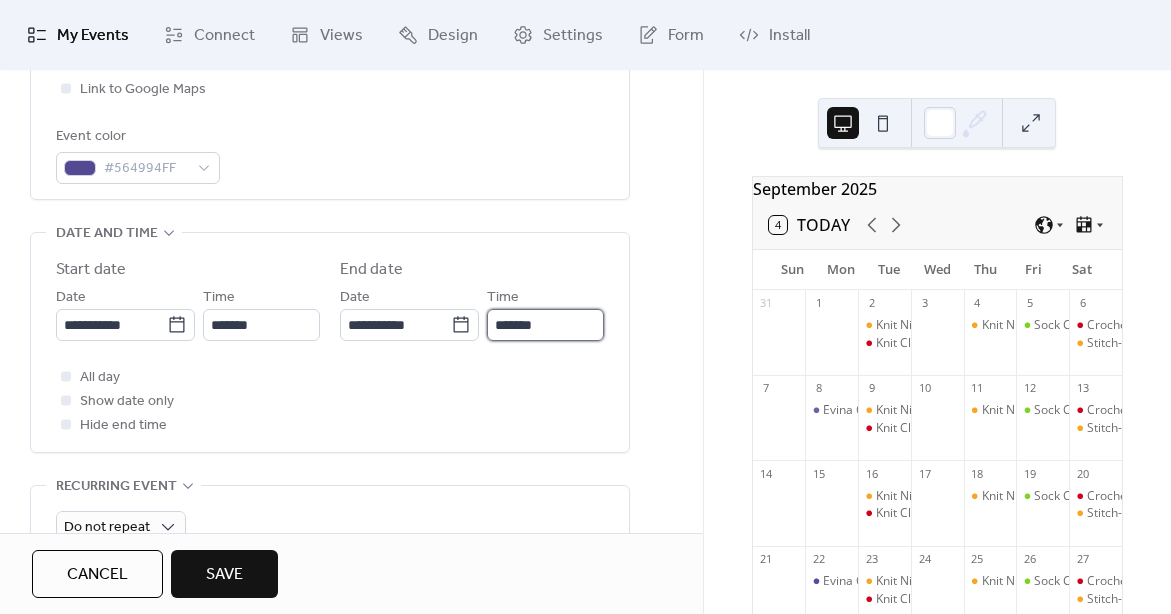 click on "*******" at bounding box center (545, 325) 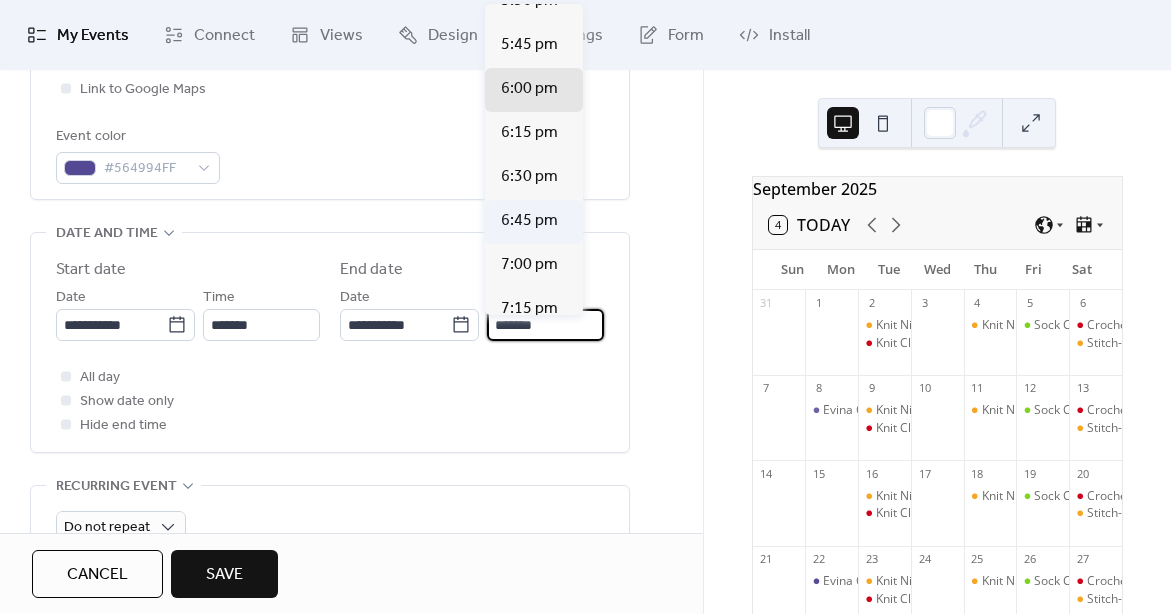 scroll, scrollTop: 74, scrollLeft: 0, axis: vertical 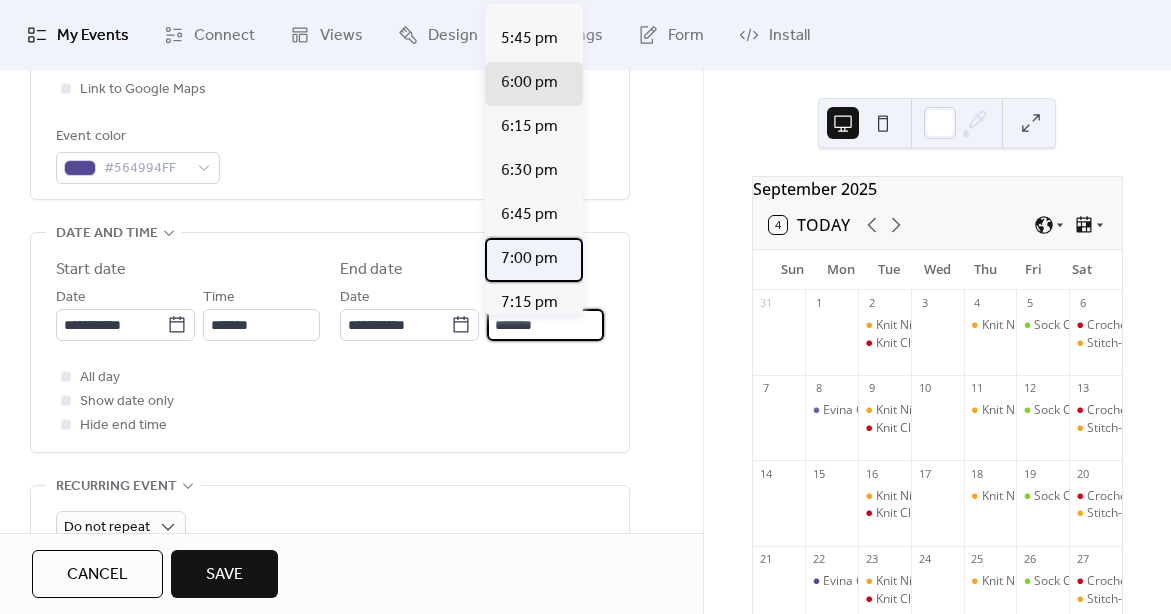 click on "7:00 pm" at bounding box center (529, 259) 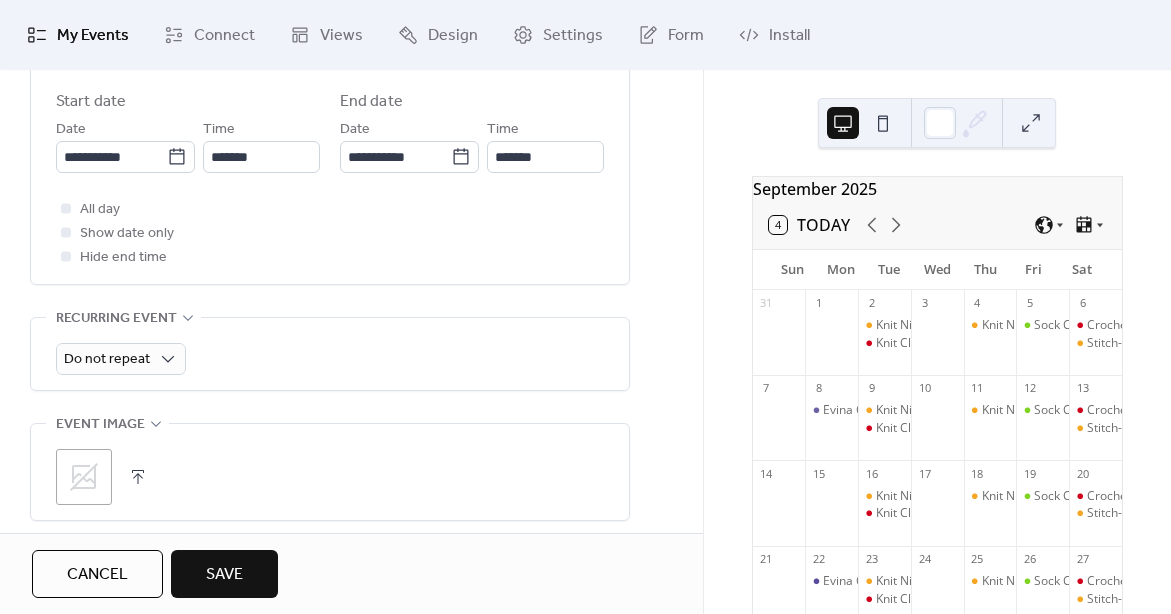 scroll, scrollTop: 740, scrollLeft: 0, axis: vertical 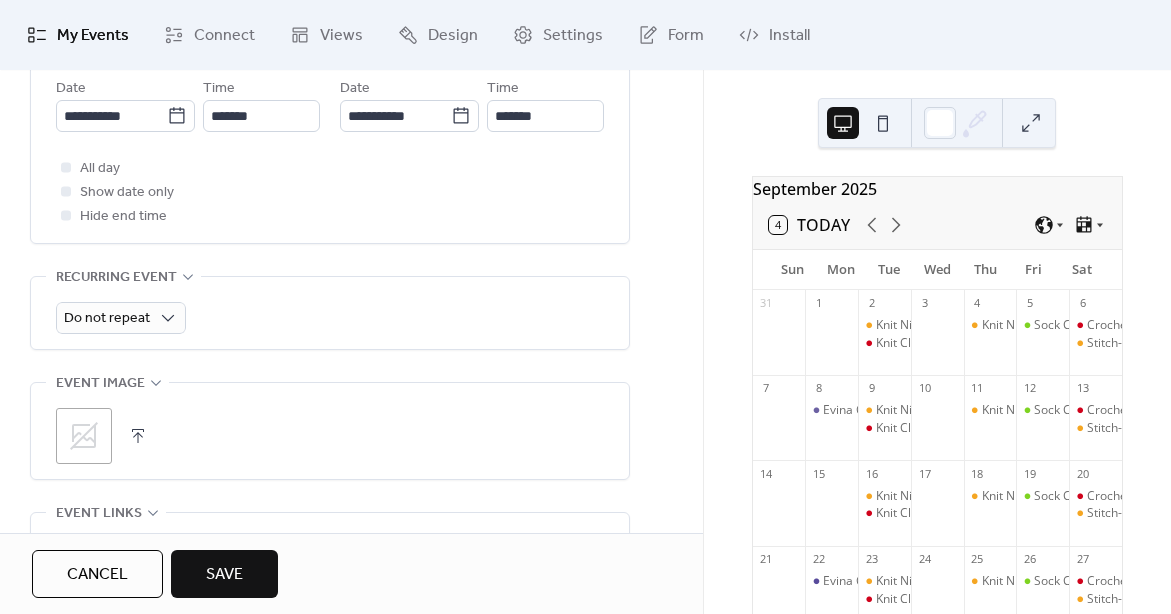 click 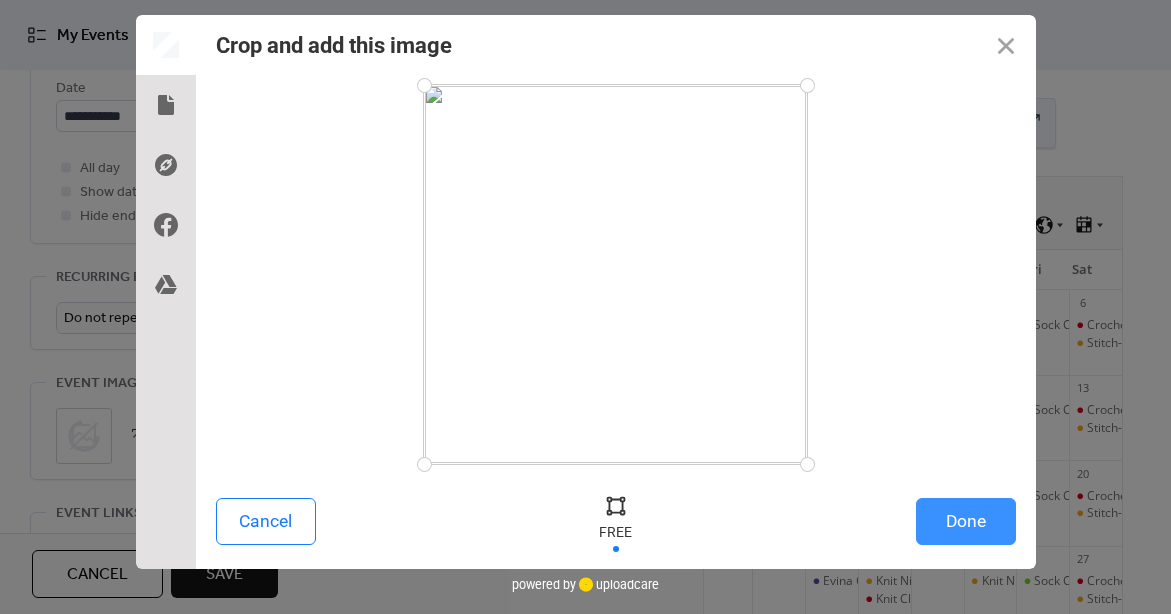 click on "Done" at bounding box center (966, 521) 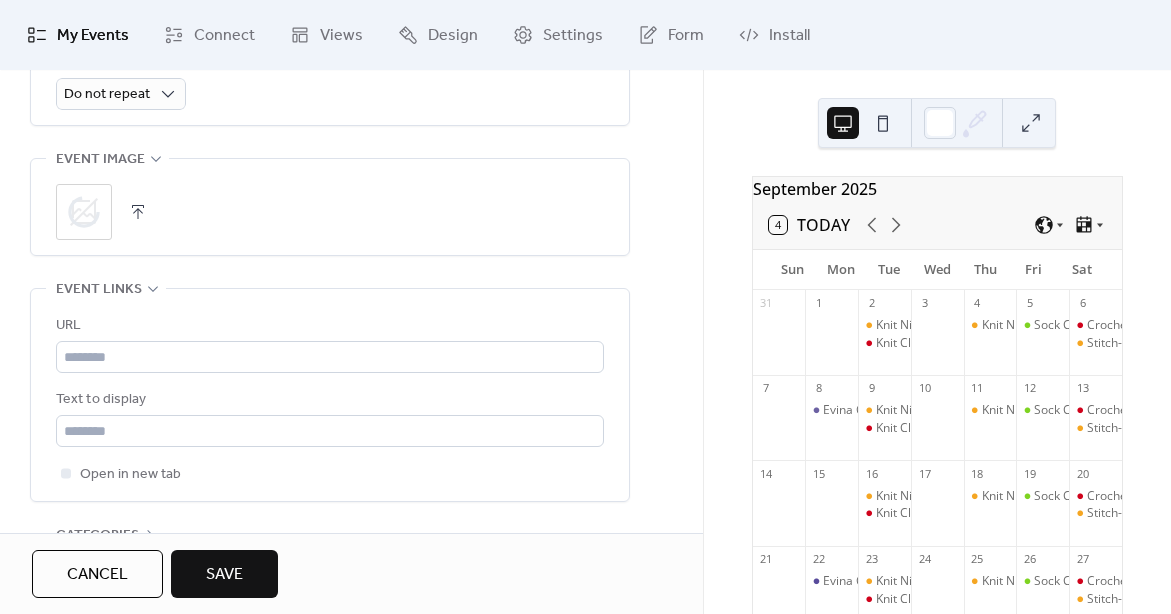 scroll, scrollTop: 1060, scrollLeft: 0, axis: vertical 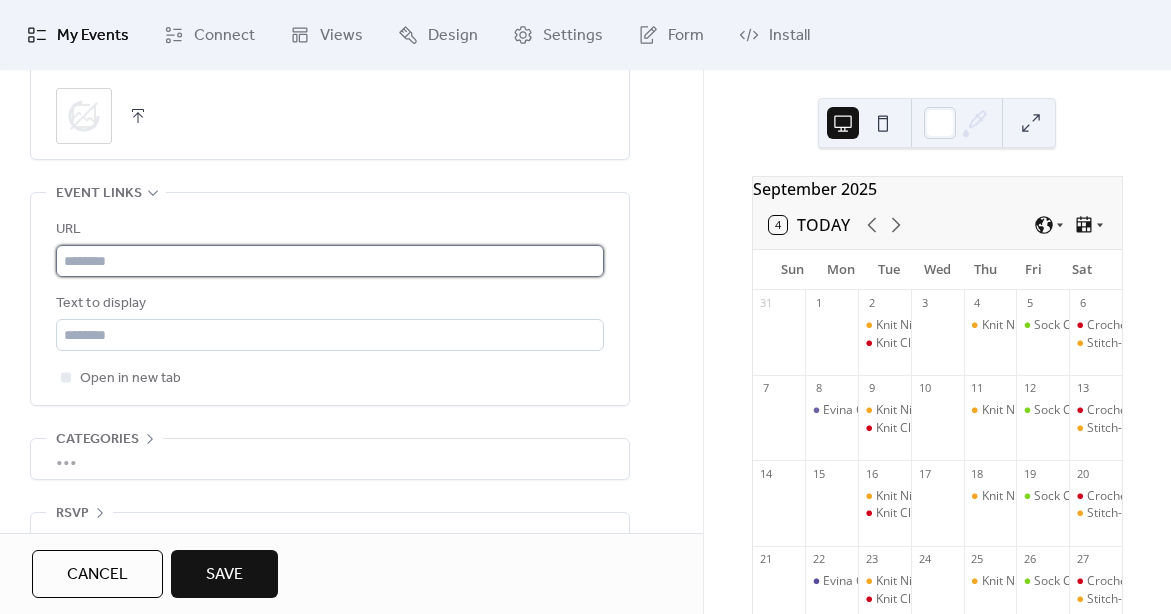 click at bounding box center [330, 261] 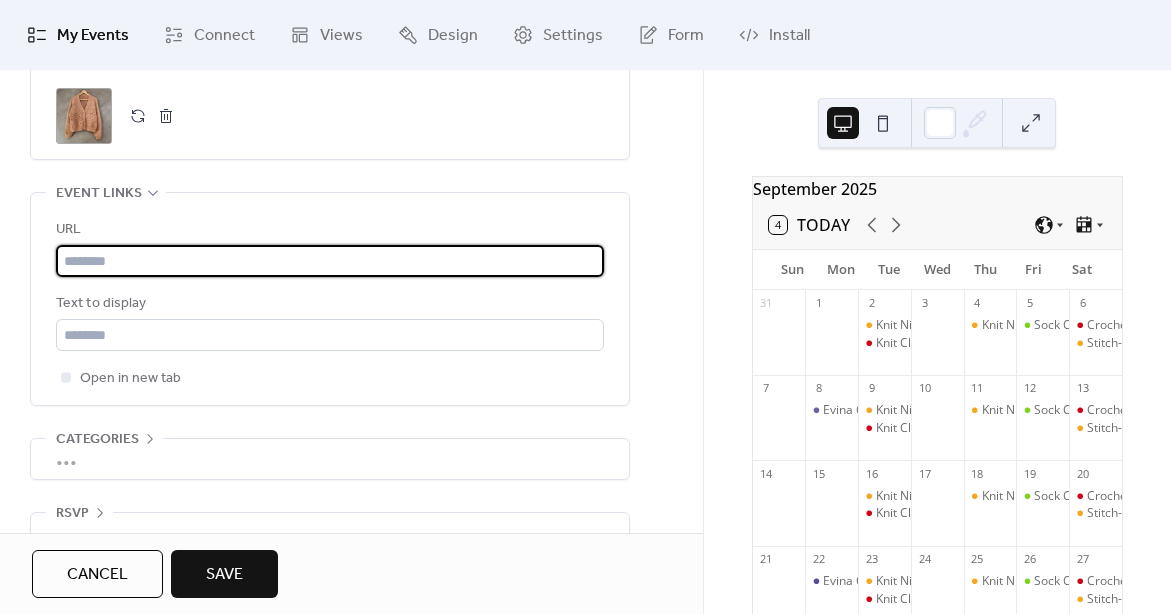 paste on "**********" 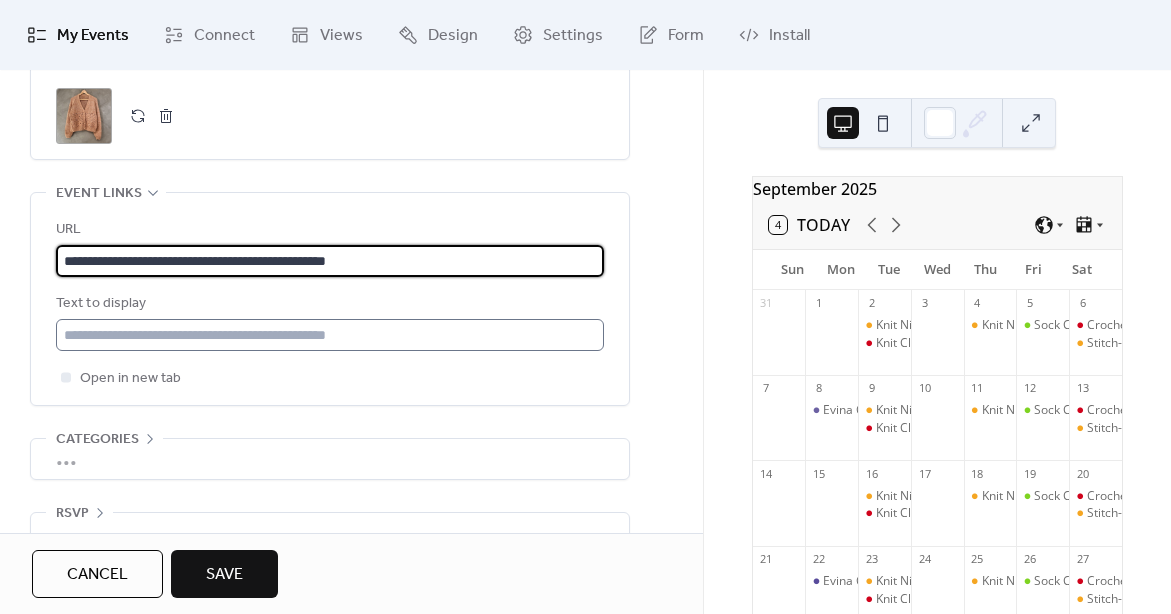type on "**********" 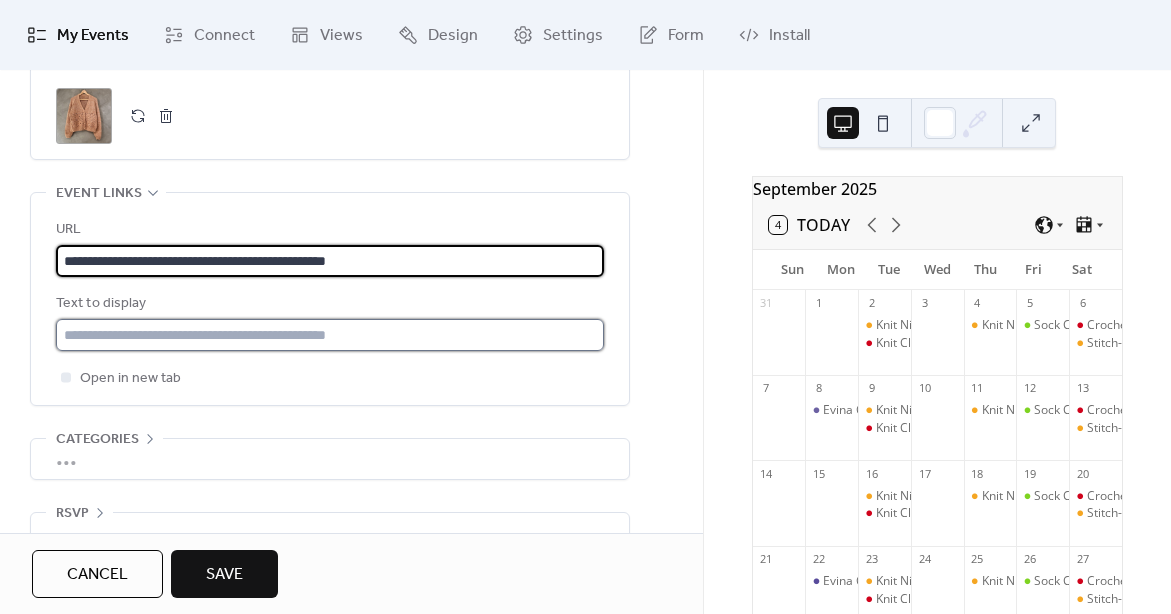 click at bounding box center [330, 335] 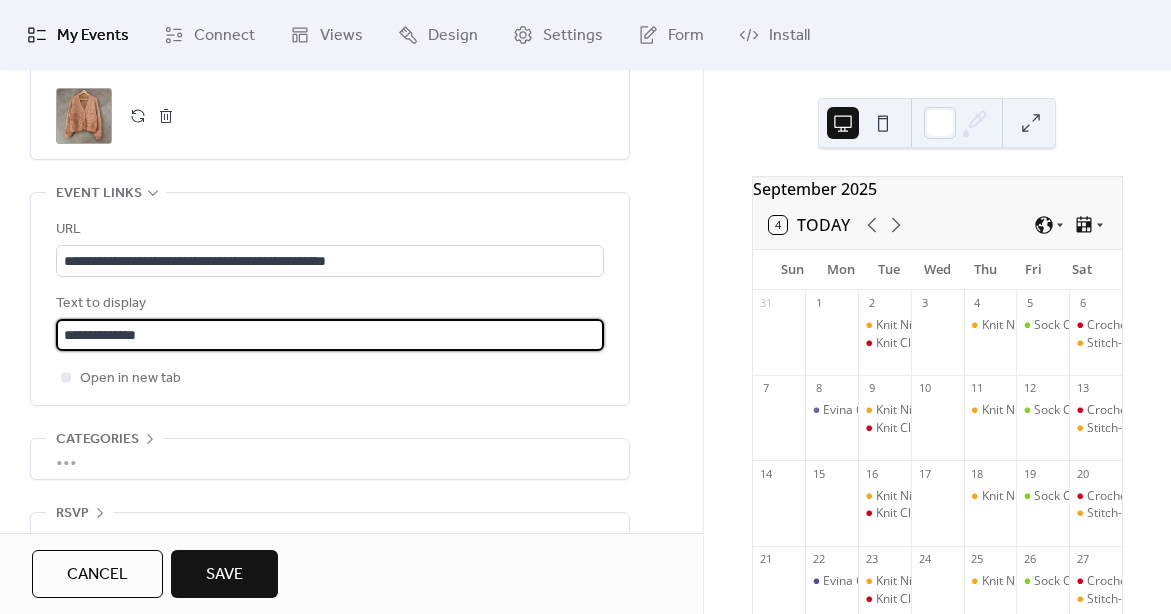 type on "**********" 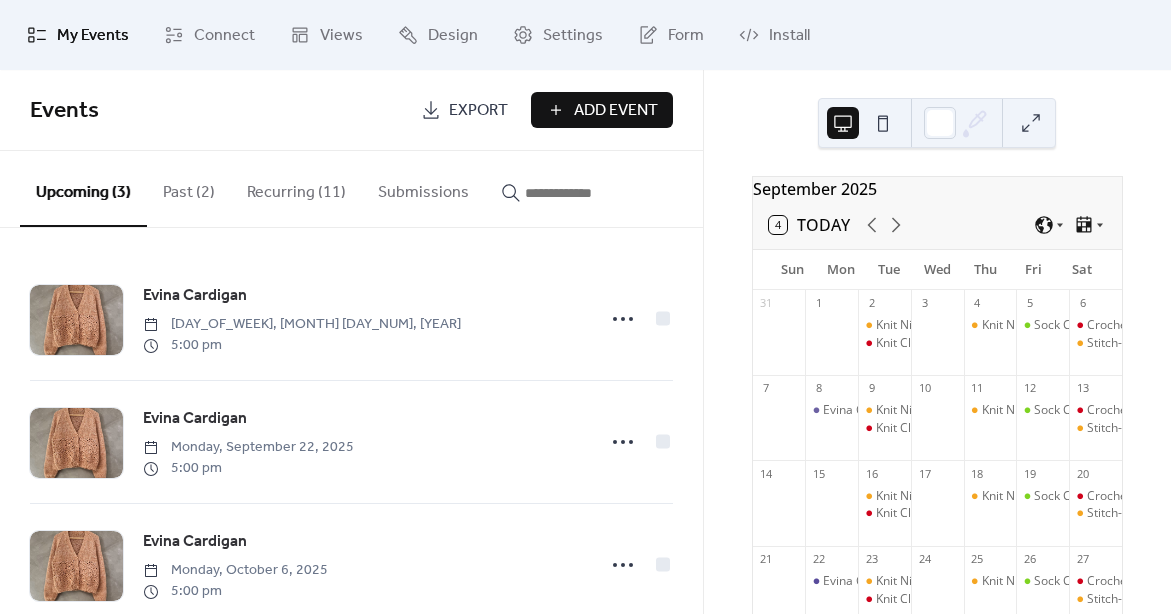 click on "Add Event" at bounding box center [616, 111] 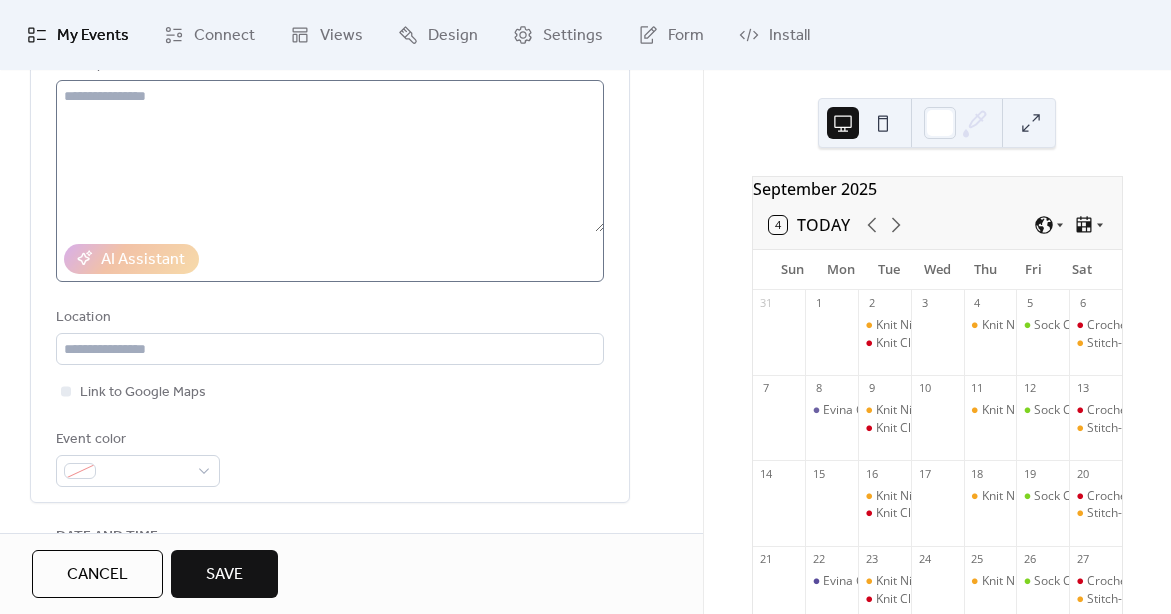 scroll, scrollTop: 321, scrollLeft: 0, axis: vertical 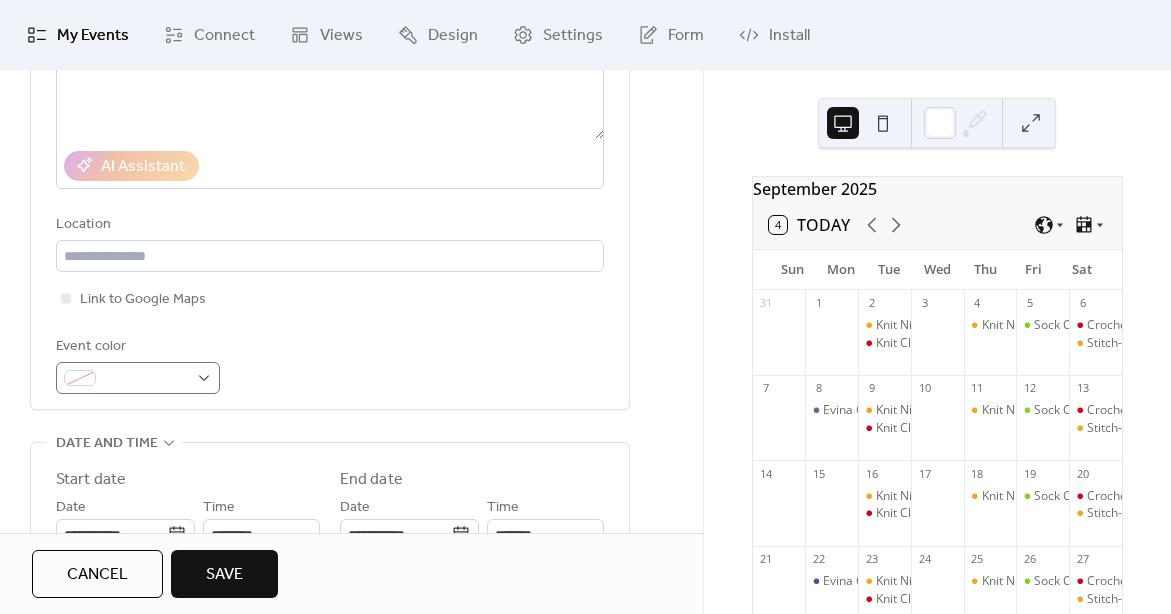 type on "**********" 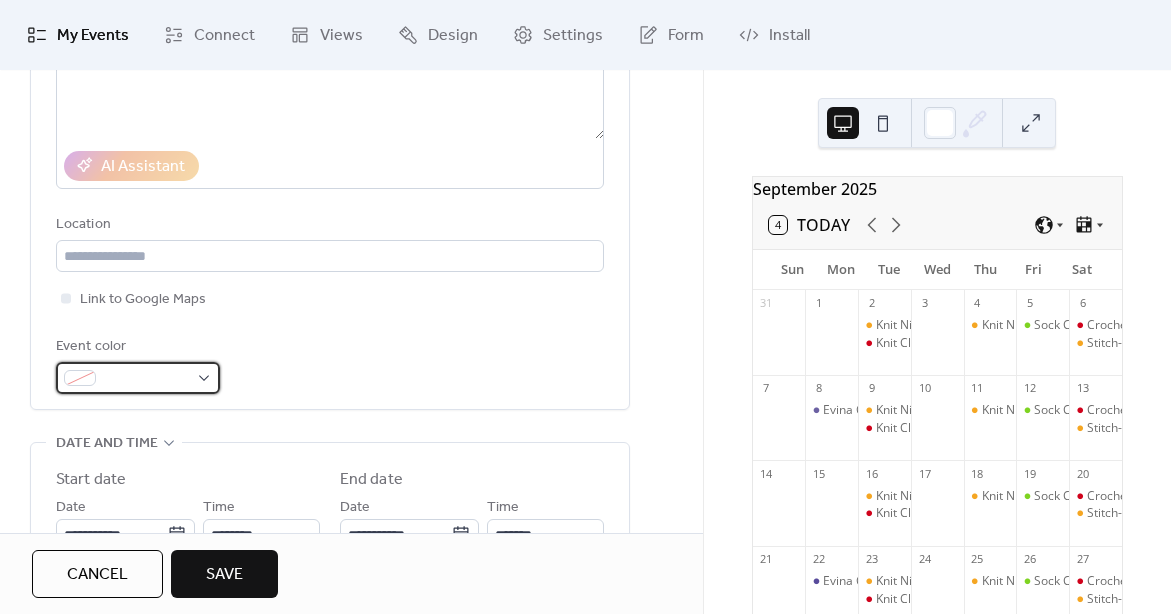 click at bounding box center (80, 378) 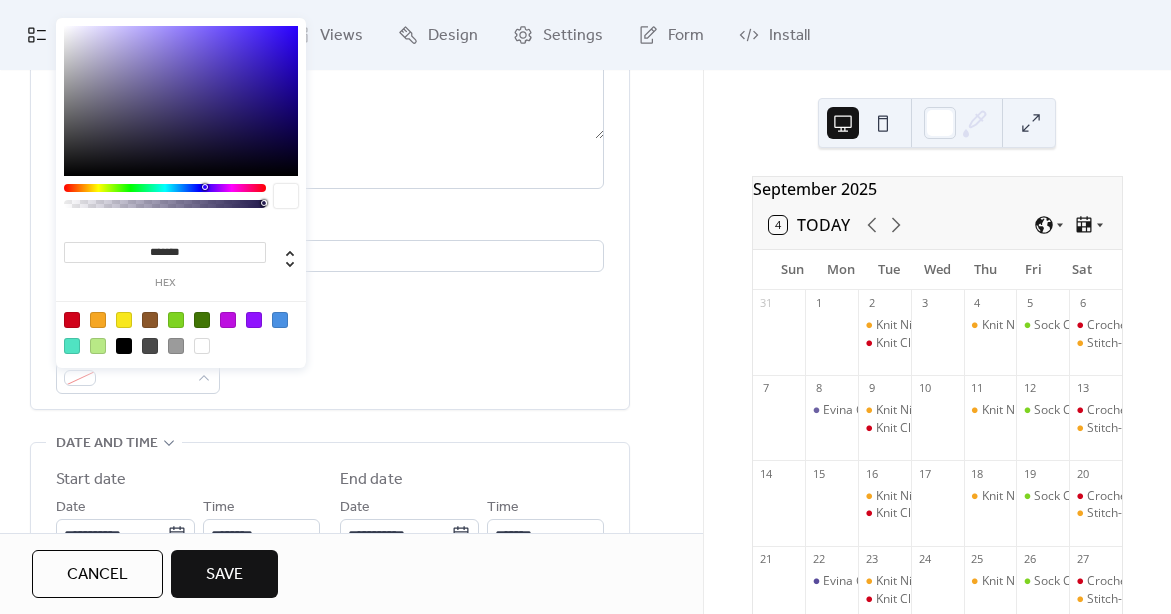 type on "*******" 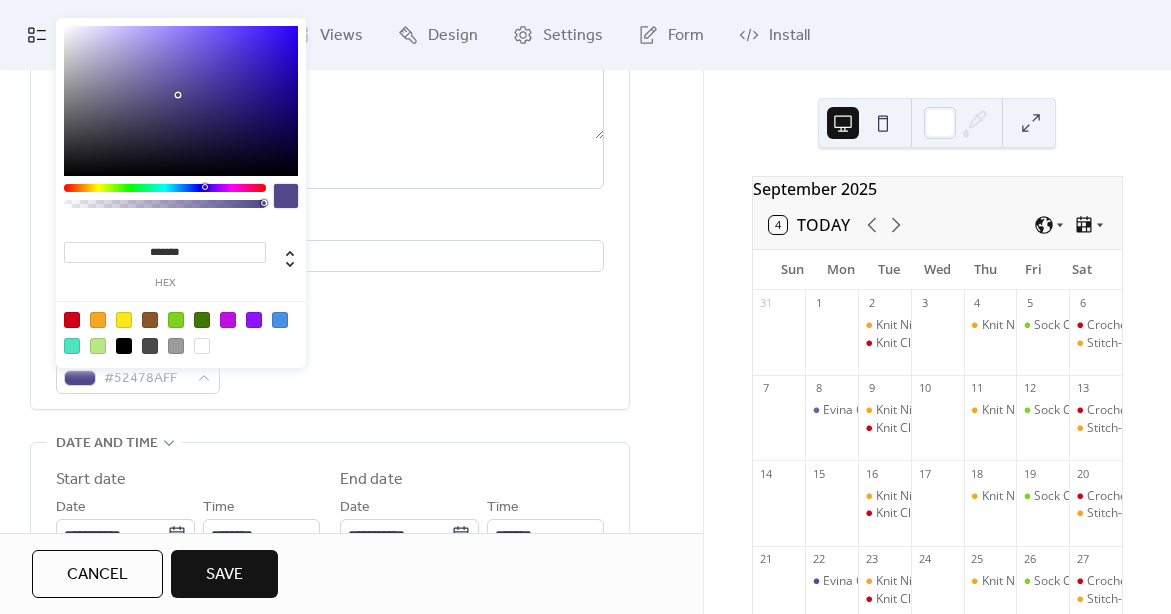 click on "**********" at bounding box center [330, 135] 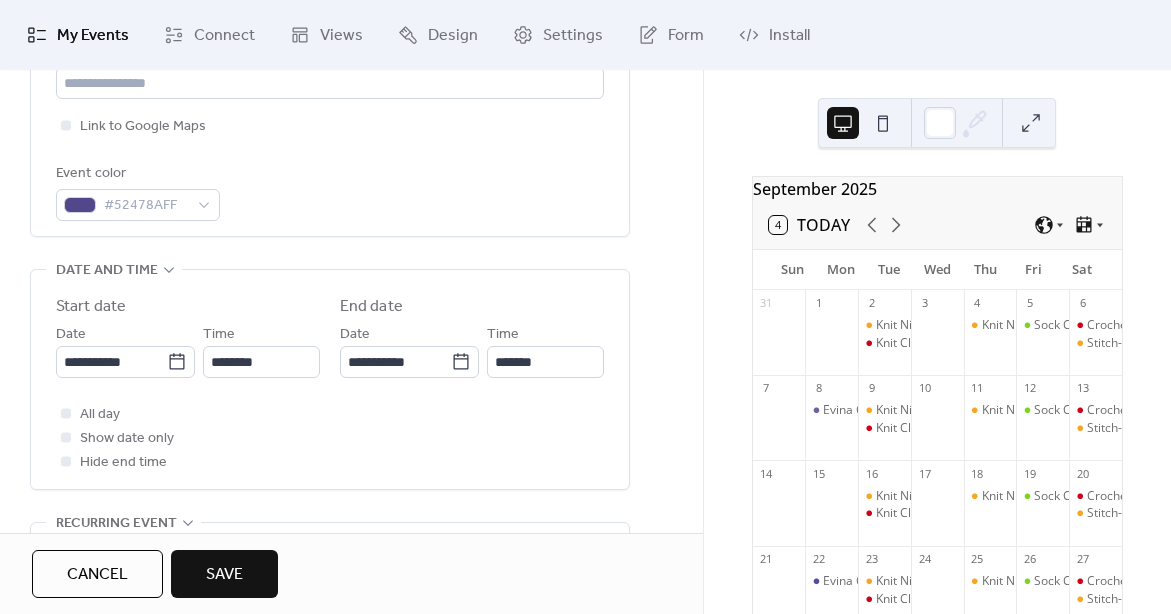 scroll, scrollTop: 505, scrollLeft: 0, axis: vertical 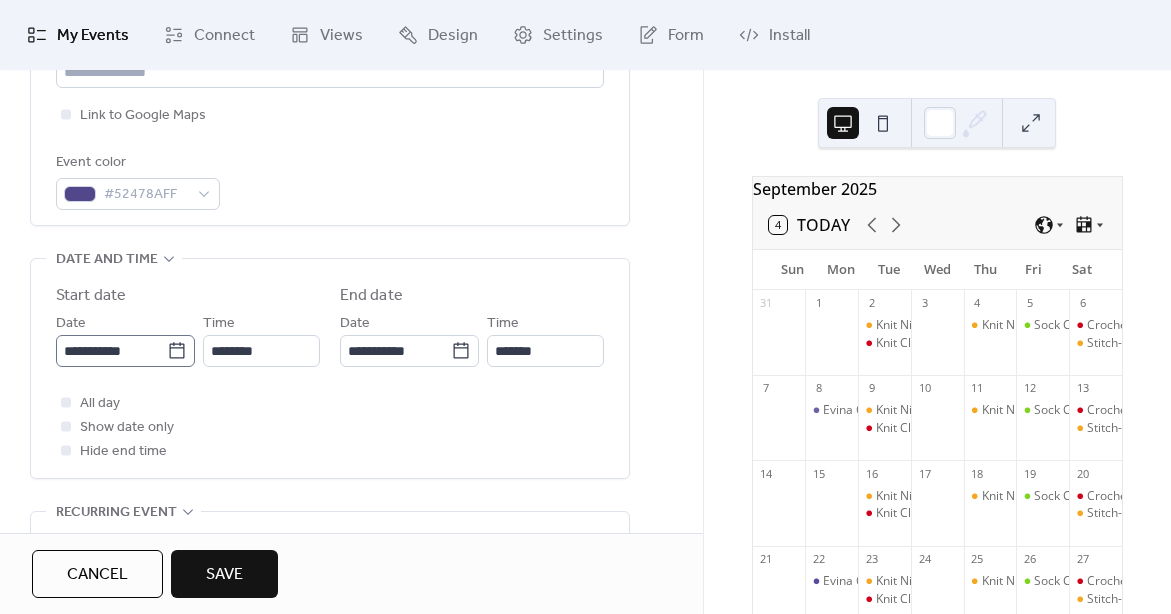 click 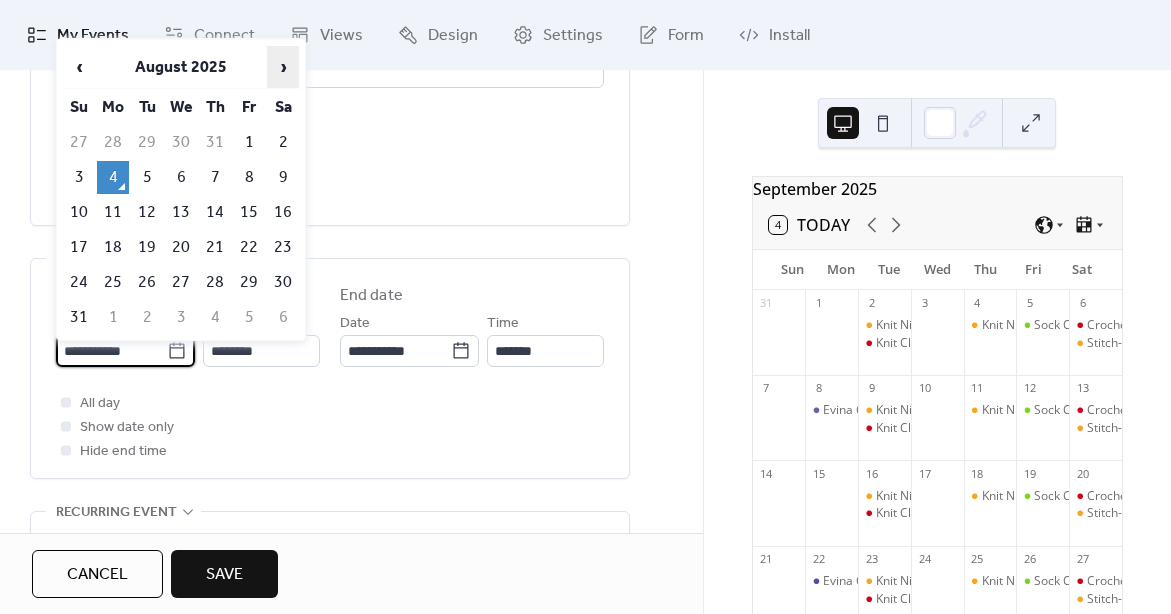 click on "›" at bounding box center [283, 67] 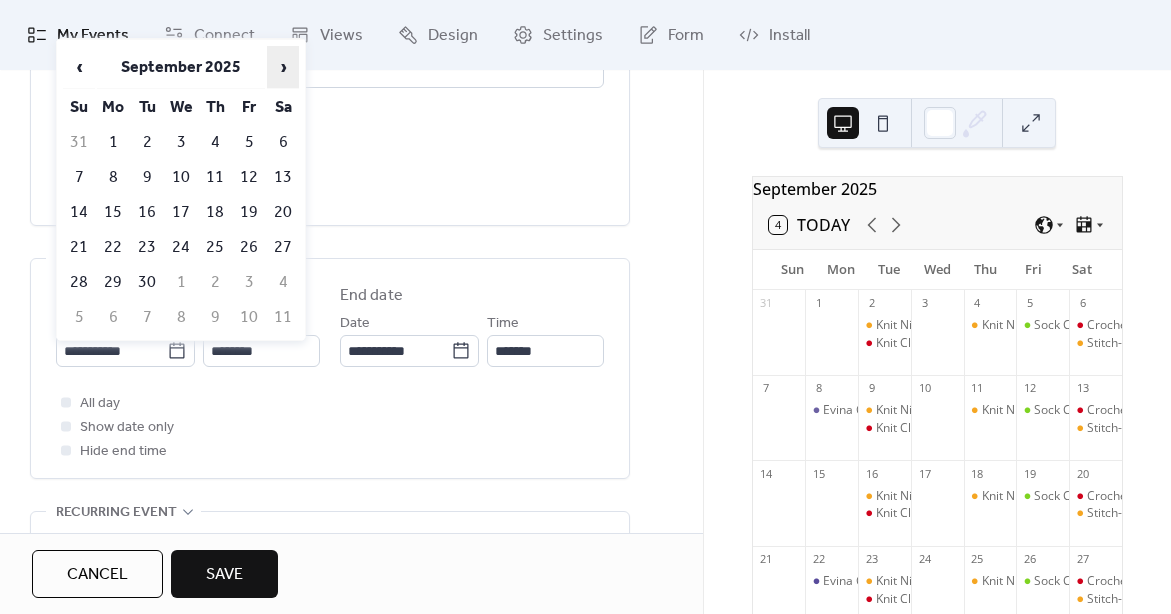 click on "›" at bounding box center (283, 67) 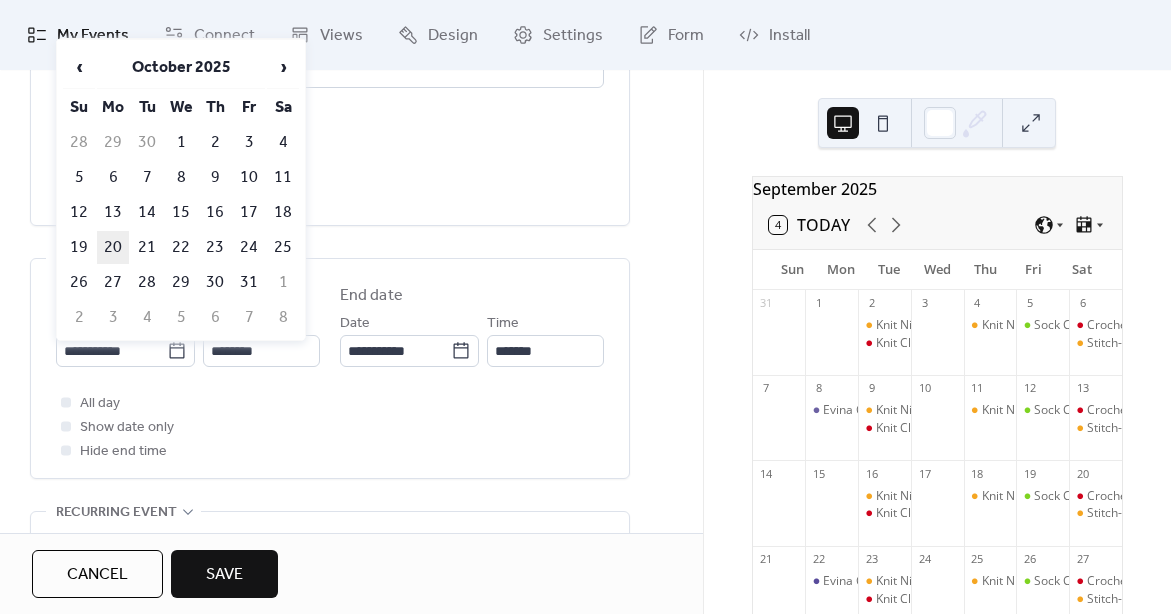 click on "20" at bounding box center [113, 247] 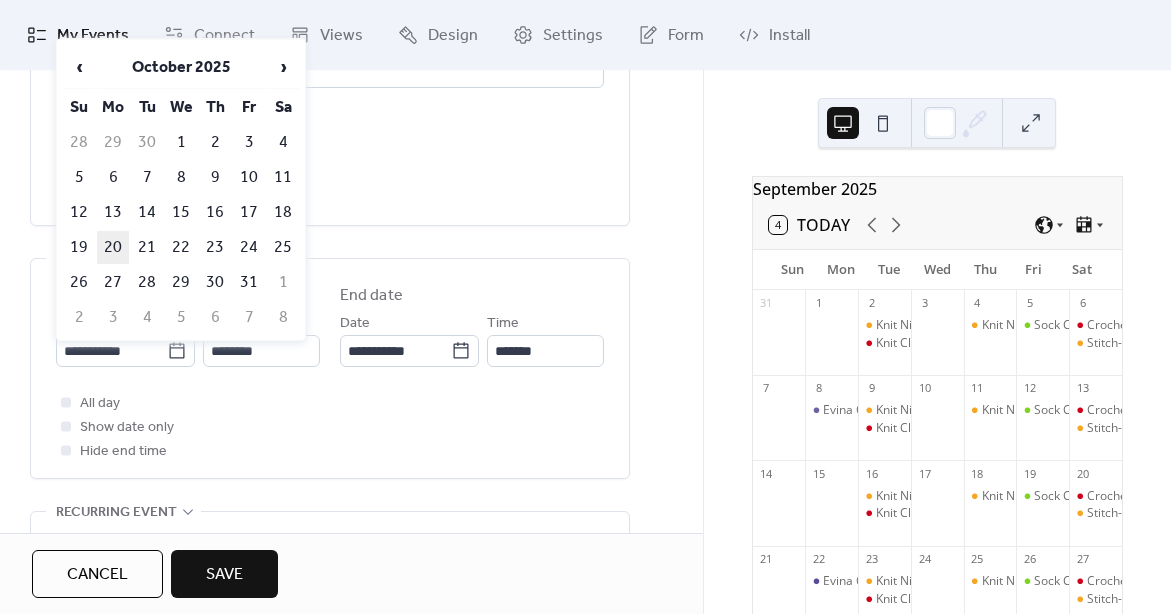 type on "**********" 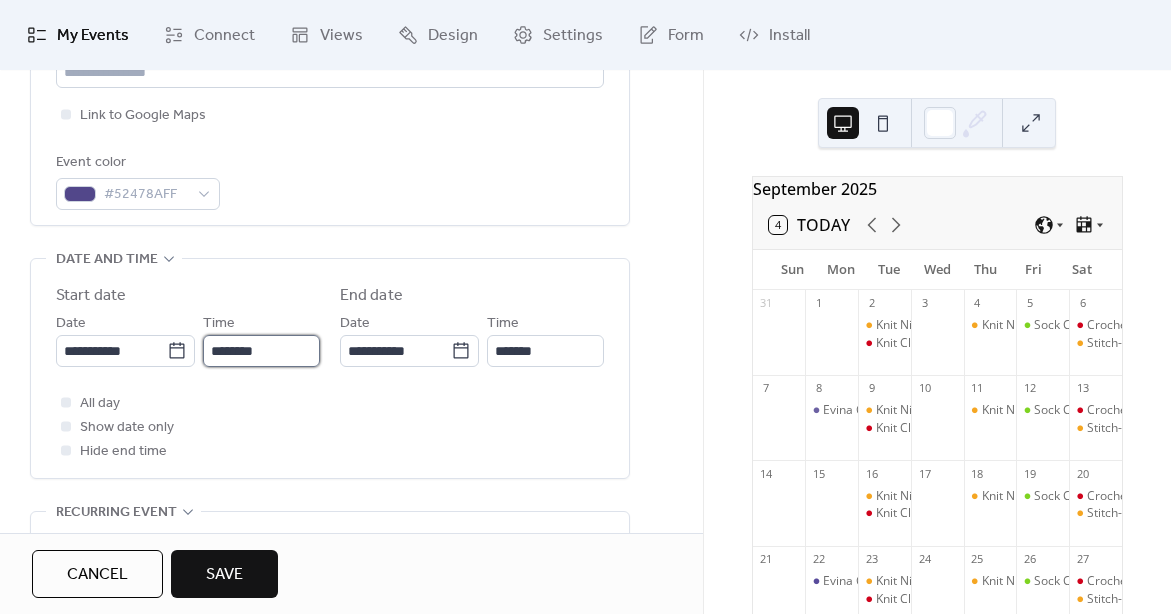 click on "********" at bounding box center (261, 351) 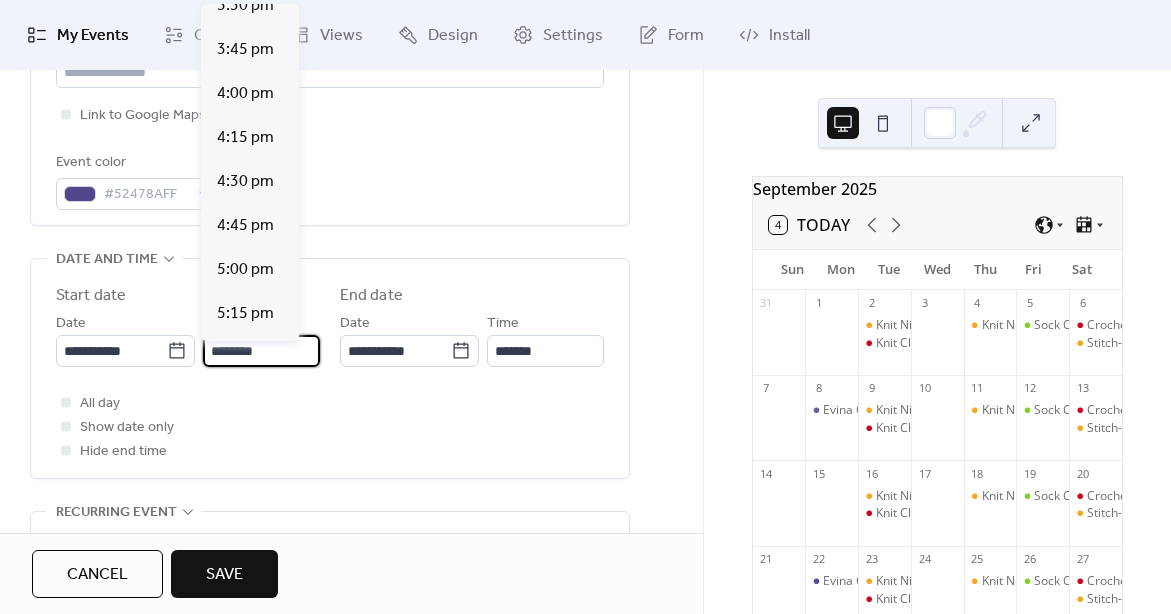 scroll, scrollTop: 2754, scrollLeft: 0, axis: vertical 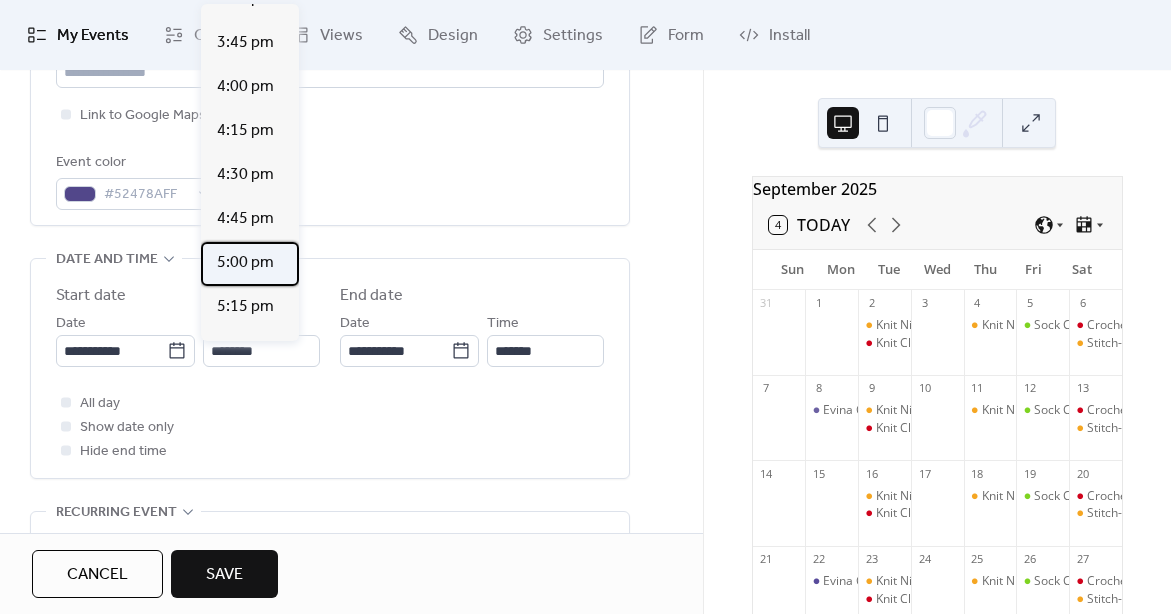click on "5:00 pm" at bounding box center (245, 263) 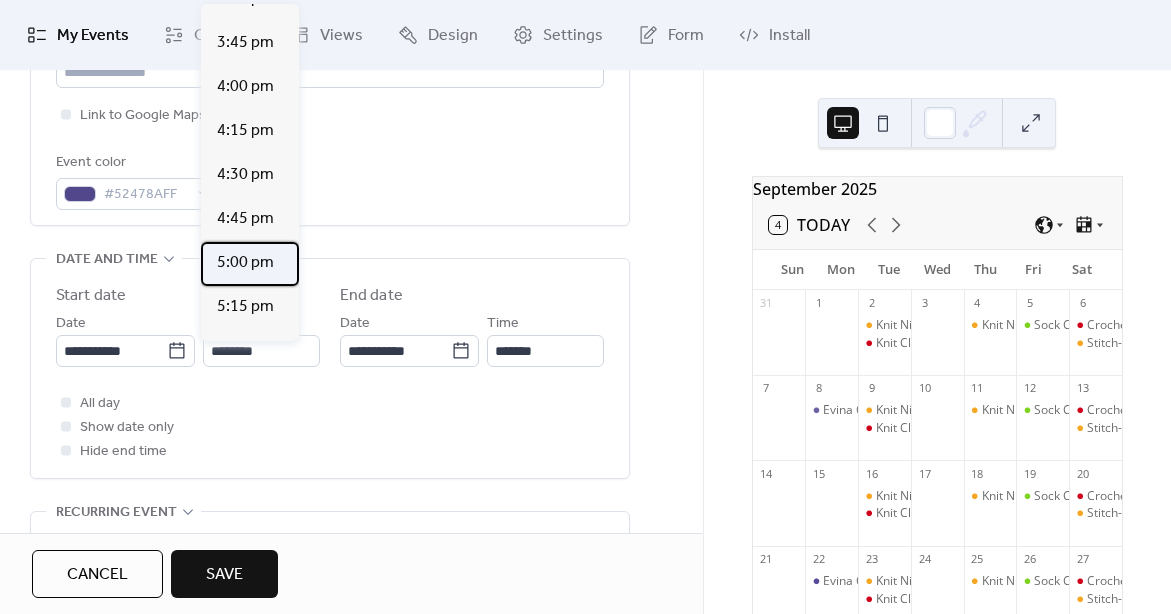 type on "*******" 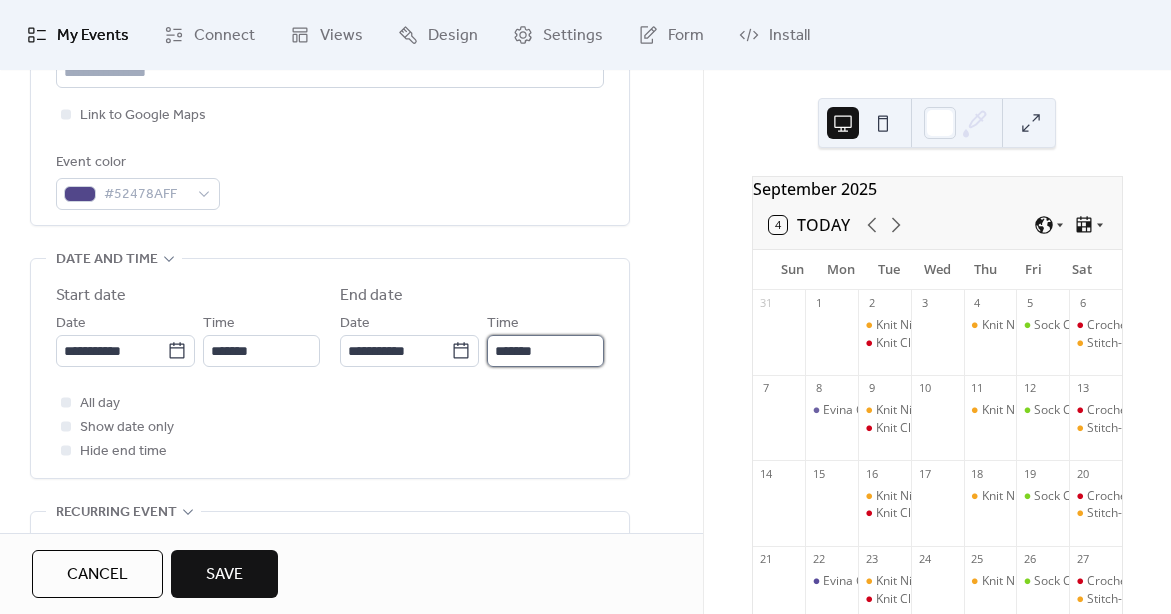 click on "*******" at bounding box center (545, 351) 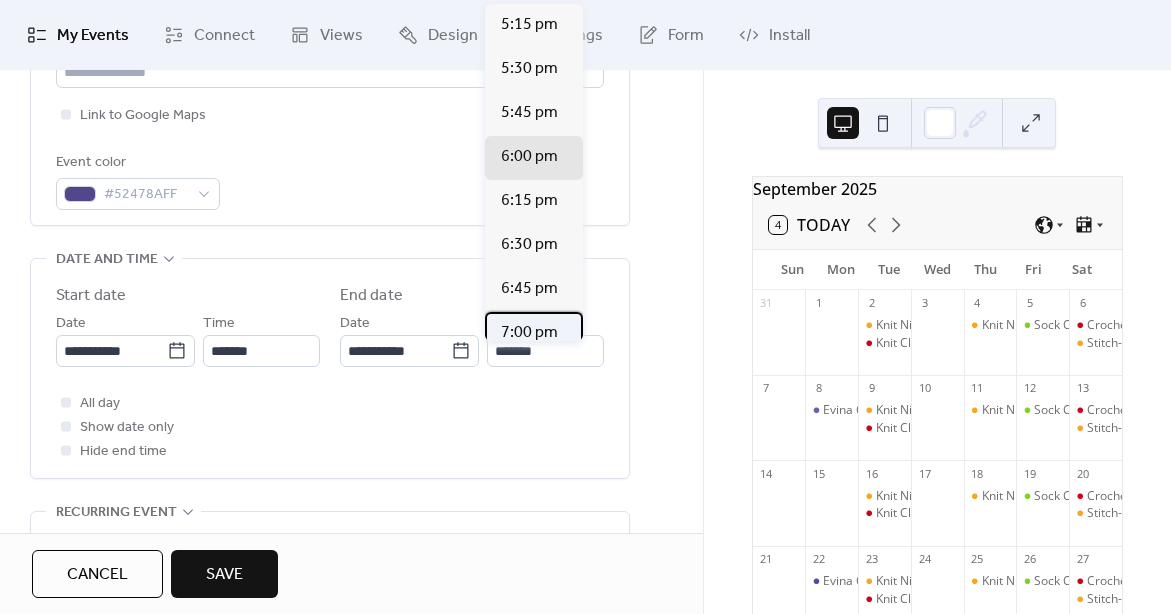 click on "7:00 pm" at bounding box center [529, 333] 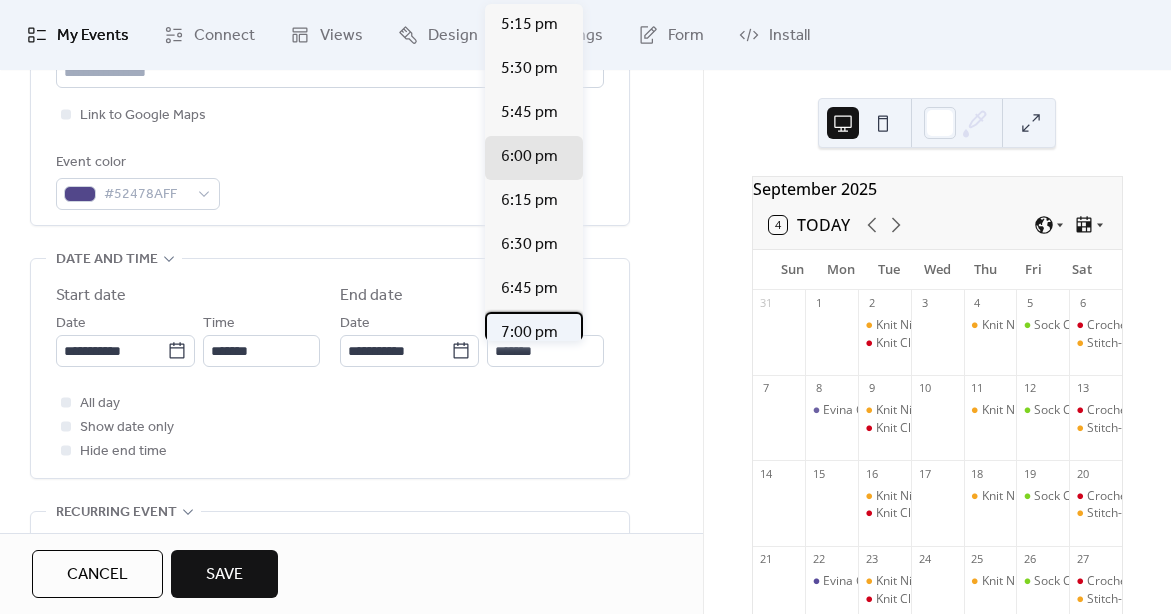 type on "*******" 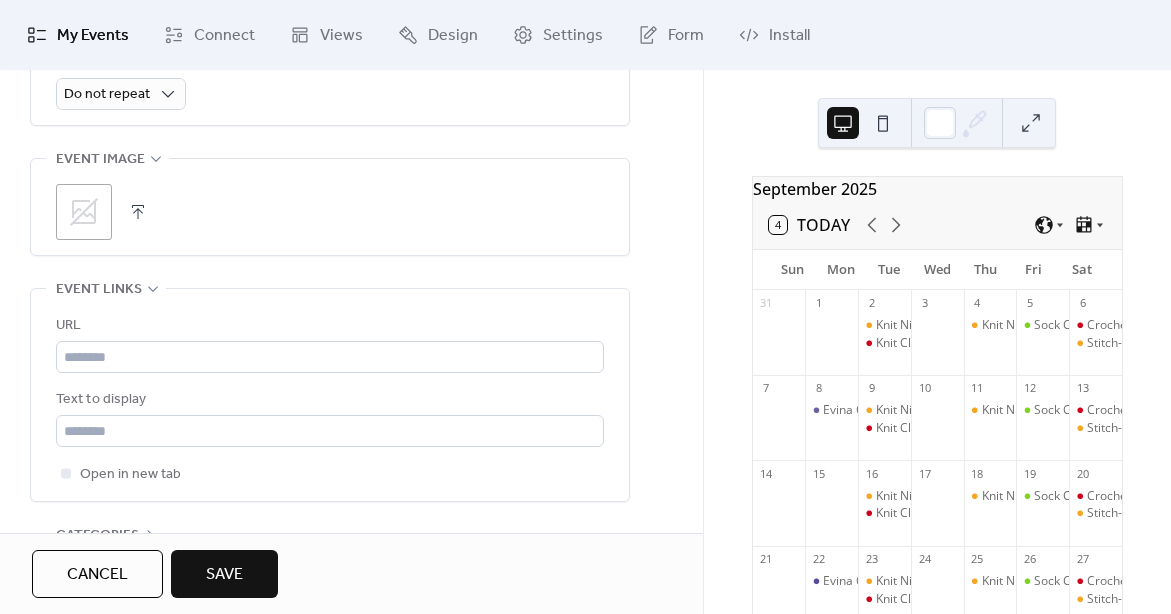 scroll, scrollTop: 1007, scrollLeft: 0, axis: vertical 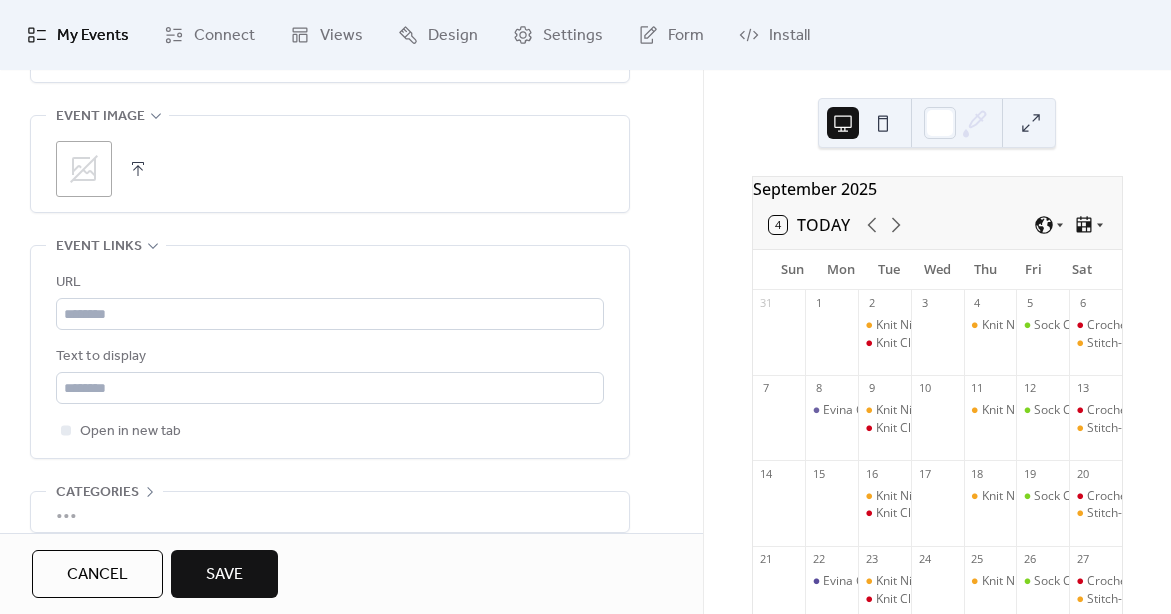 click 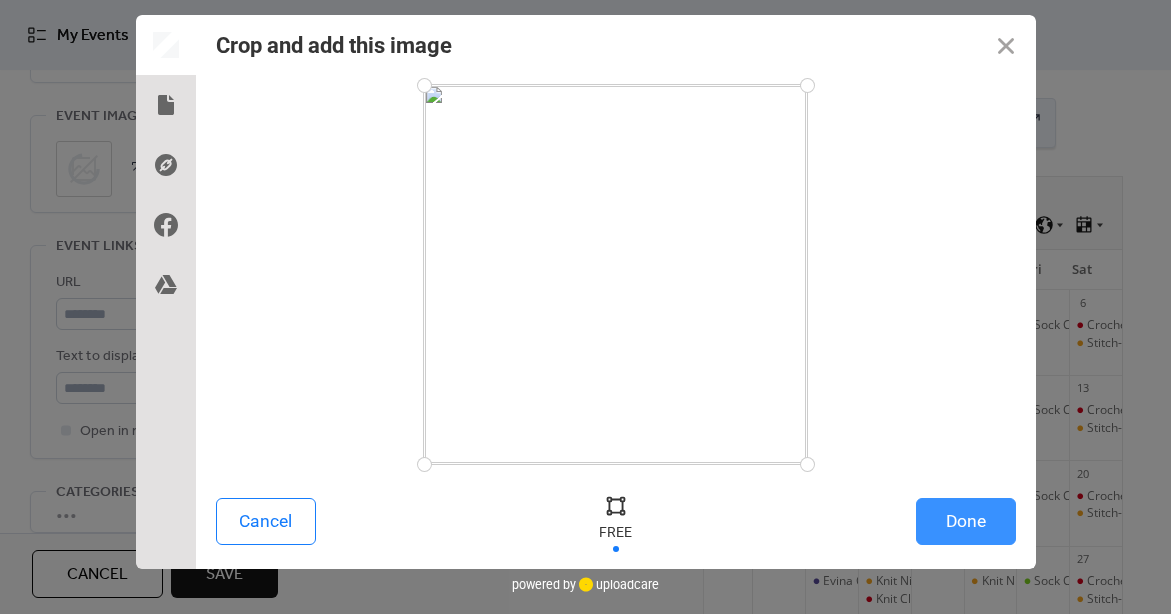 click on "Done" at bounding box center [966, 521] 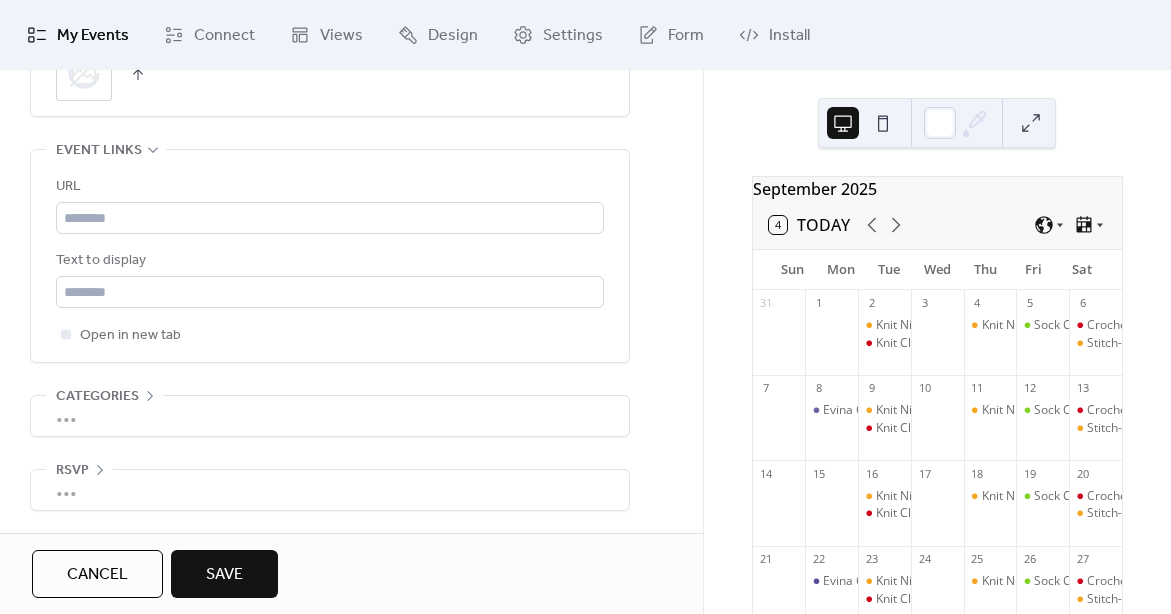 scroll, scrollTop: 1118, scrollLeft: 0, axis: vertical 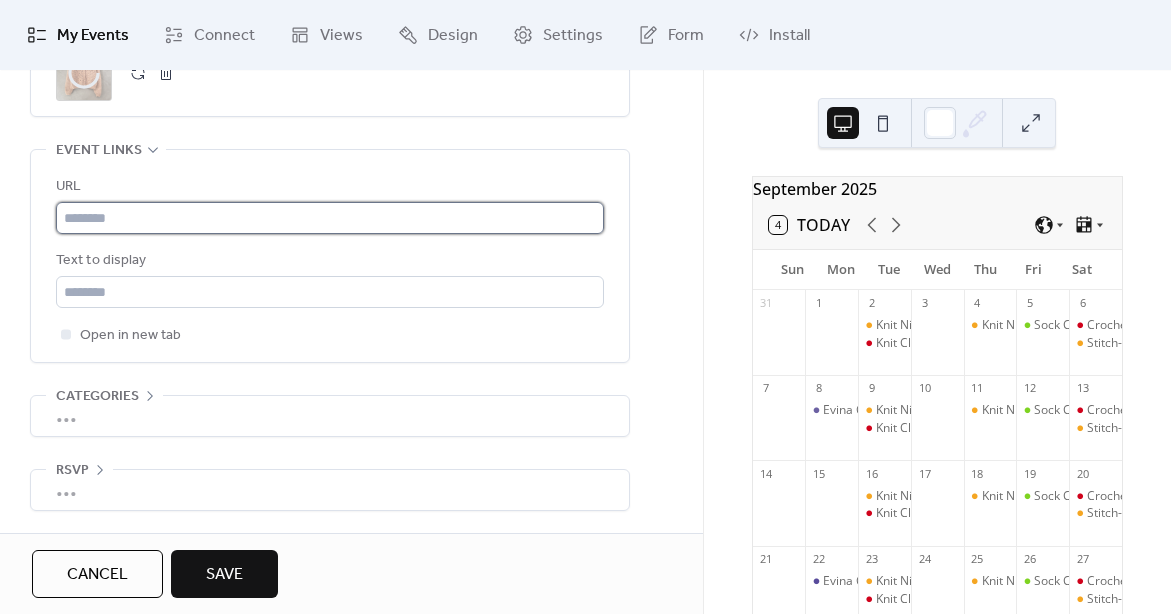click at bounding box center [330, 218] 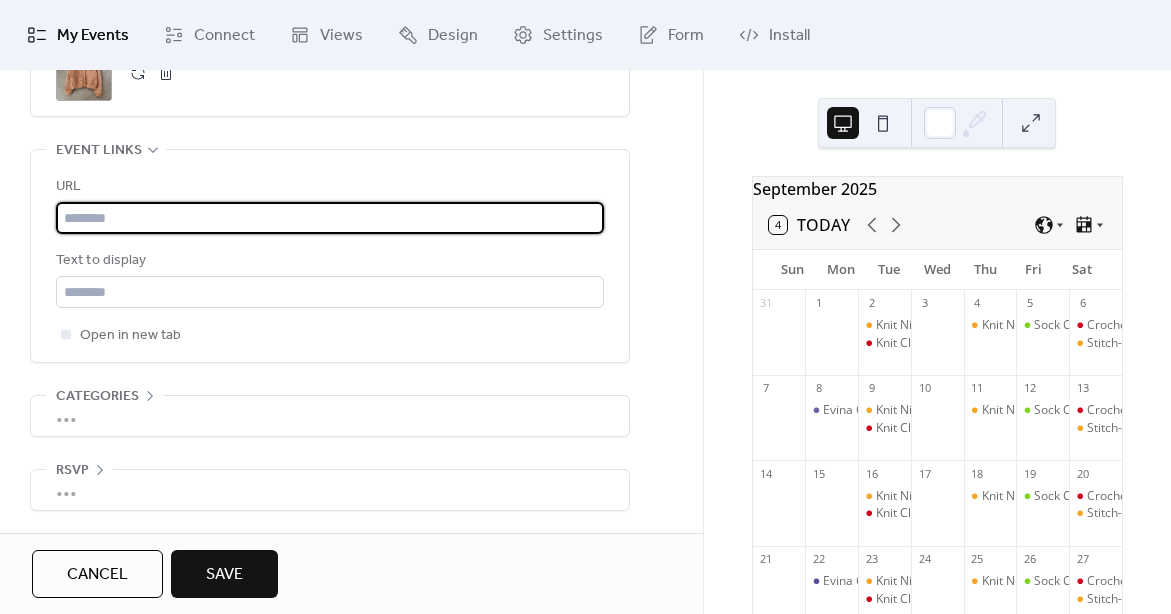 paste on "**********" 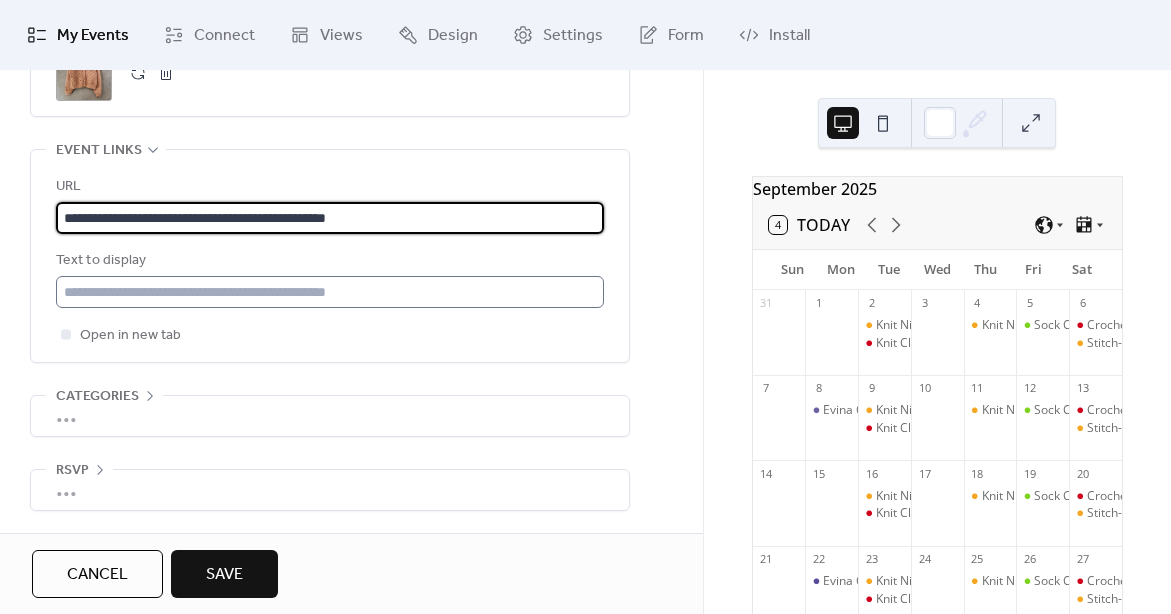 type on "**********" 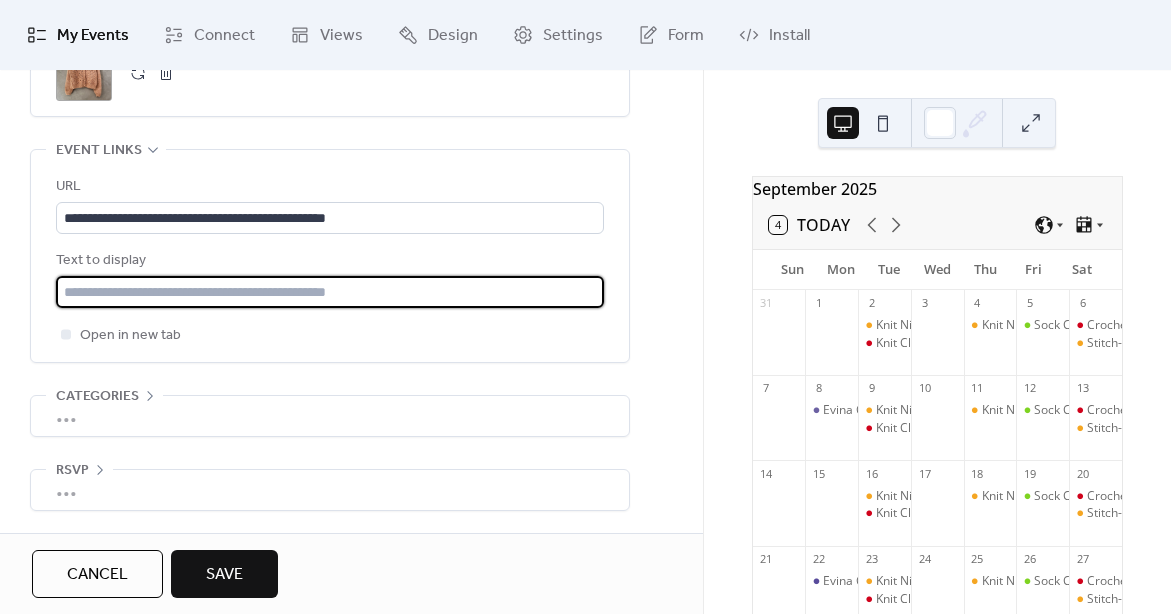 click at bounding box center [330, 292] 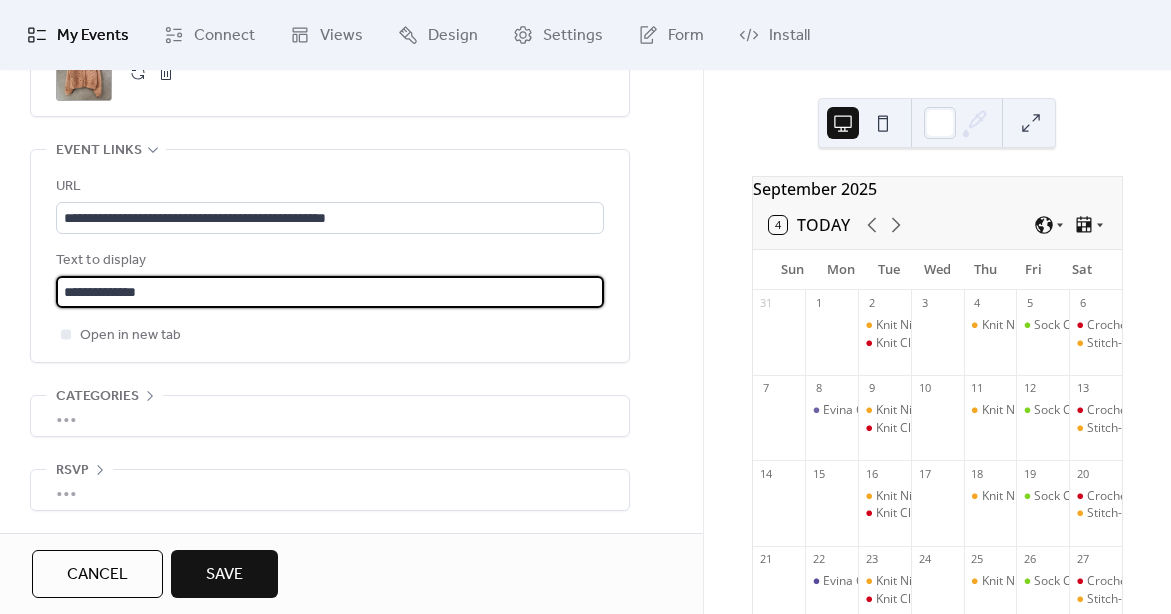 type on "**********" 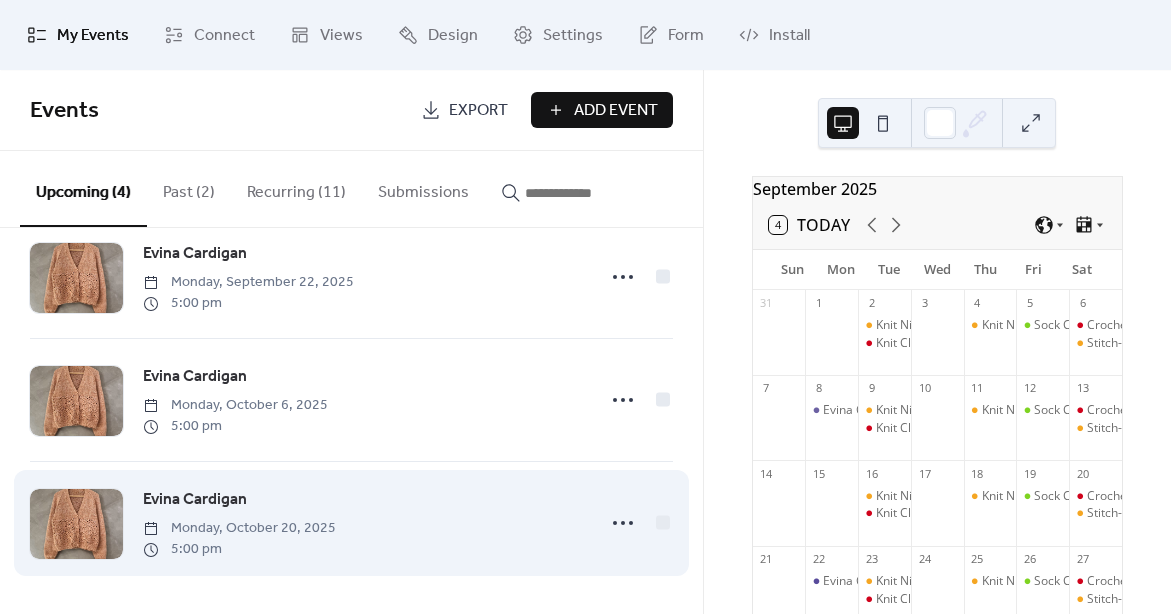 scroll, scrollTop: 166, scrollLeft: 0, axis: vertical 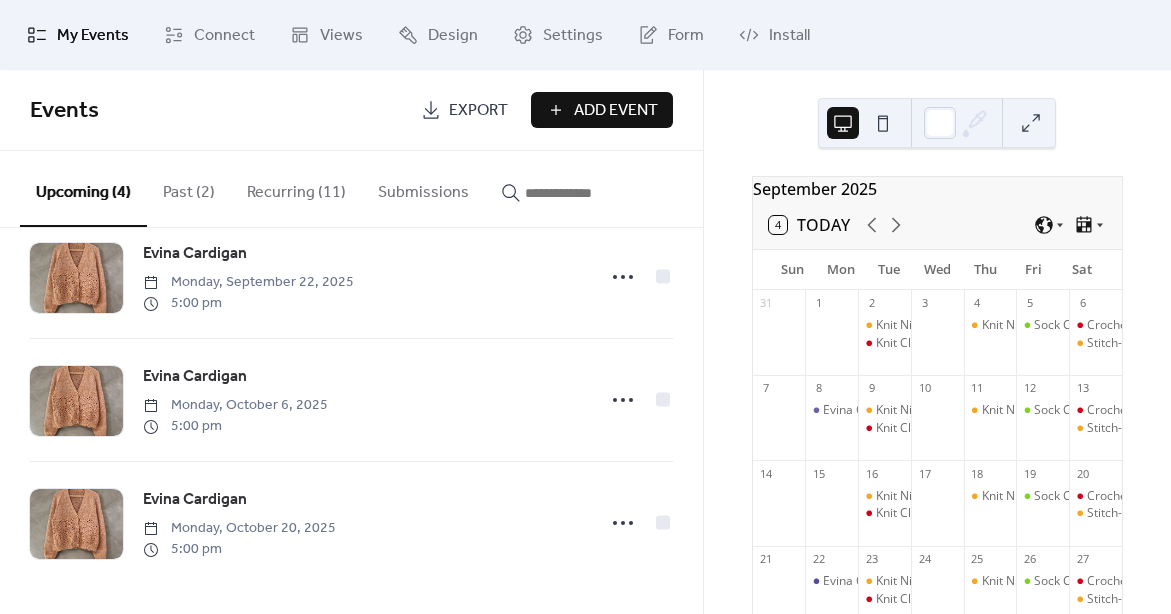 click on "Add Event" at bounding box center [616, 111] 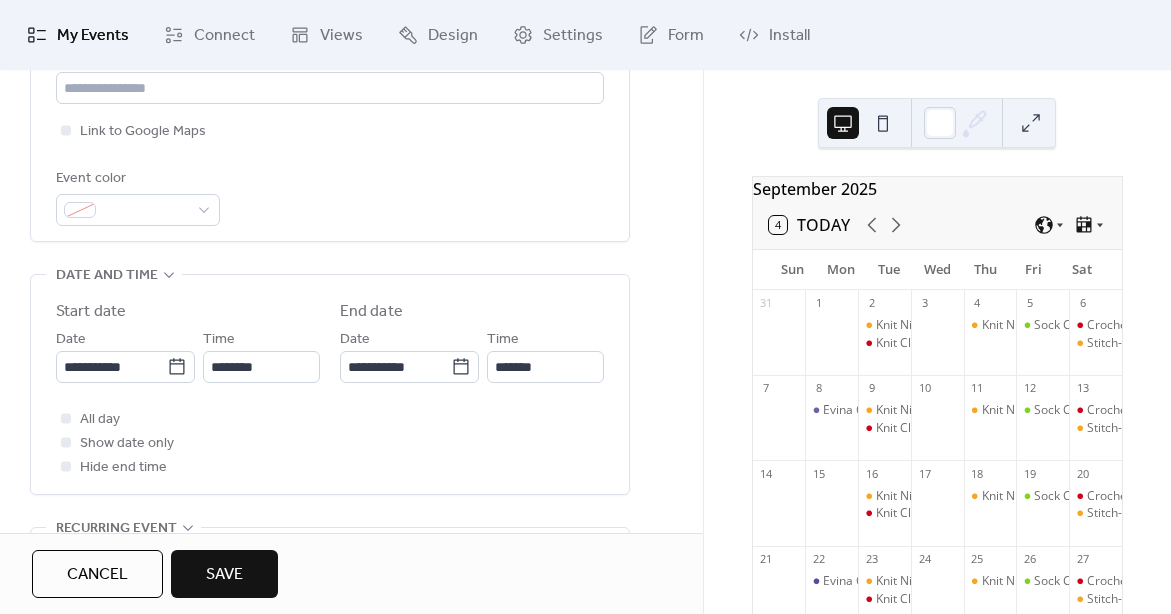 scroll, scrollTop: 419, scrollLeft: 0, axis: vertical 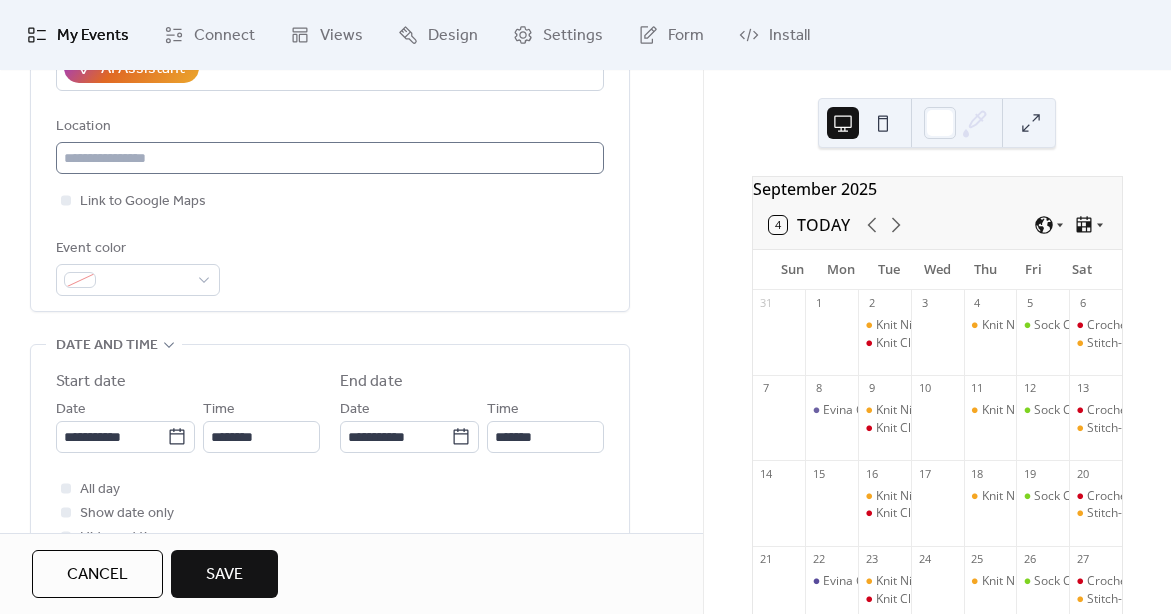 type on "**********" 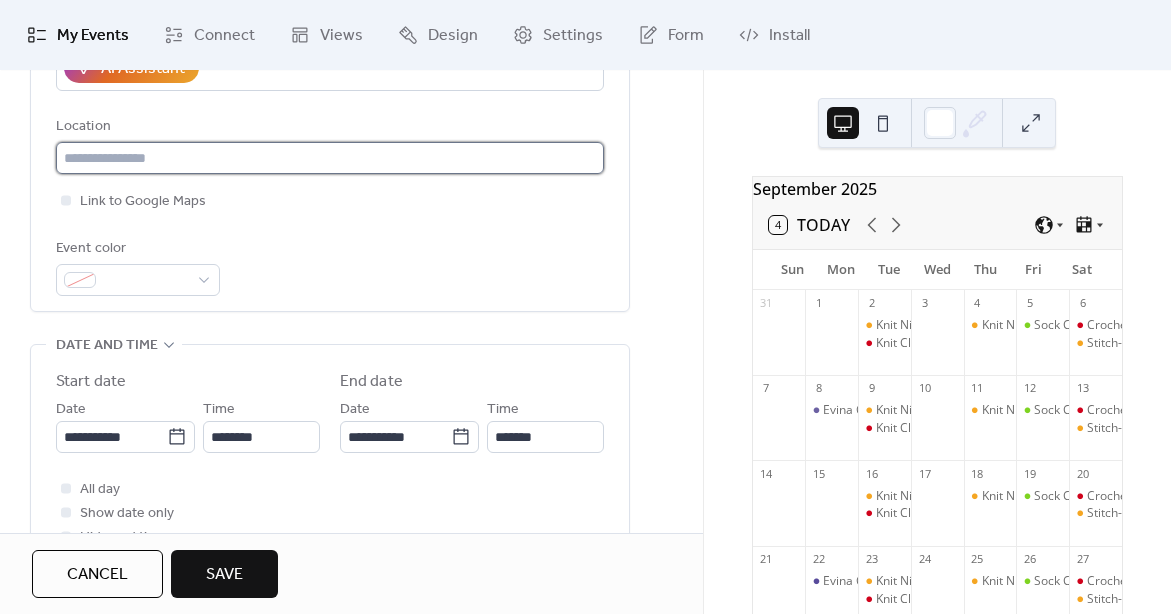 click at bounding box center [330, 158] 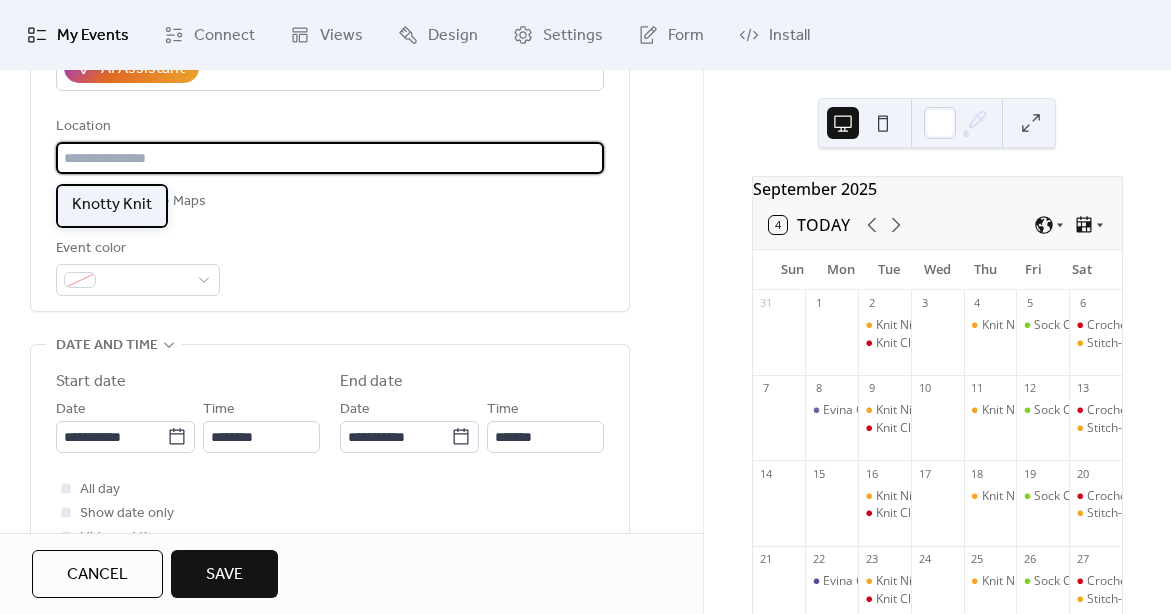 click on "Knotty Knit" at bounding box center [112, 205] 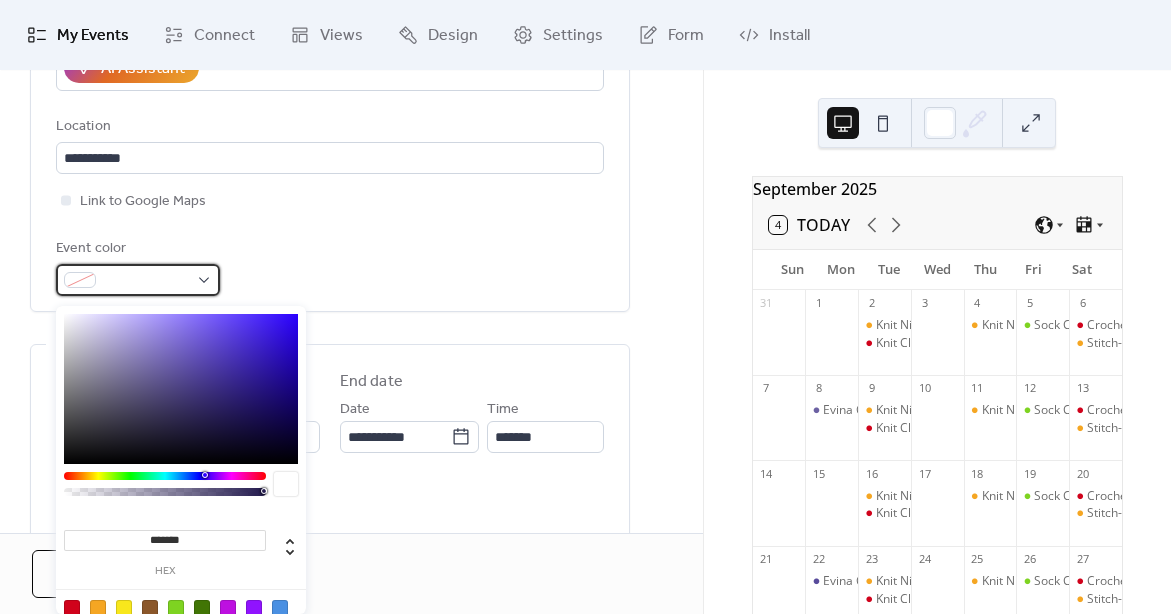 click at bounding box center (146, 281) 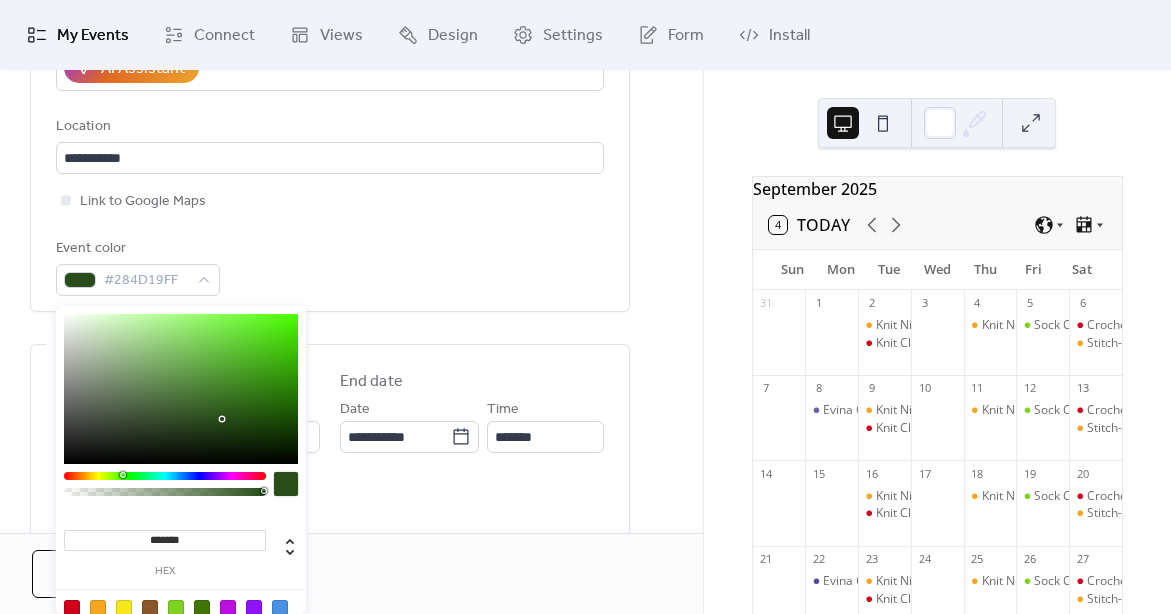 click at bounding box center [165, 476] 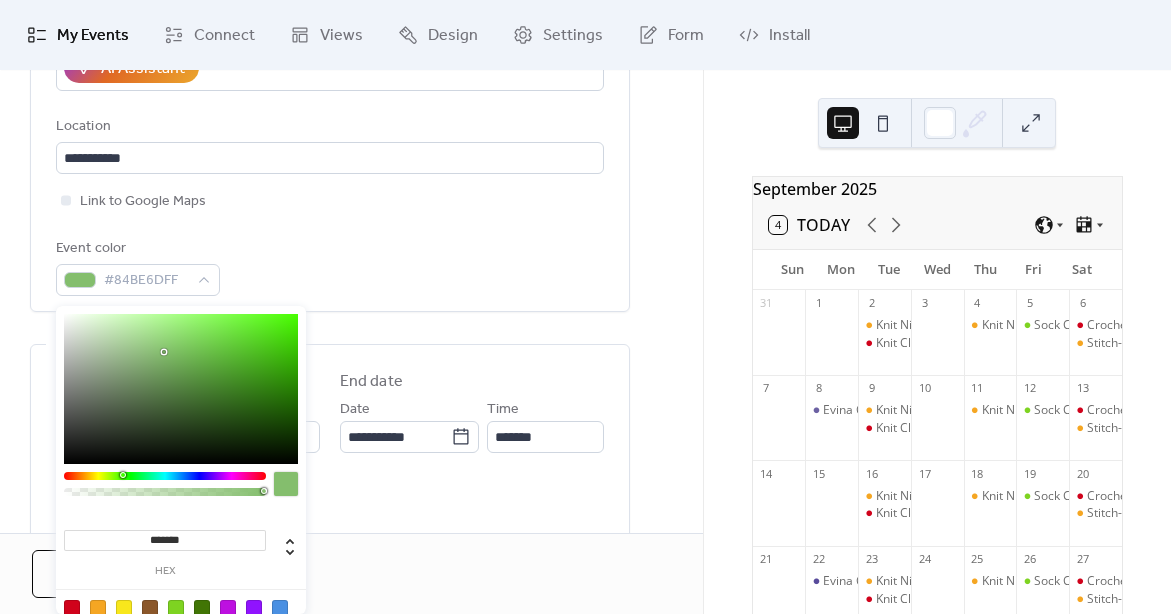 click at bounding box center (181, 389) 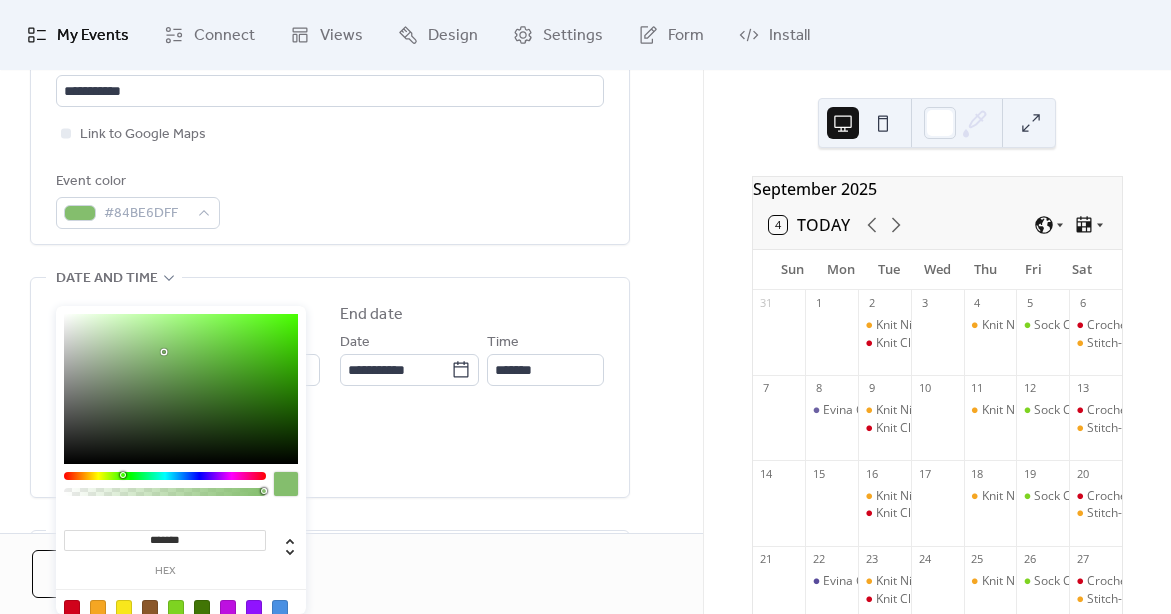 scroll, scrollTop: 487, scrollLeft: 0, axis: vertical 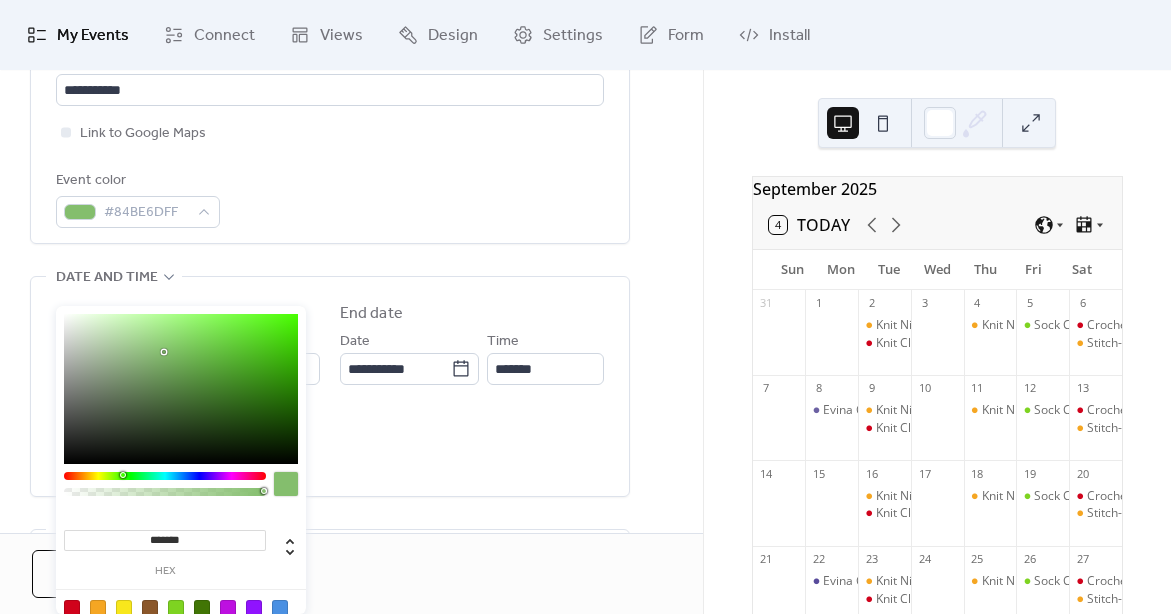 click on "**********" at bounding box center [330, -31] 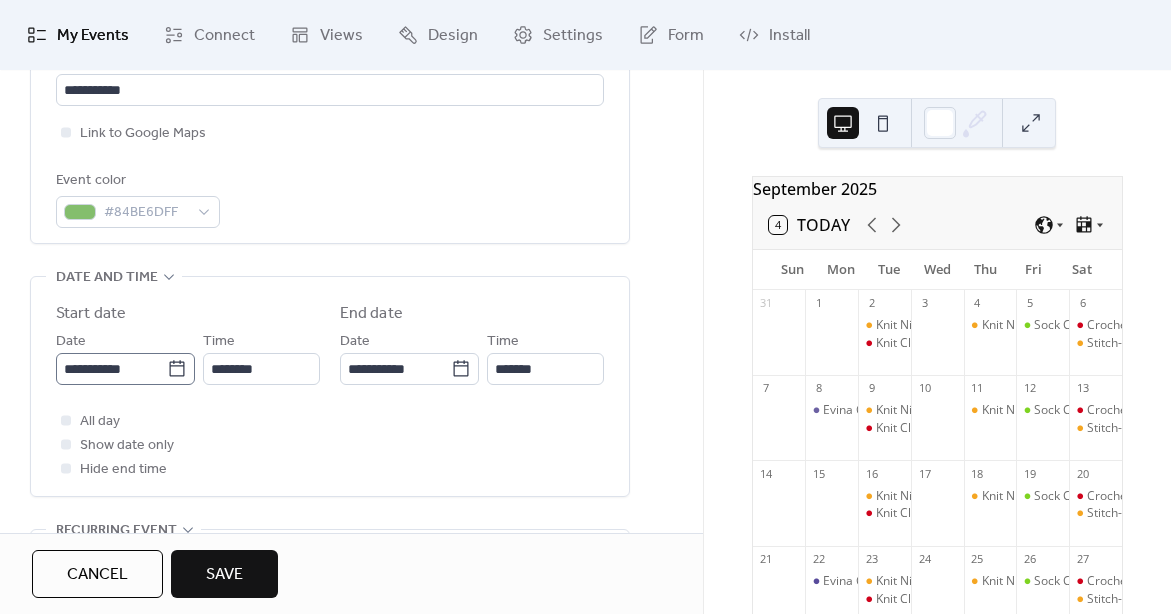 click 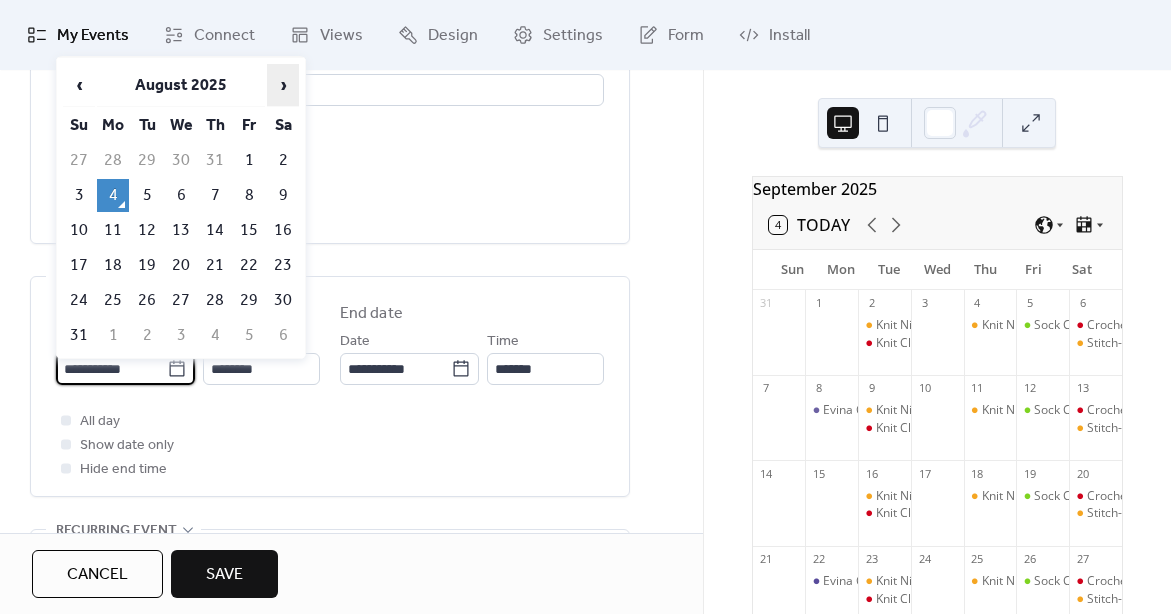 click on "›" at bounding box center (283, 85) 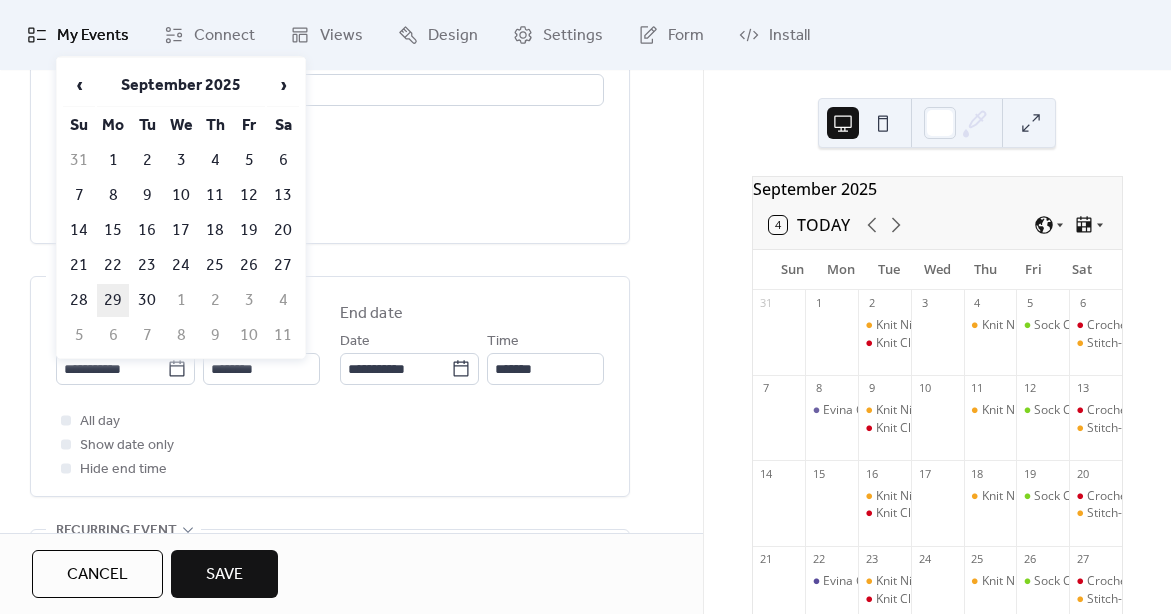 click on "29" at bounding box center [113, 300] 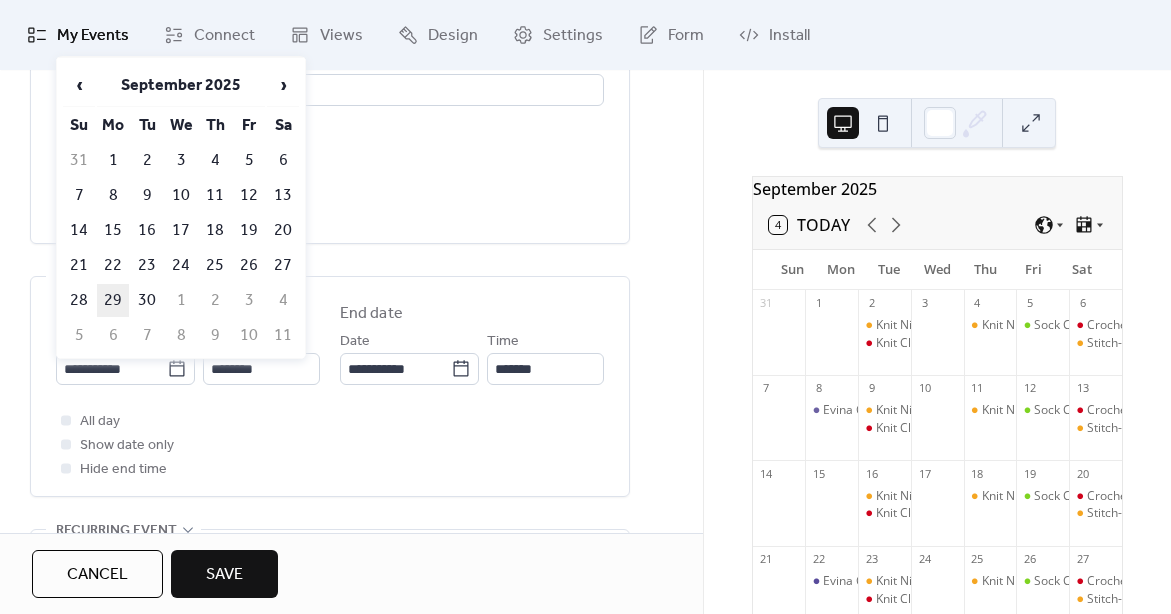 type on "**********" 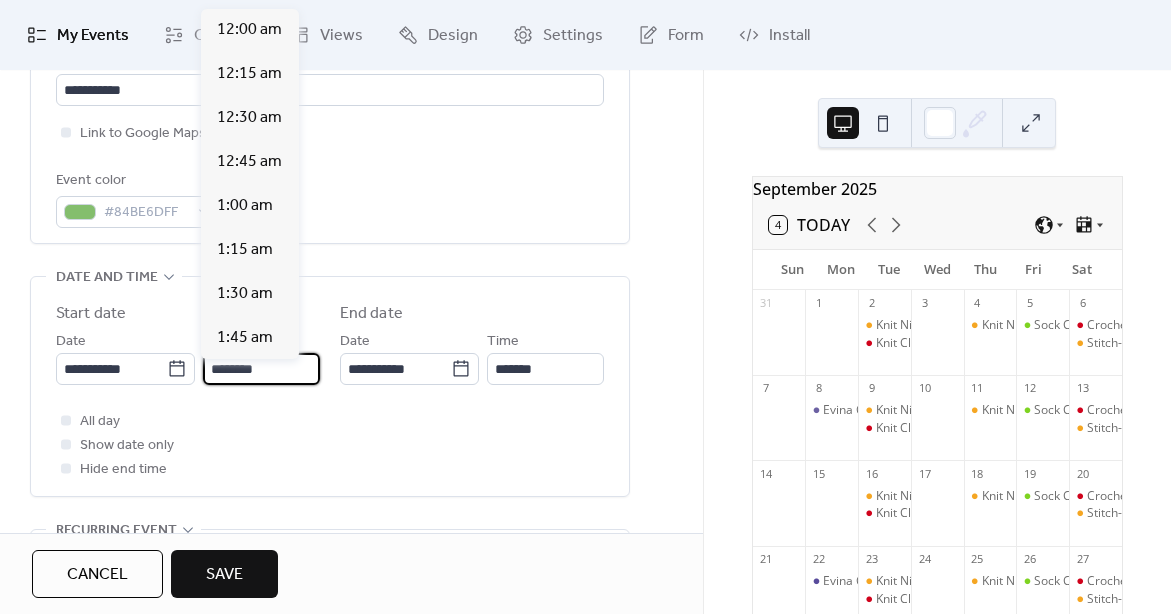 click on "********" at bounding box center [261, 369] 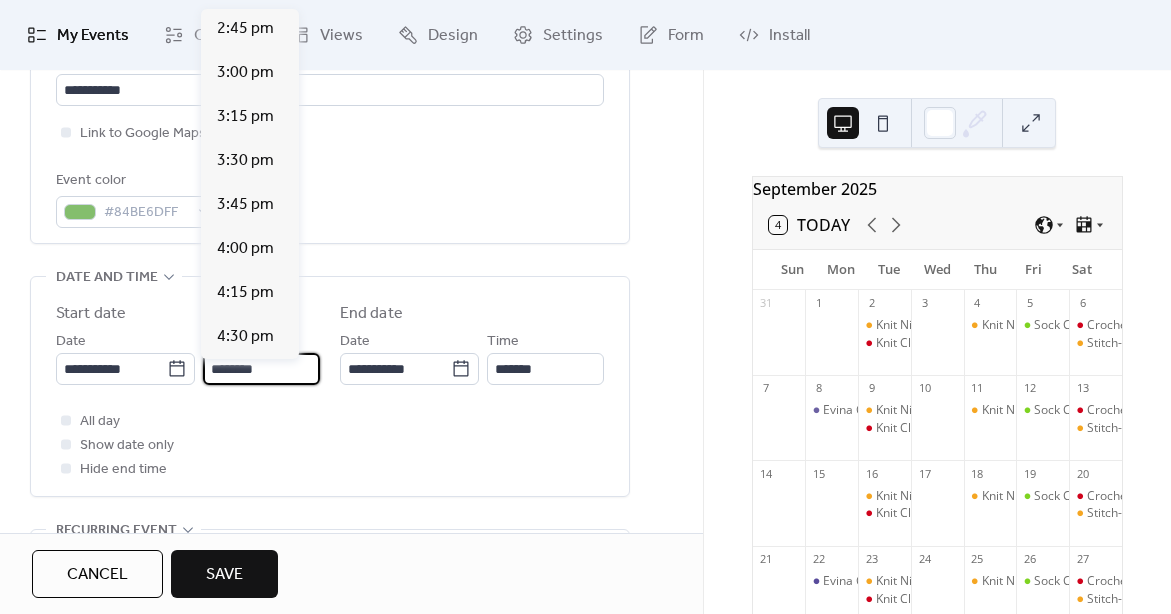 scroll, scrollTop: 2977, scrollLeft: 0, axis: vertical 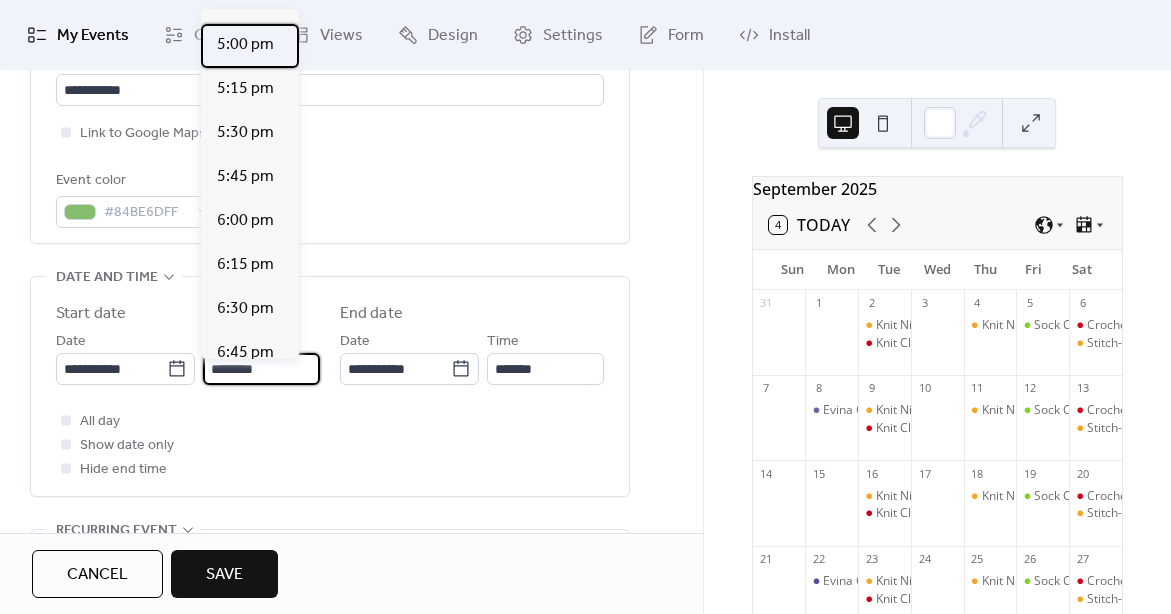 click on "5:00 pm" at bounding box center (245, 45) 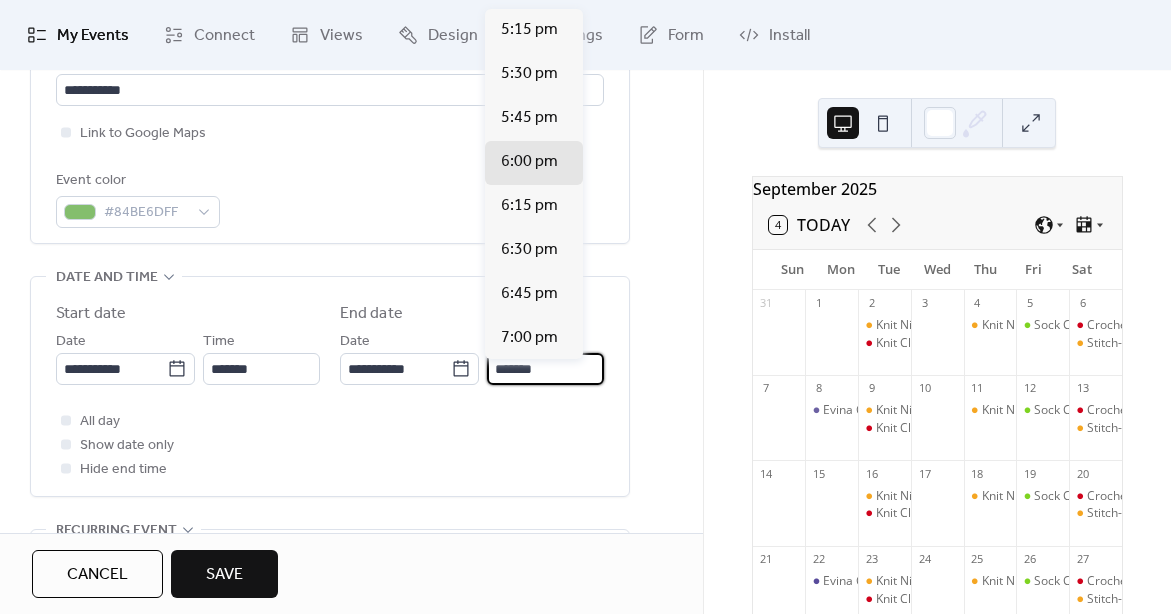 click on "*******" at bounding box center [545, 369] 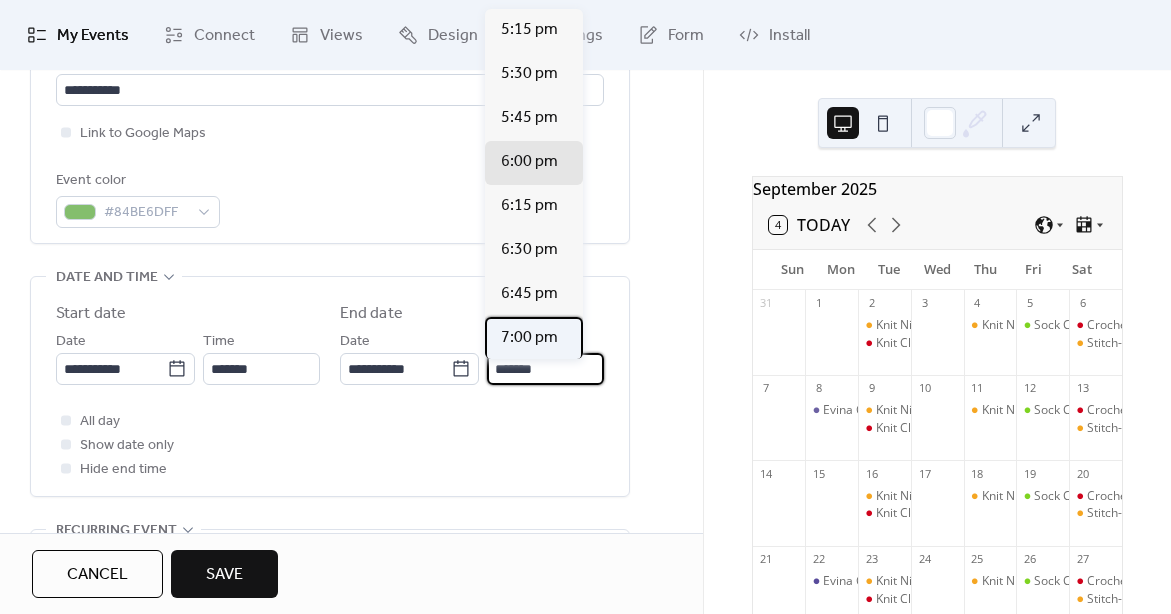 click on "7:00 pm" at bounding box center (529, 338) 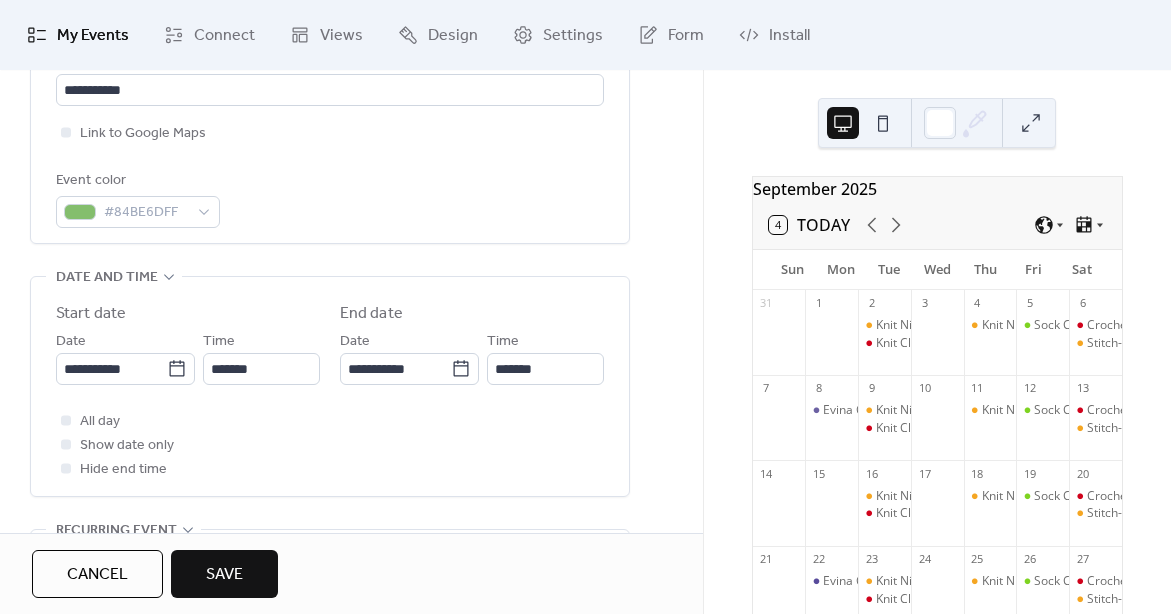 type on "*******" 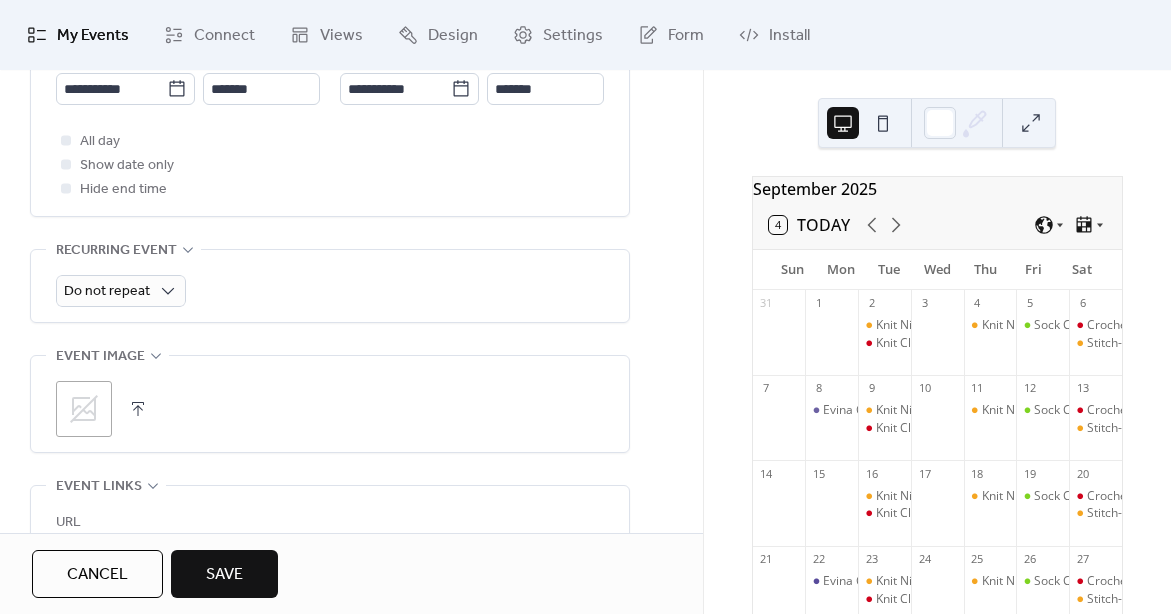 scroll, scrollTop: 788, scrollLeft: 0, axis: vertical 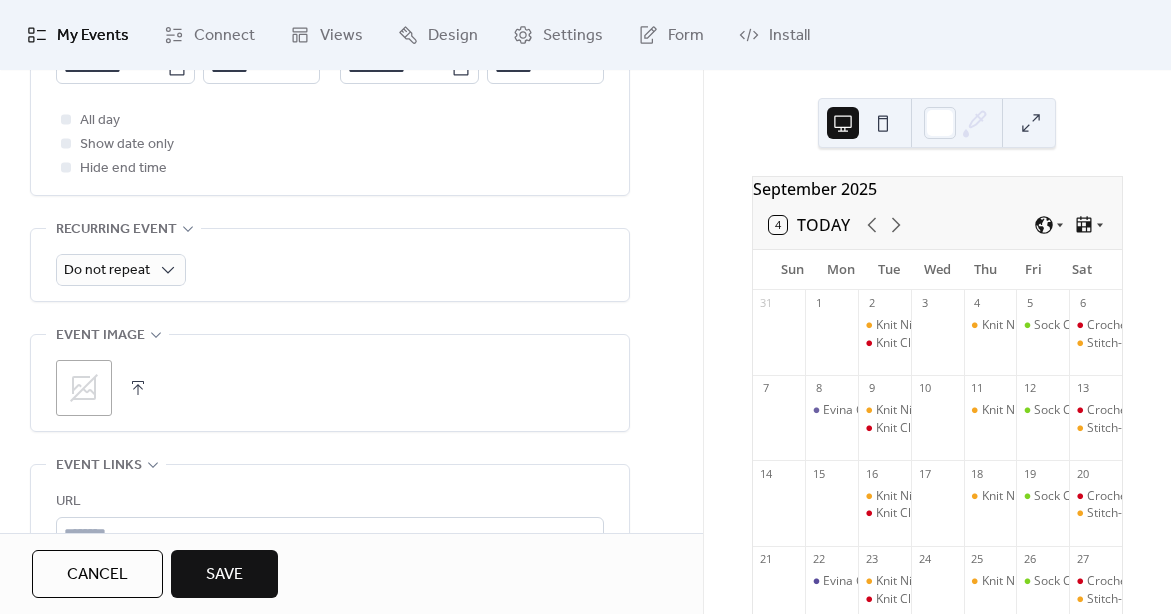 click 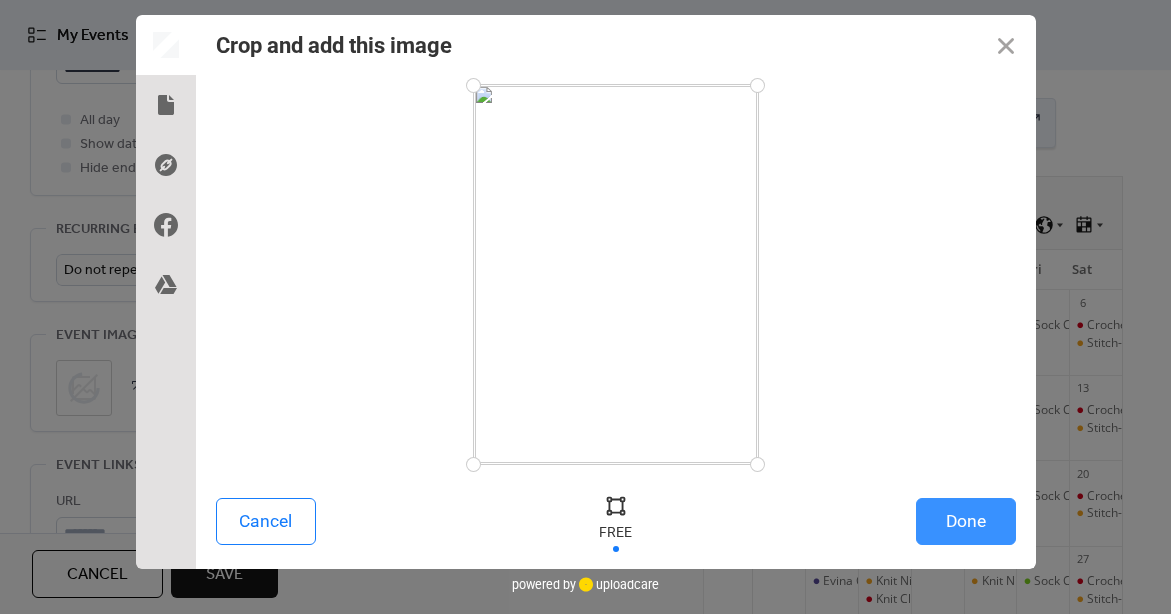 click on "Done" at bounding box center (966, 521) 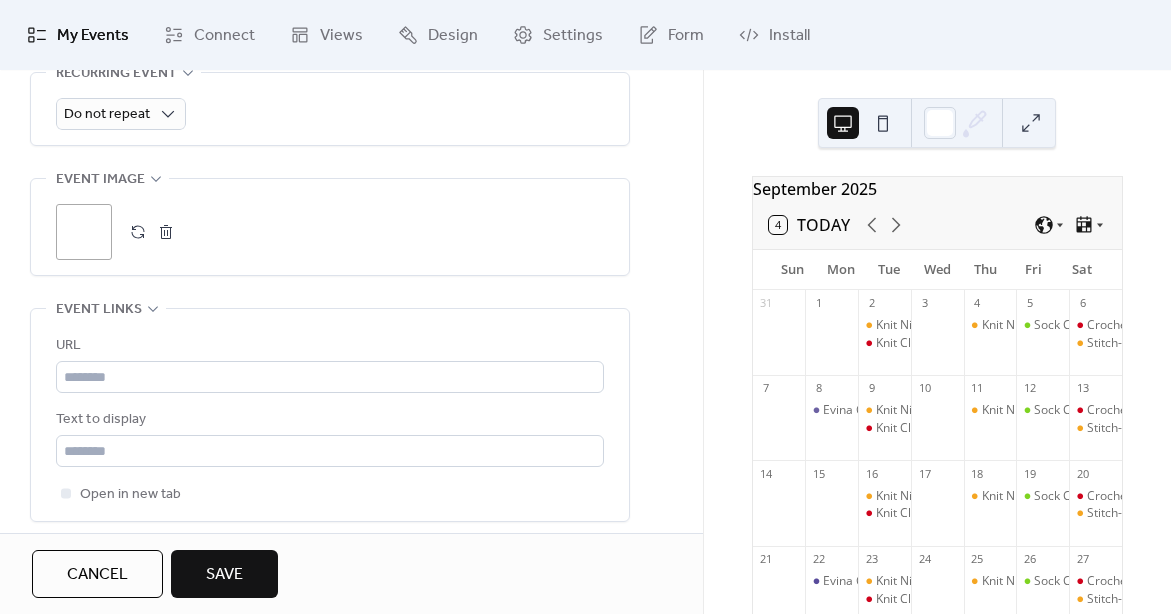 scroll, scrollTop: 955, scrollLeft: 0, axis: vertical 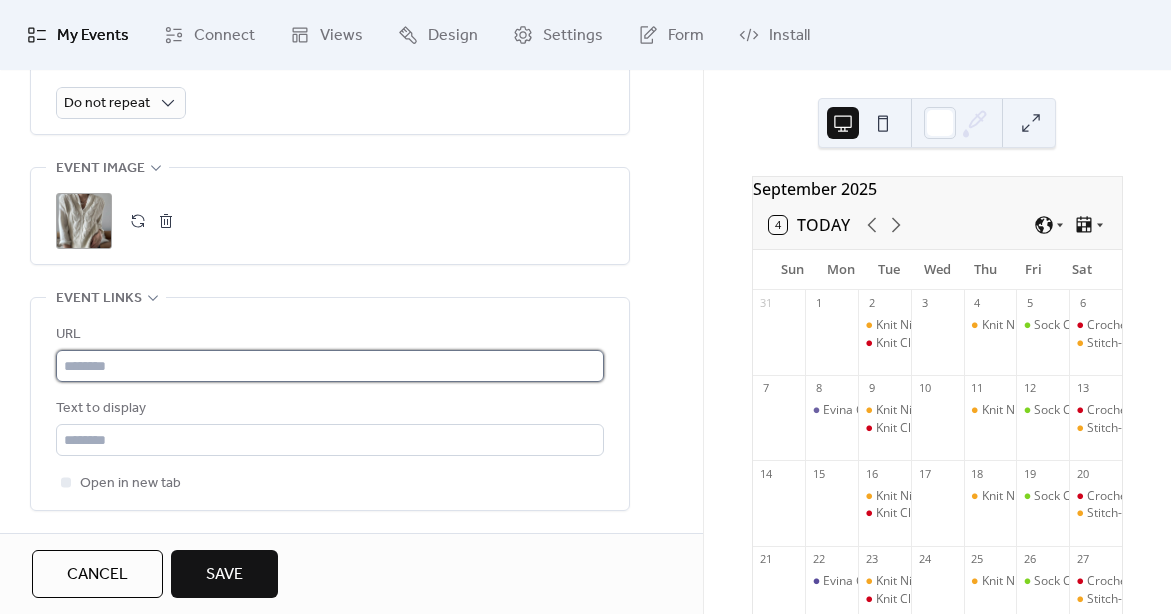 click at bounding box center (330, 366) 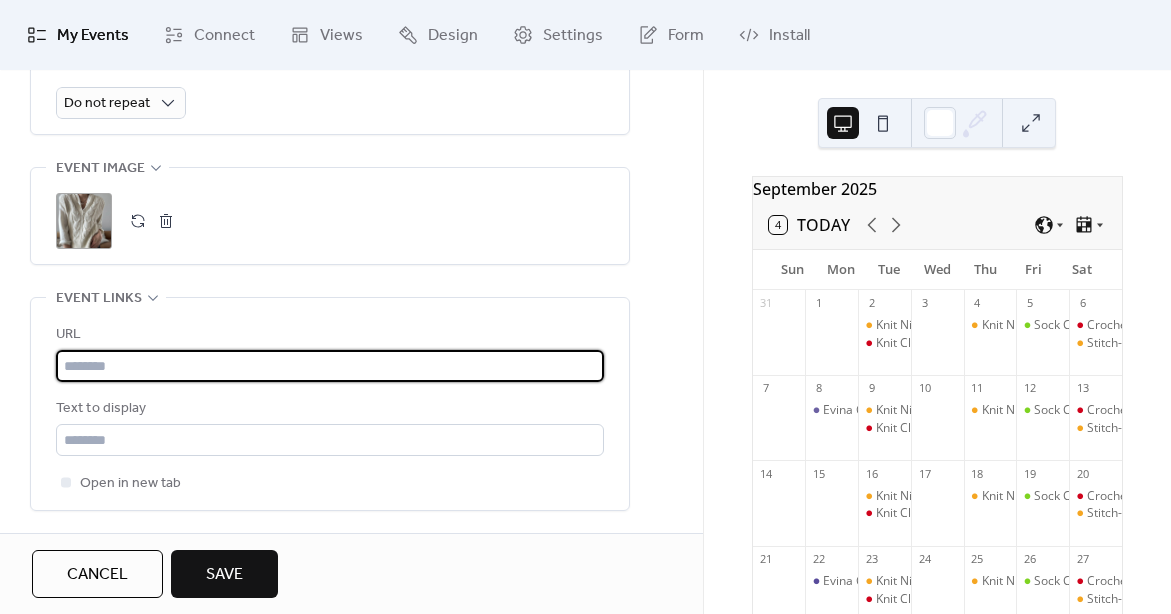 paste on "**********" 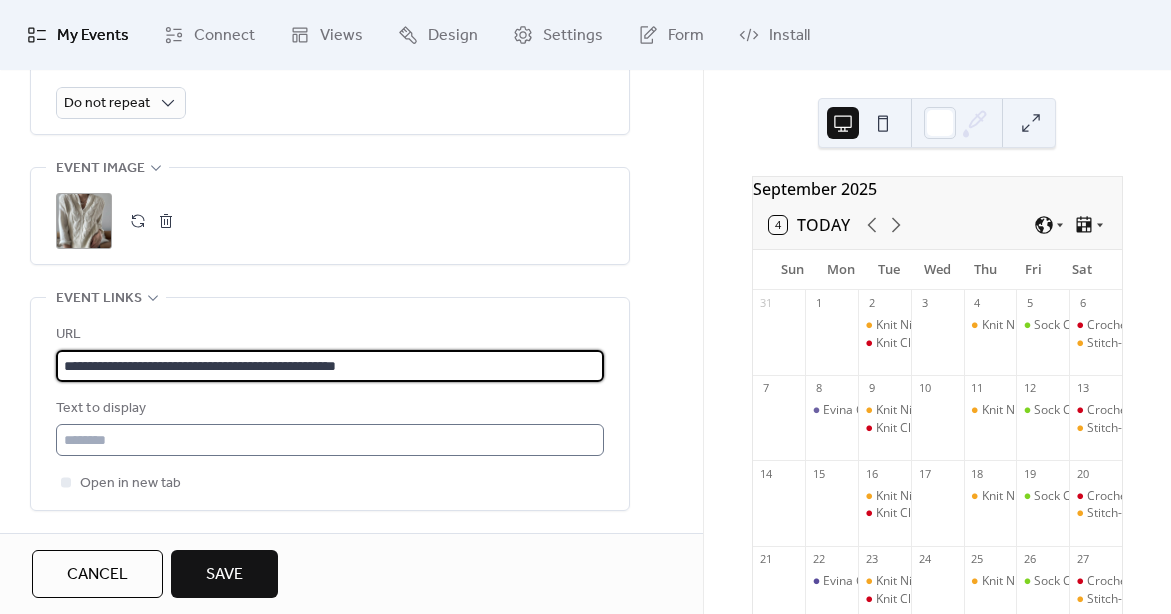 type on "**********" 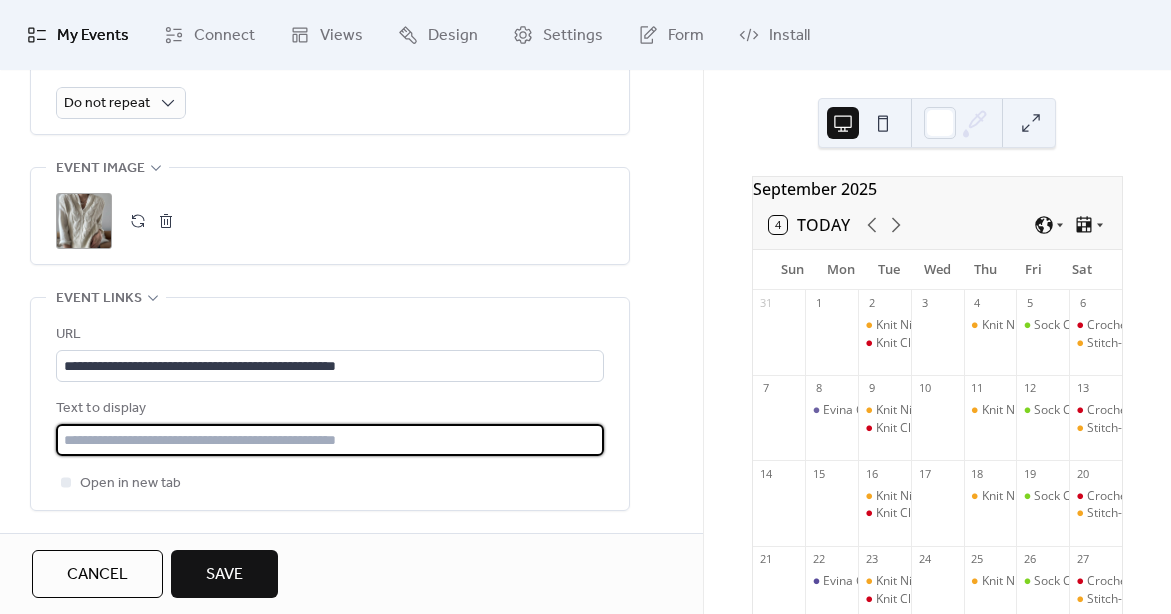 click at bounding box center (330, 440) 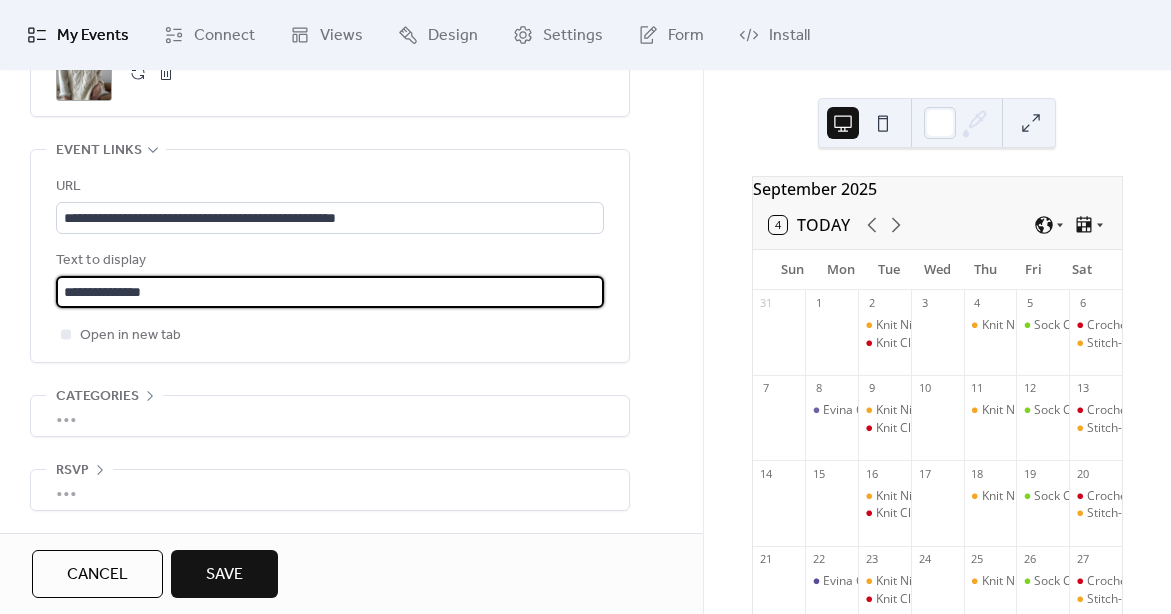 scroll, scrollTop: 1118, scrollLeft: 0, axis: vertical 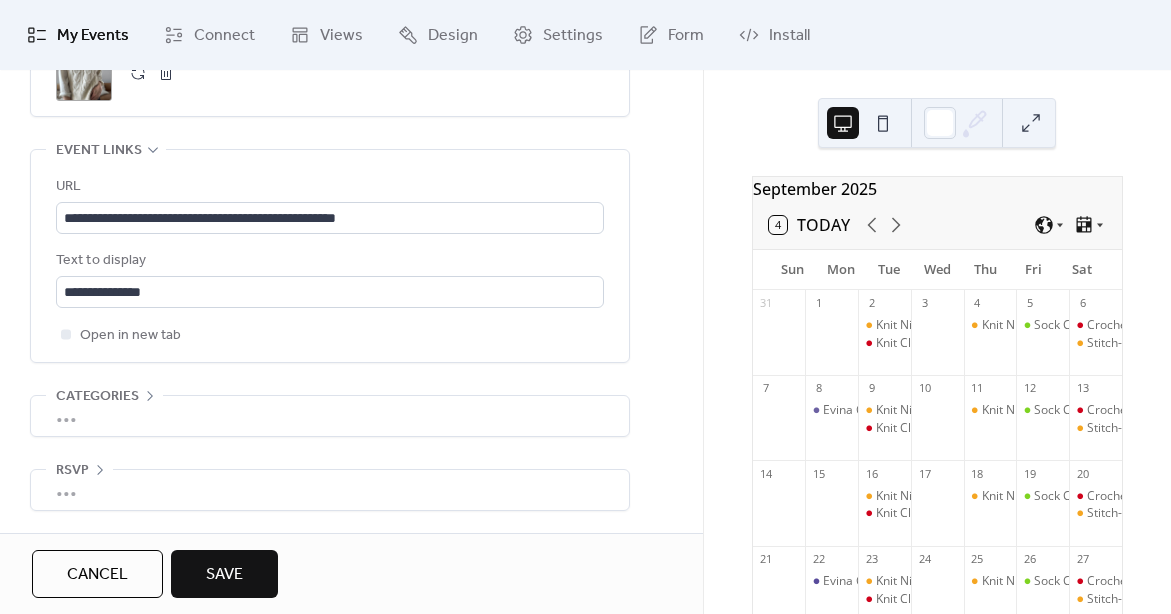 click on "•••" at bounding box center [330, 416] 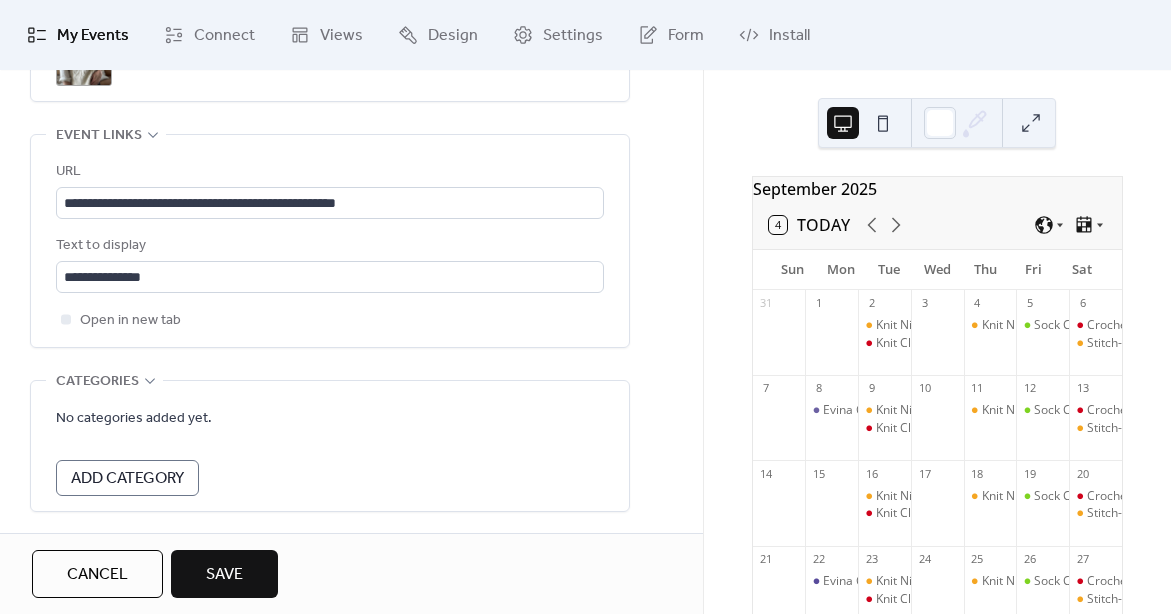 click on "No categories added yet." at bounding box center (134, 419) 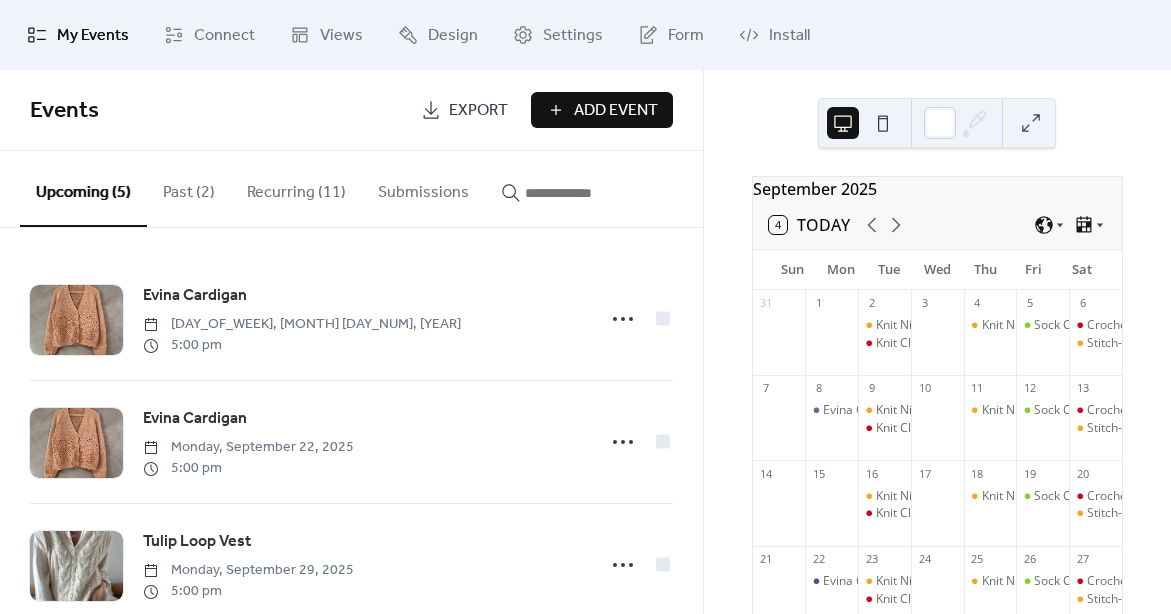 click on "Add Event" at bounding box center (616, 111) 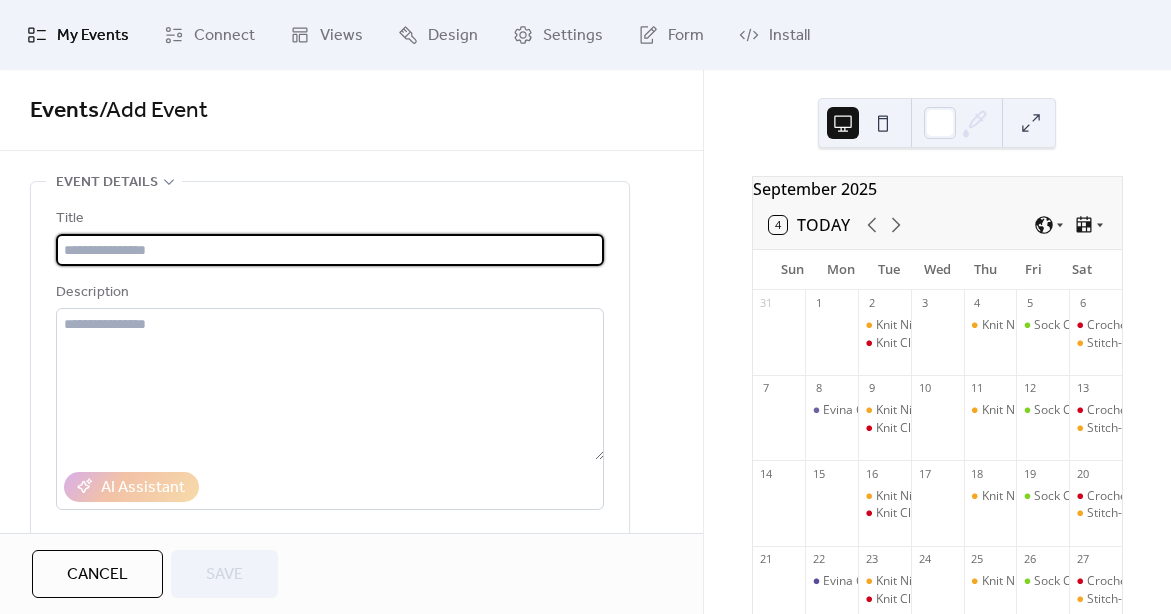 click at bounding box center (330, 250) 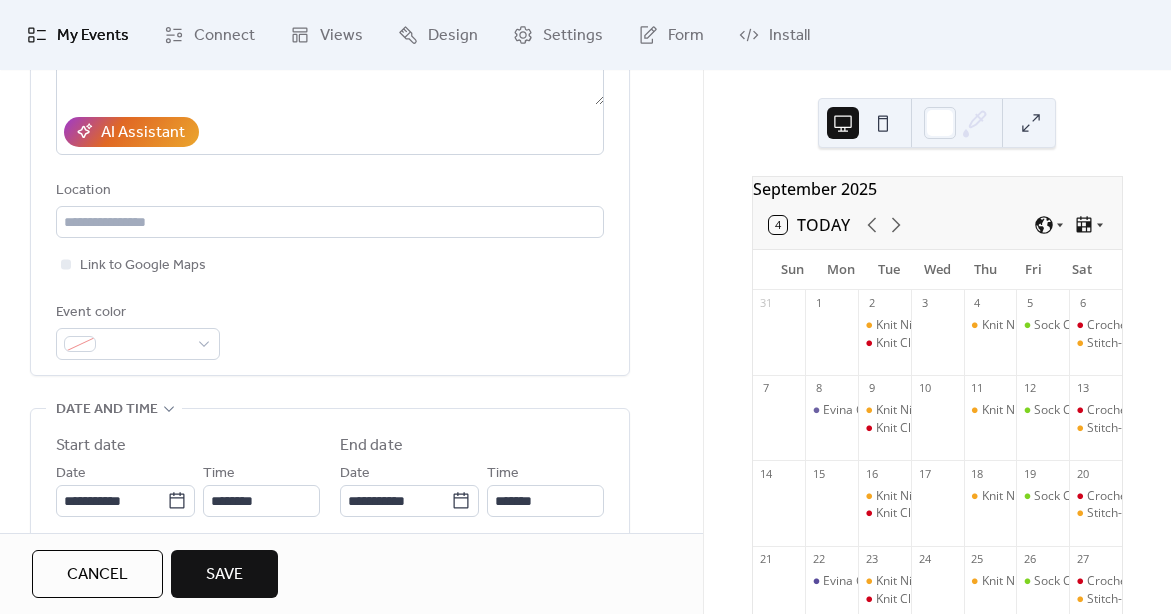 scroll, scrollTop: 371, scrollLeft: 0, axis: vertical 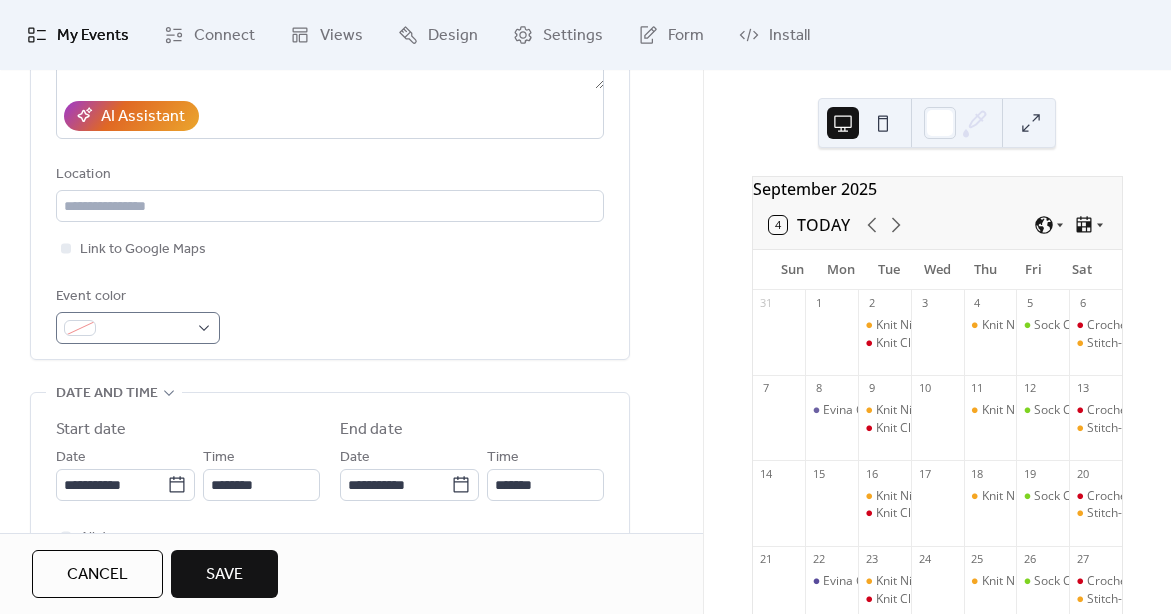 type on "**********" 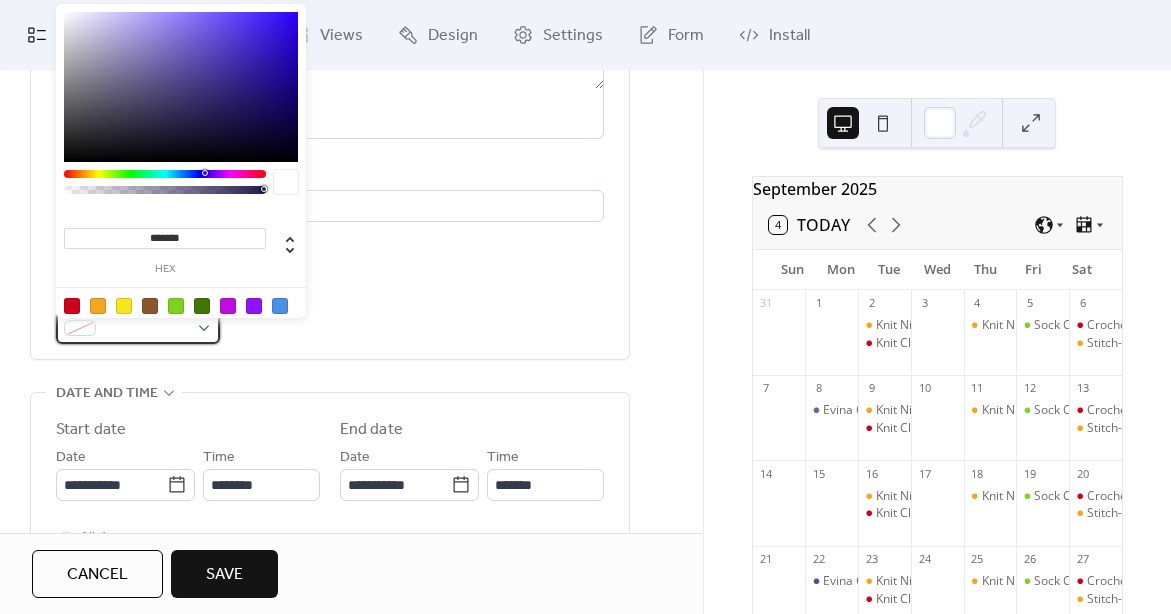 click at bounding box center (80, 328) 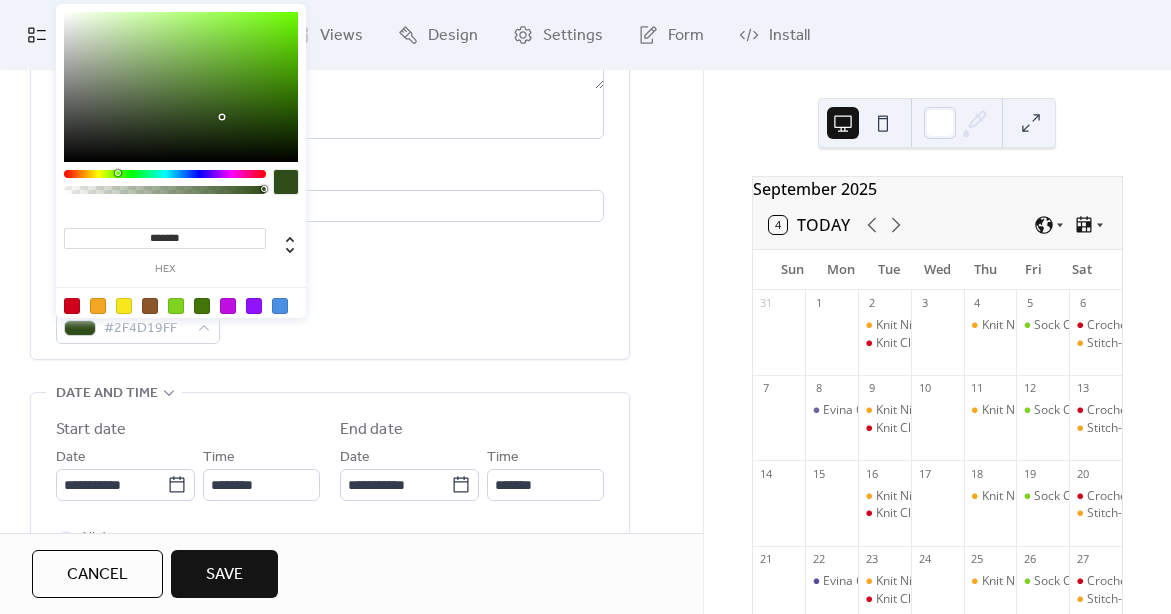 click at bounding box center (165, 174) 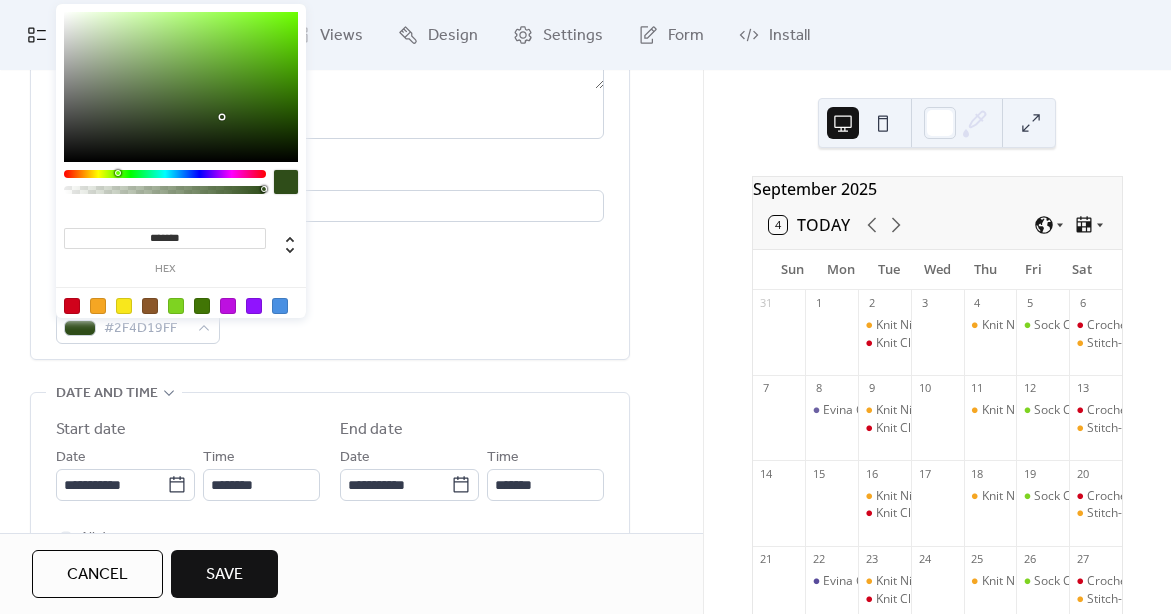 type on "*******" 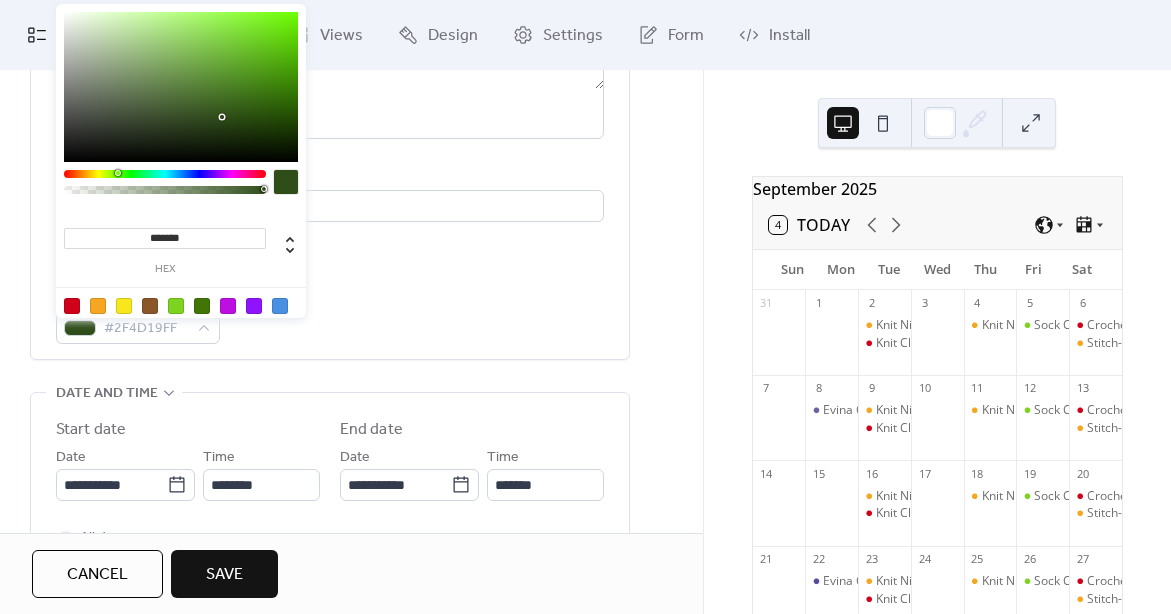 click at bounding box center [181, 87] 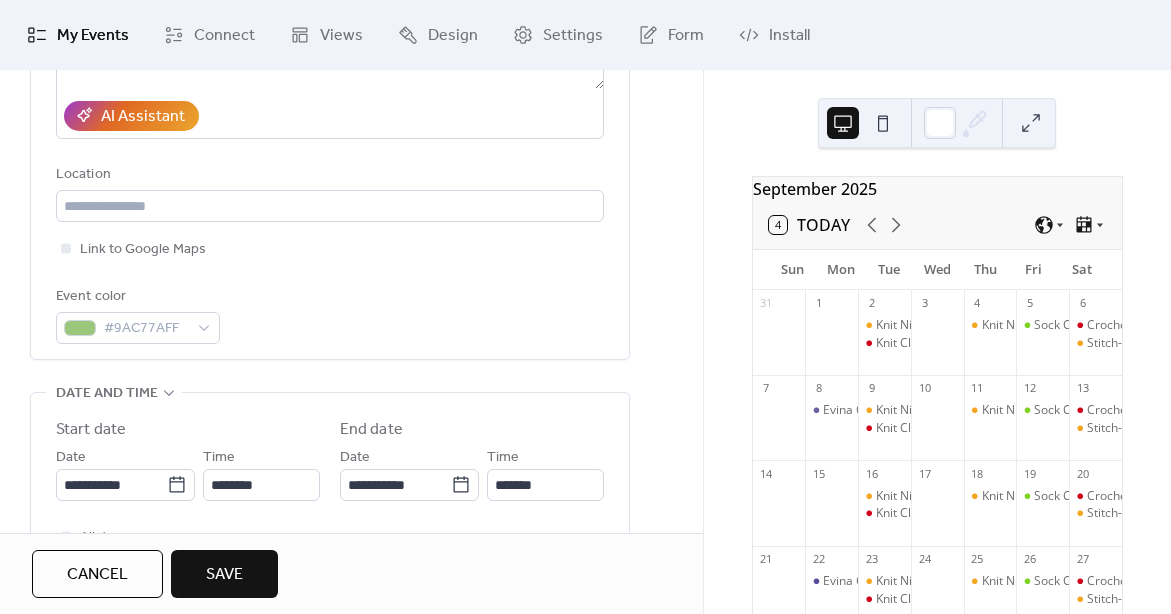 click on "Event color #9AC77AFF" at bounding box center (330, 314) 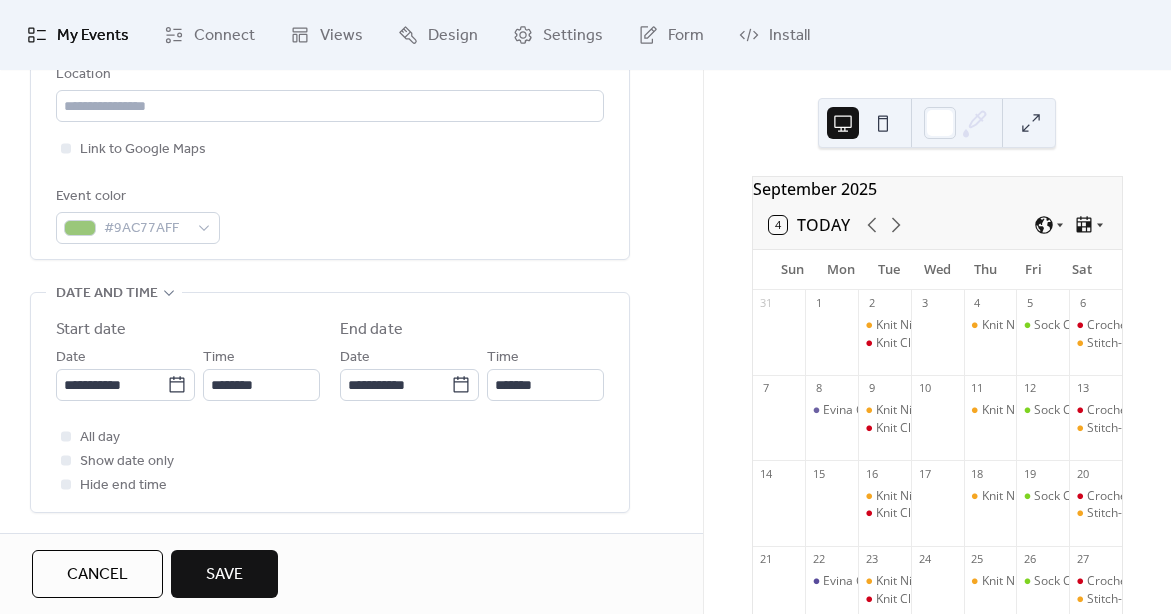 scroll, scrollTop: 479, scrollLeft: 0, axis: vertical 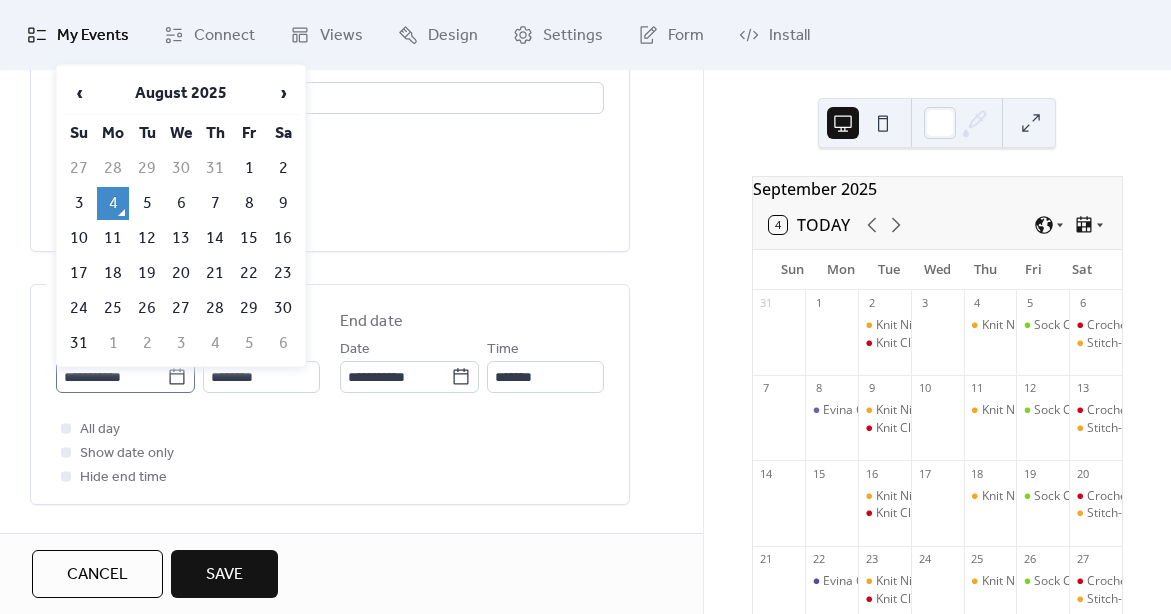 click 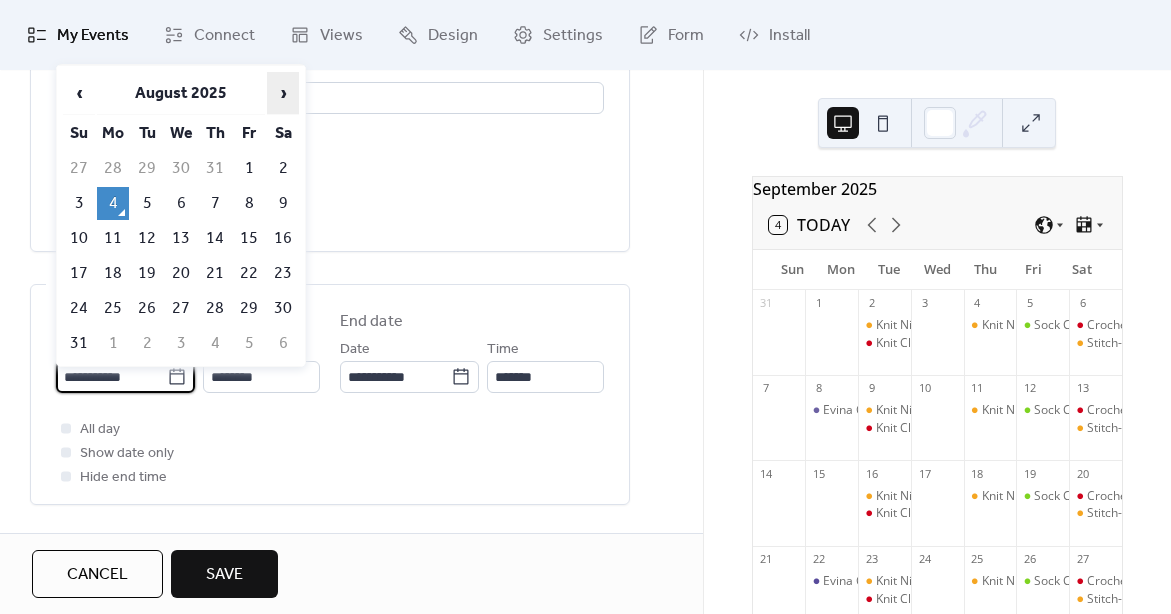 click on "›" at bounding box center (283, 93) 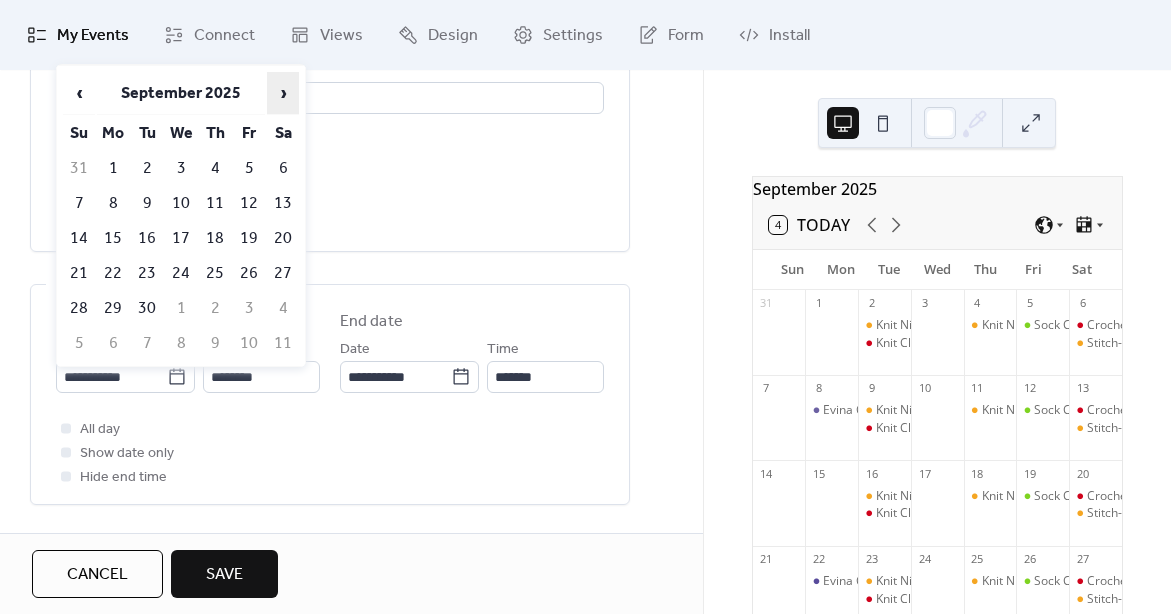 click on "›" at bounding box center (283, 93) 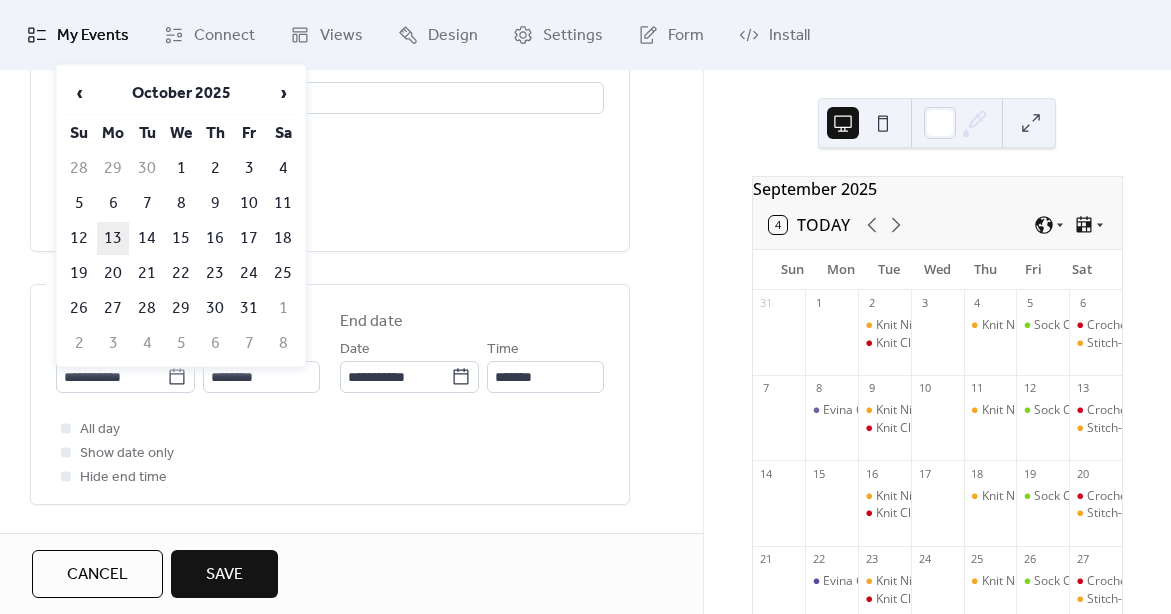 click on "13" at bounding box center (113, 238) 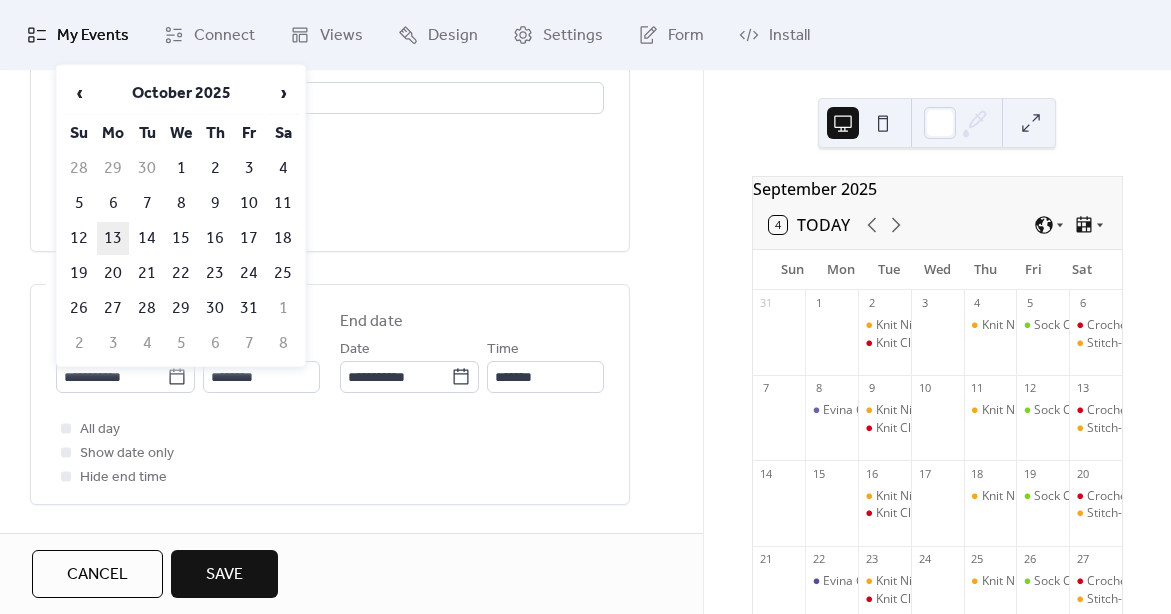 type on "**********" 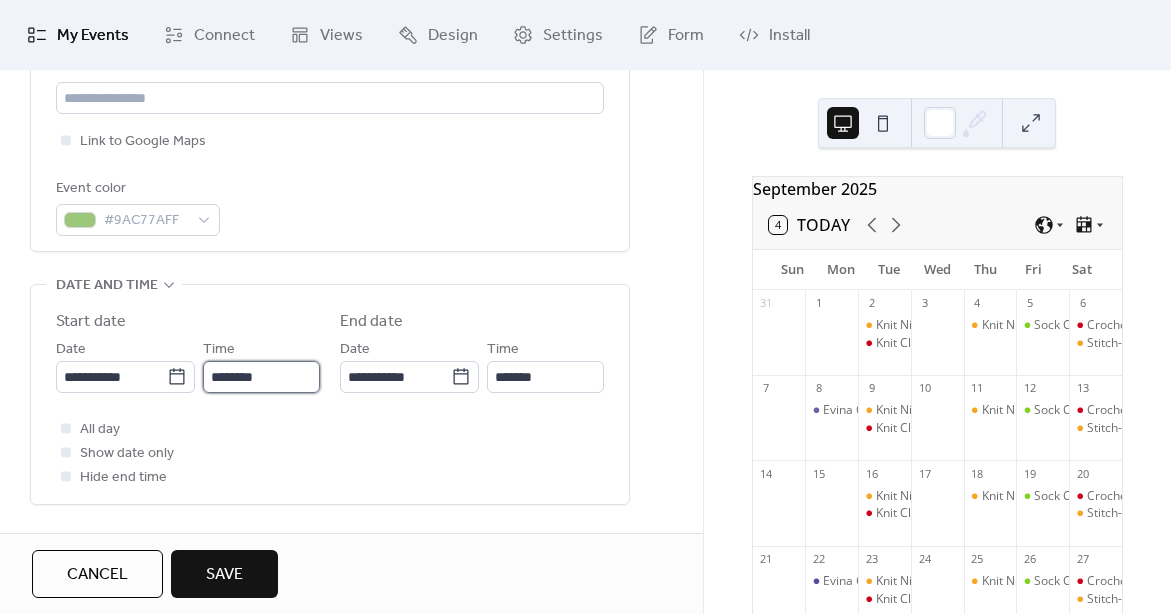 click on "********" at bounding box center [261, 377] 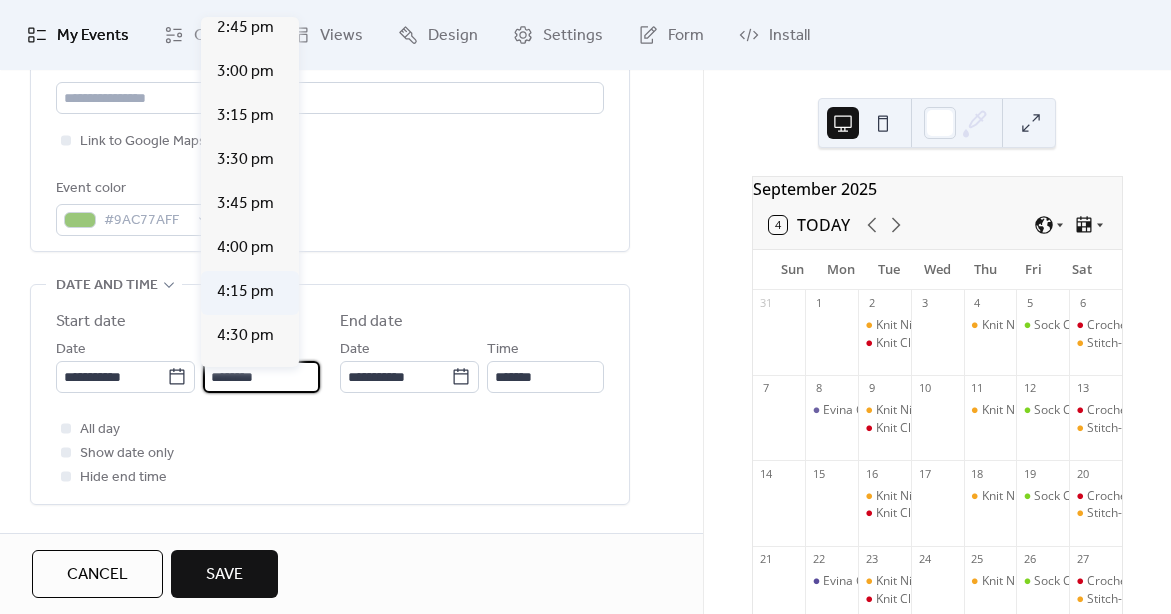 scroll, scrollTop: 2713, scrollLeft: 0, axis: vertical 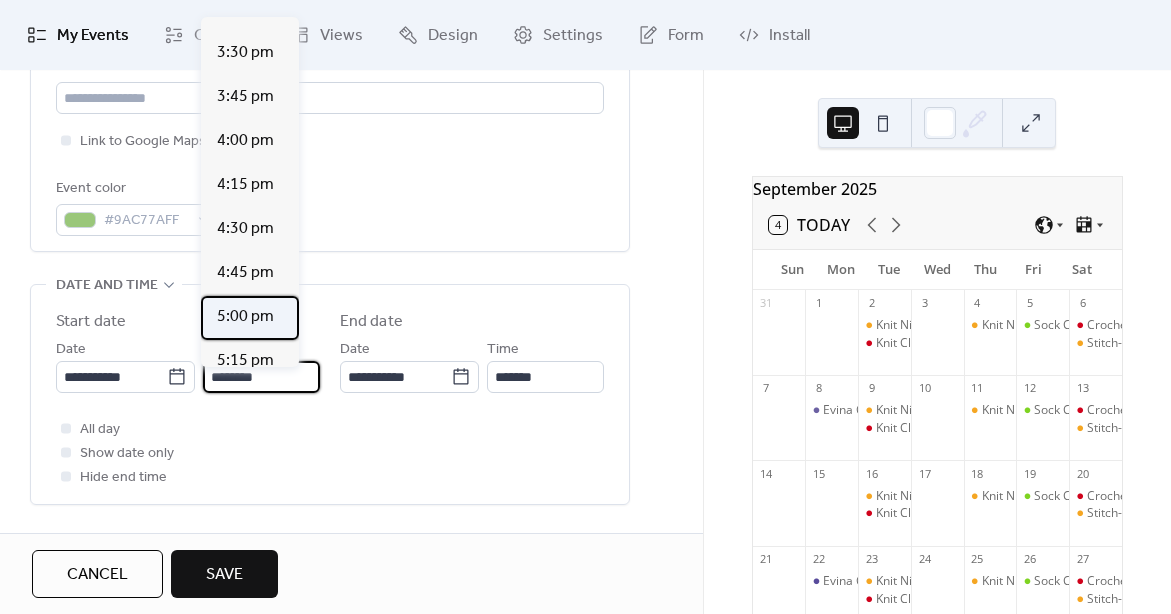 click on "5:00 pm" at bounding box center [245, 317] 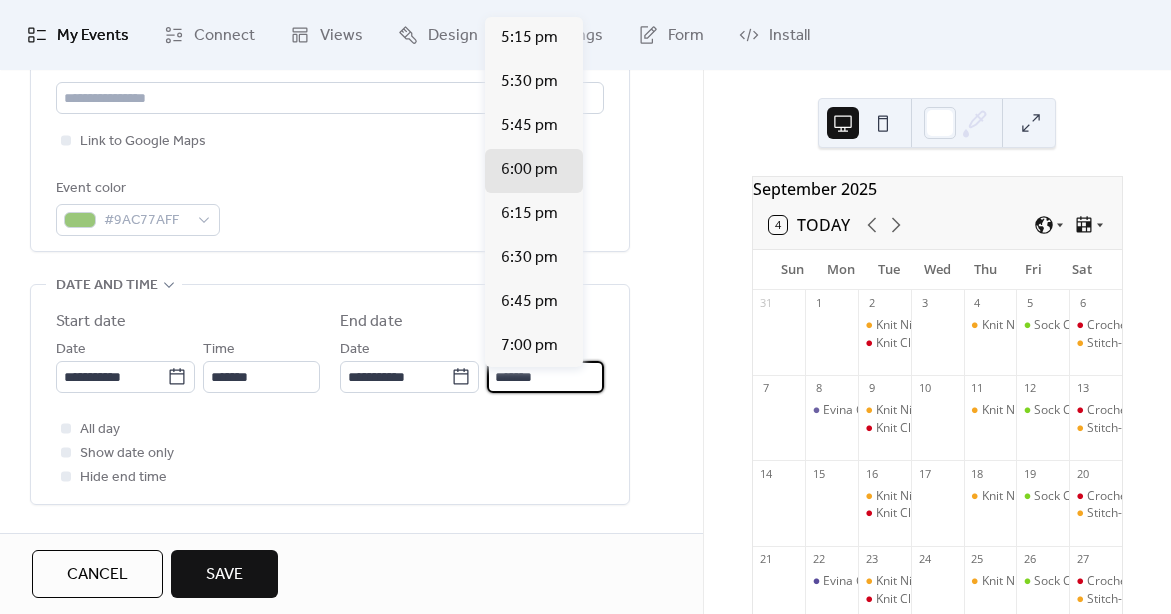 click on "*******" at bounding box center (545, 377) 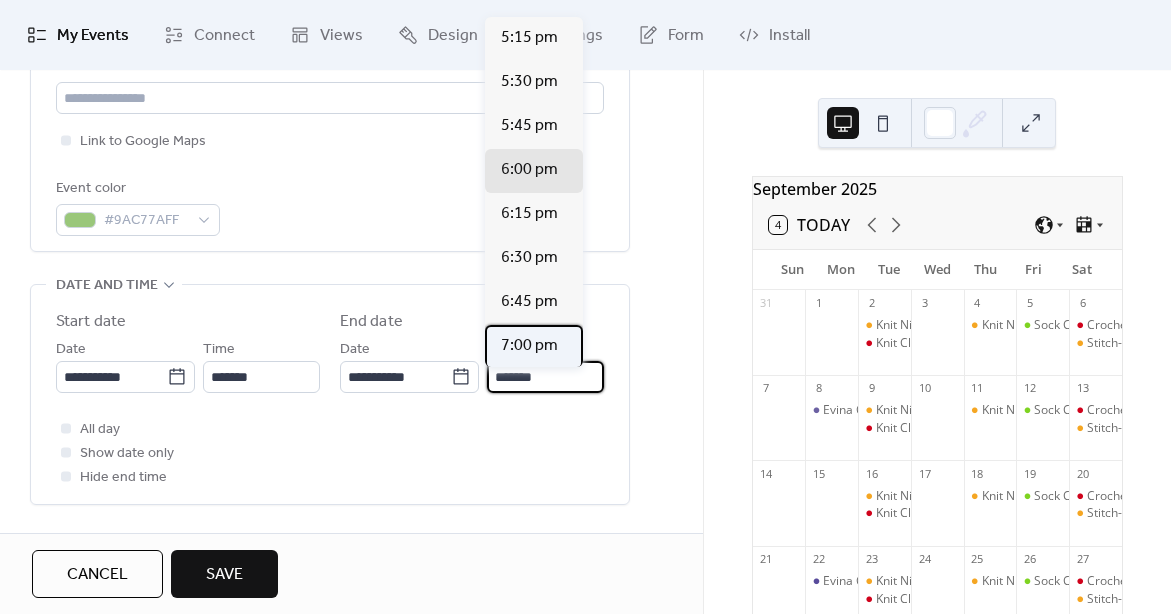 click on "7:00 pm" at bounding box center (529, 346) 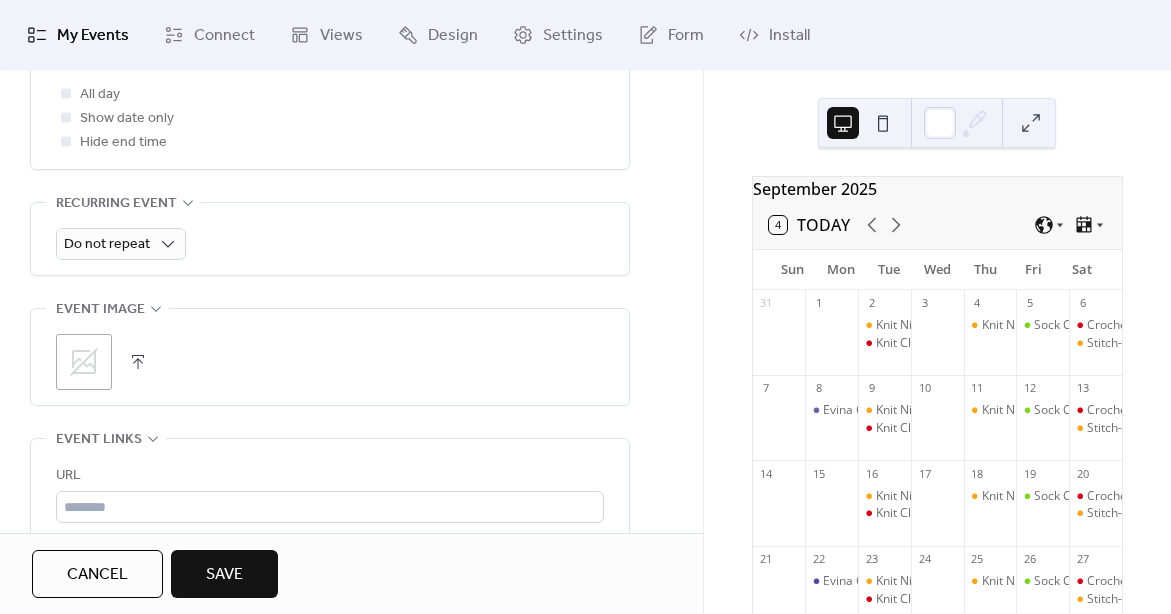 scroll, scrollTop: 836, scrollLeft: 0, axis: vertical 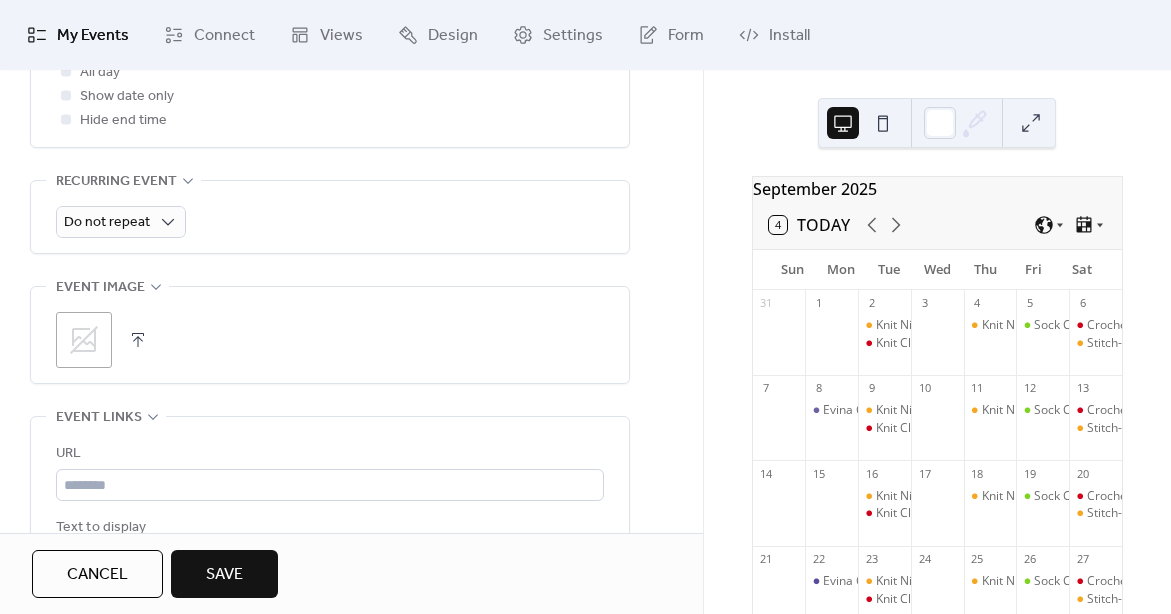 click 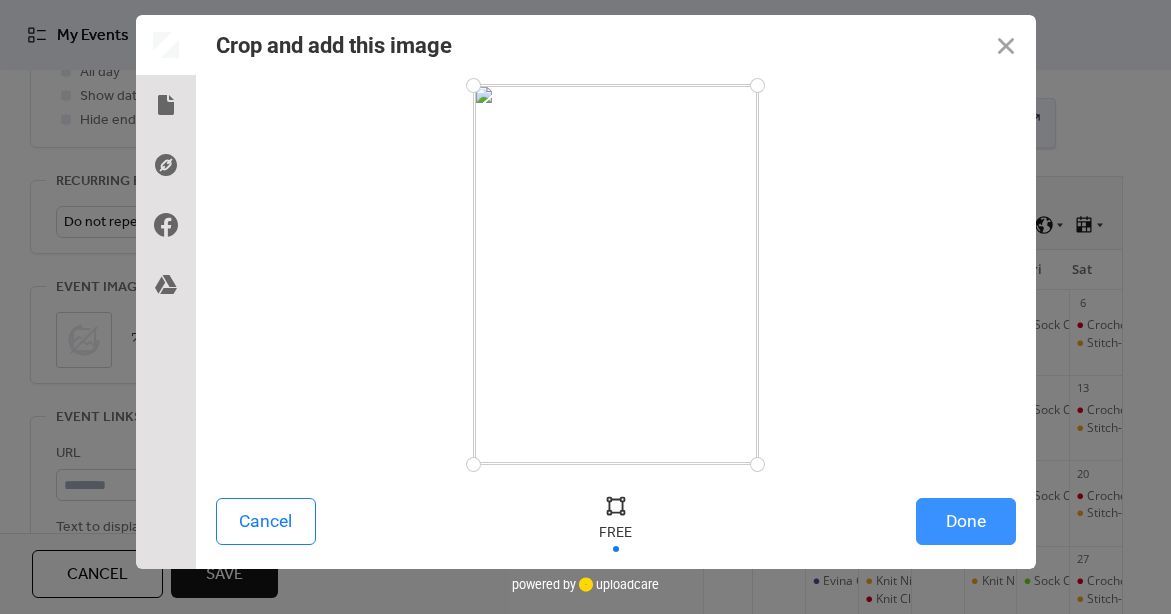 click on "Done" at bounding box center (966, 521) 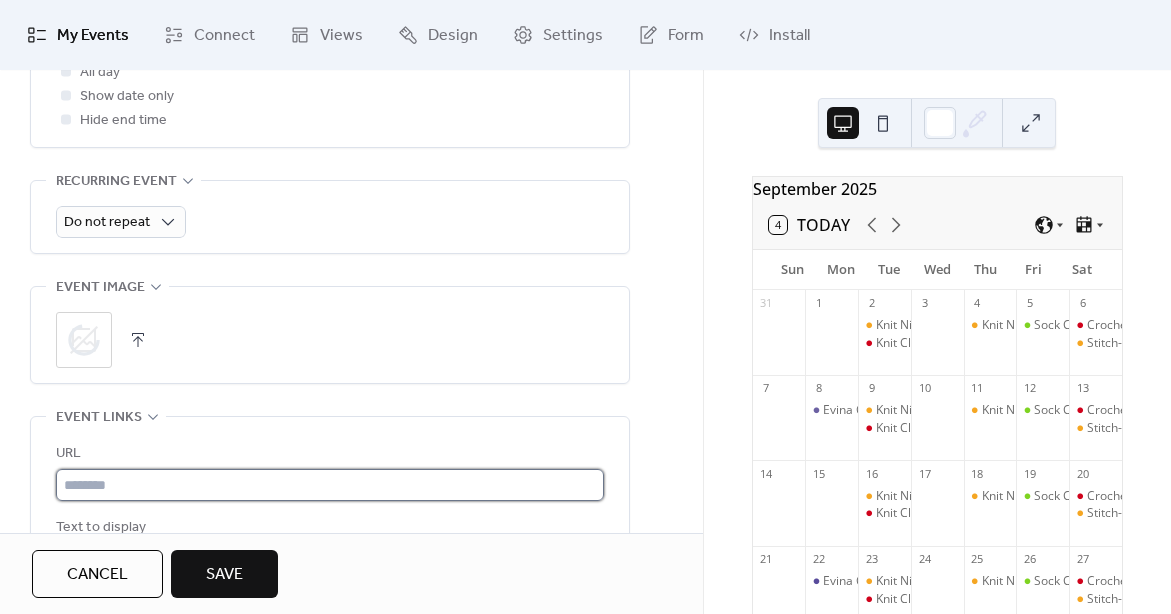 click at bounding box center [330, 485] 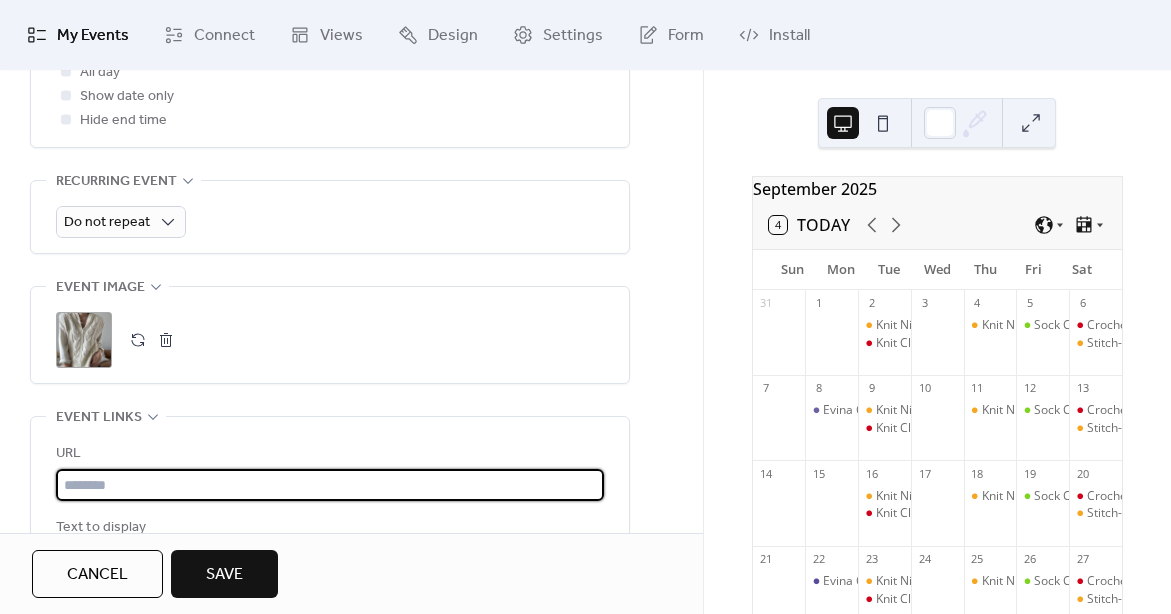 paste on "**********" 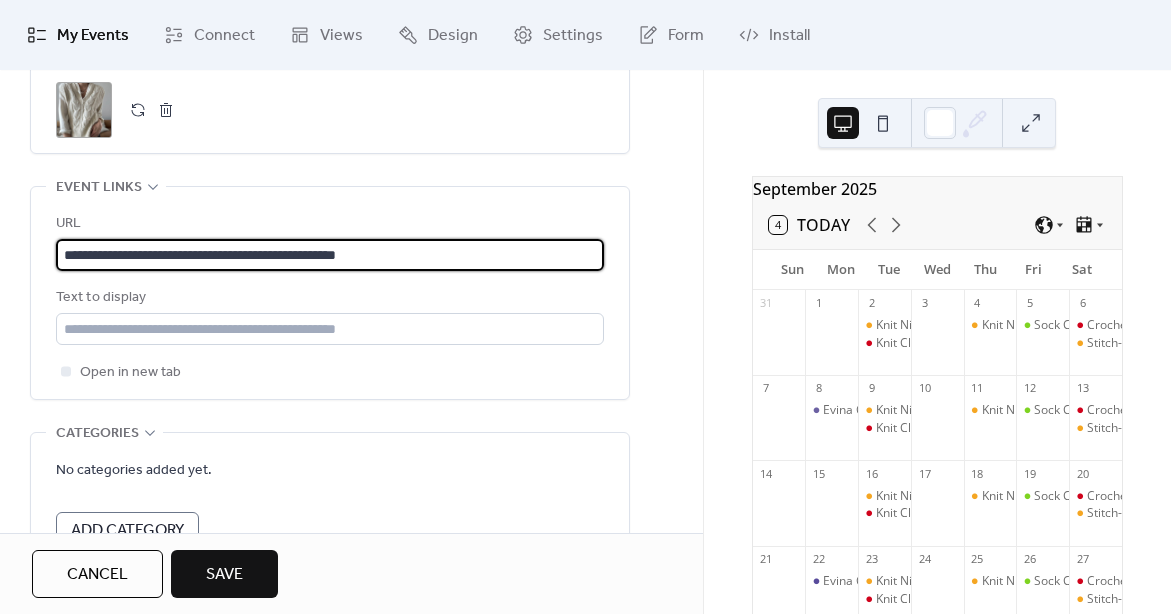 scroll, scrollTop: 1069, scrollLeft: 0, axis: vertical 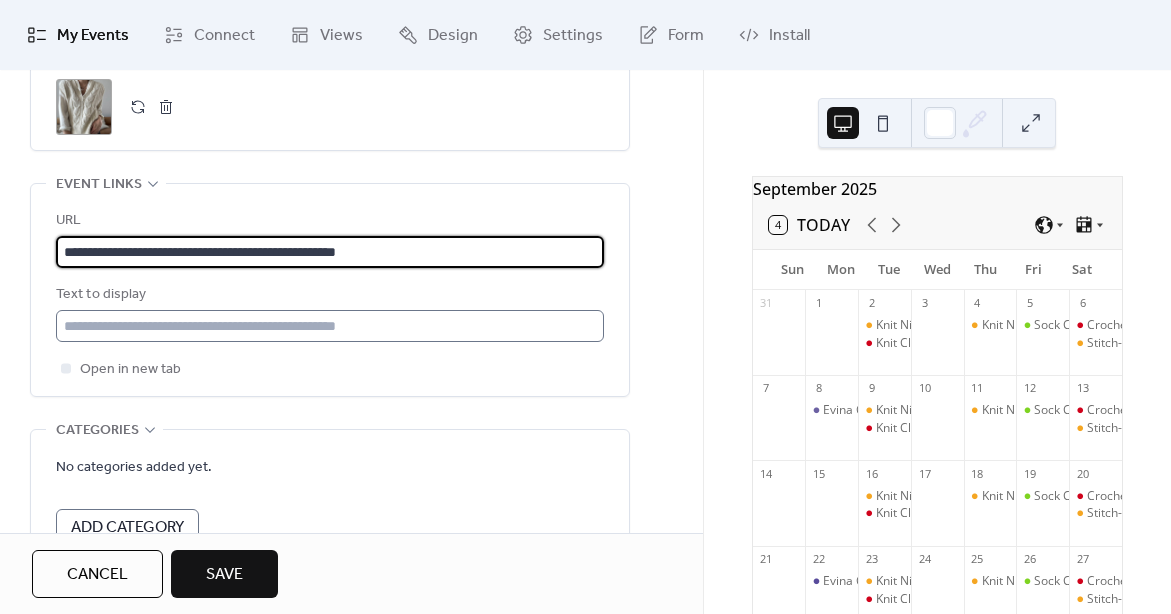 type on "**********" 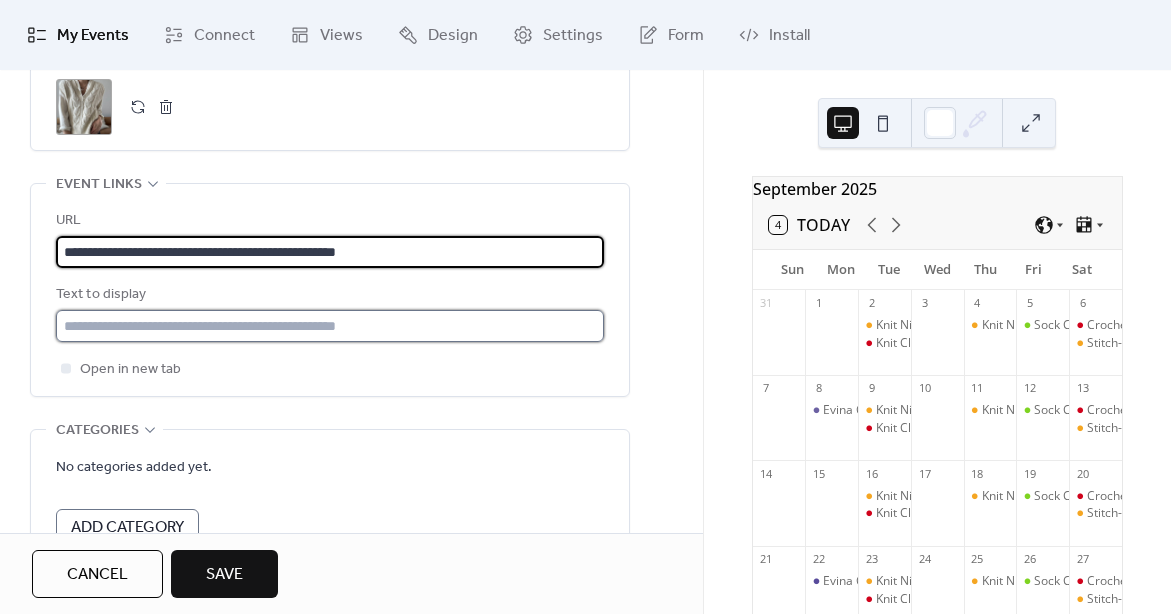 click at bounding box center [330, 326] 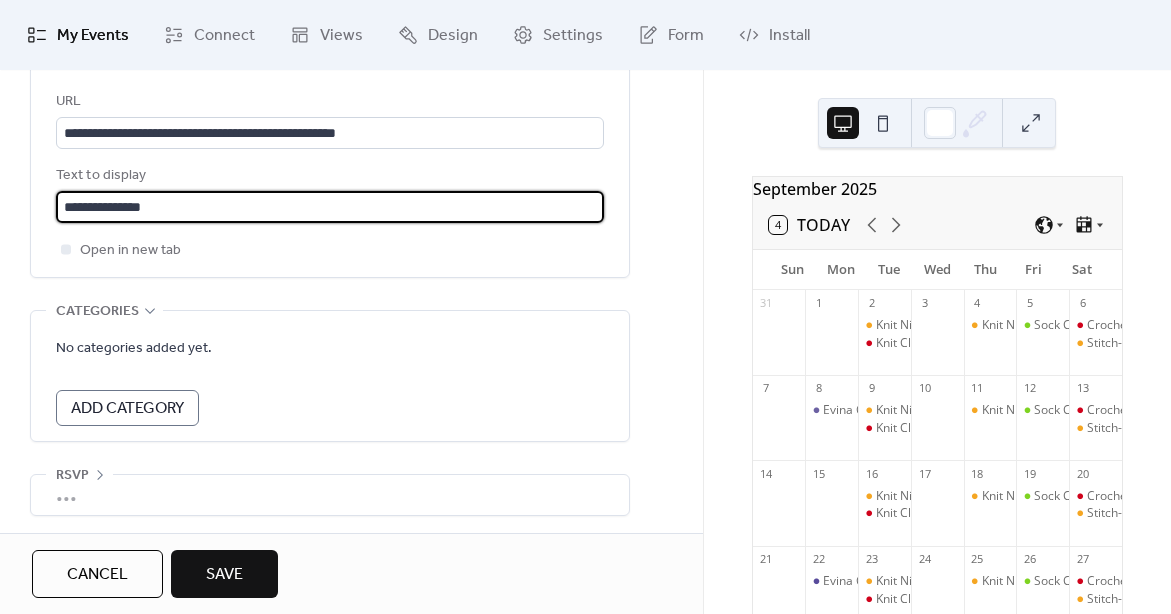 scroll, scrollTop: 1191, scrollLeft: 0, axis: vertical 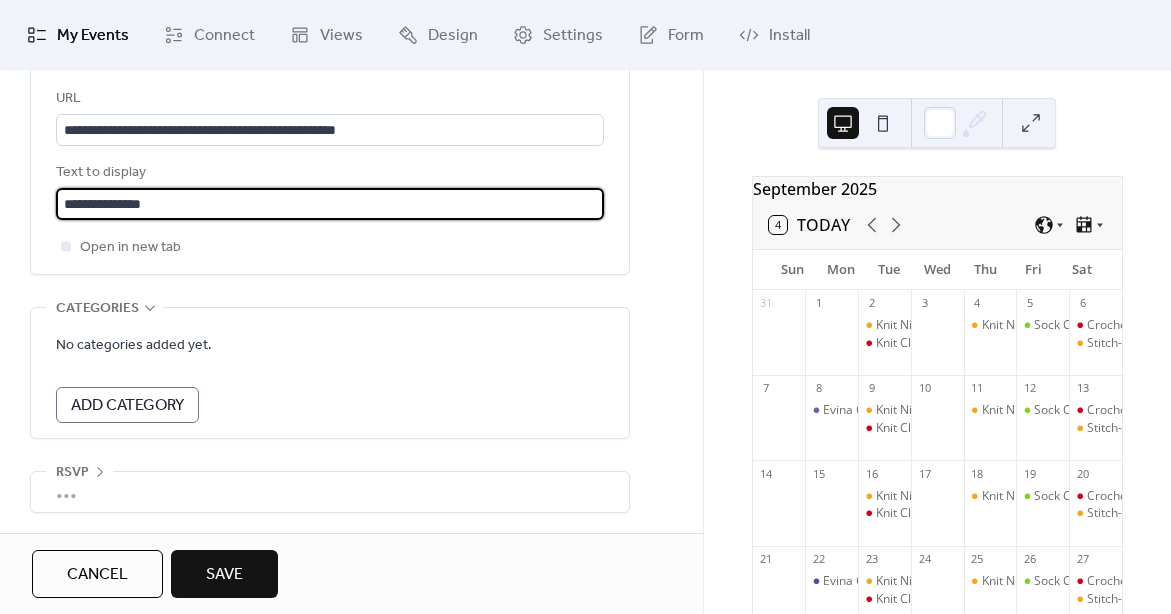 type on "**********" 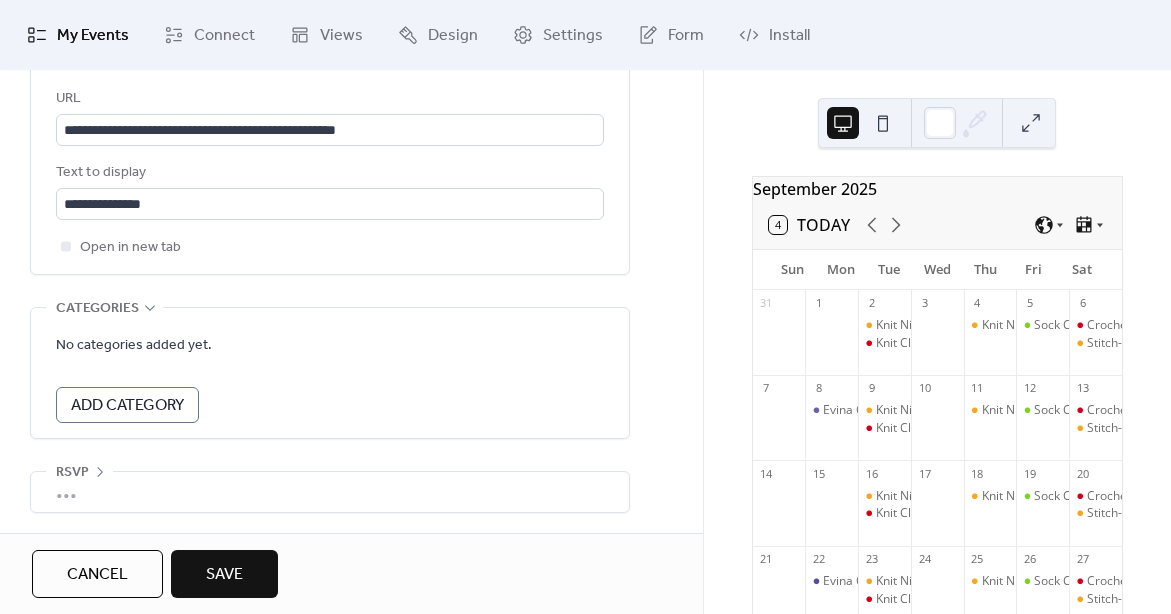 click on "Add Category" at bounding box center (127, 406) 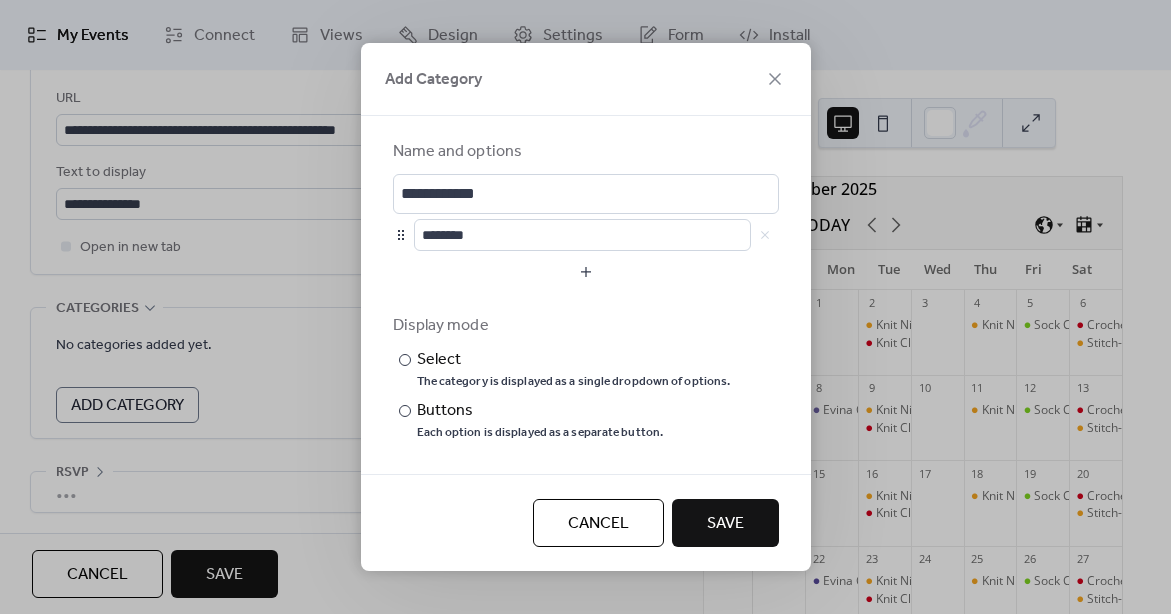 click on "Cancel" at bounding box center (598, 523) 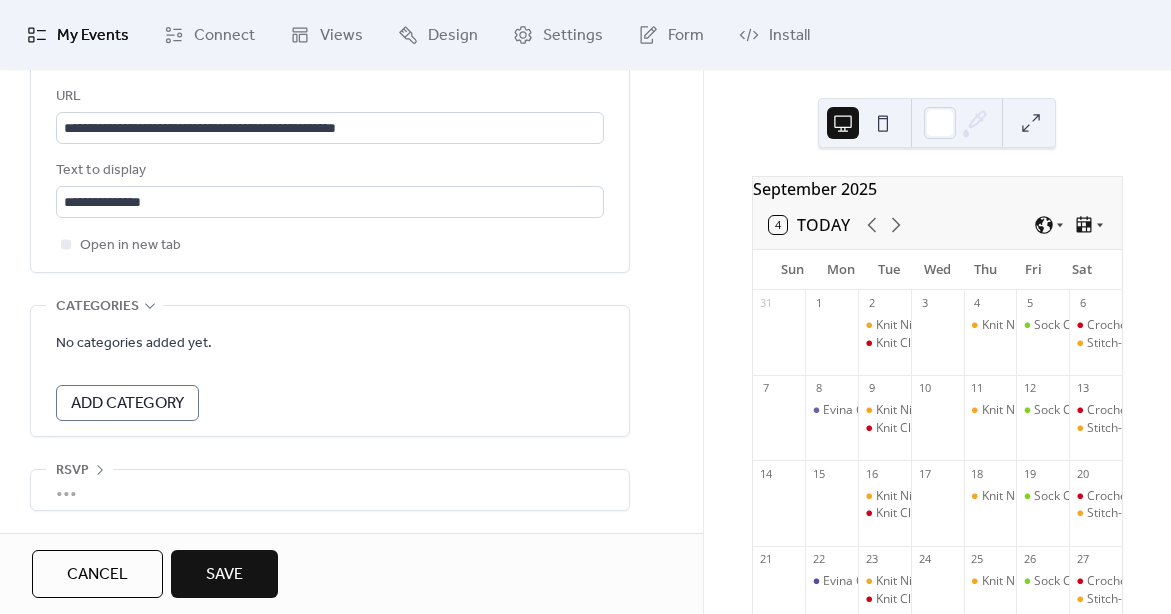 scroll, scrollTop: 1208, scrollLeft: 0, axis: vertical 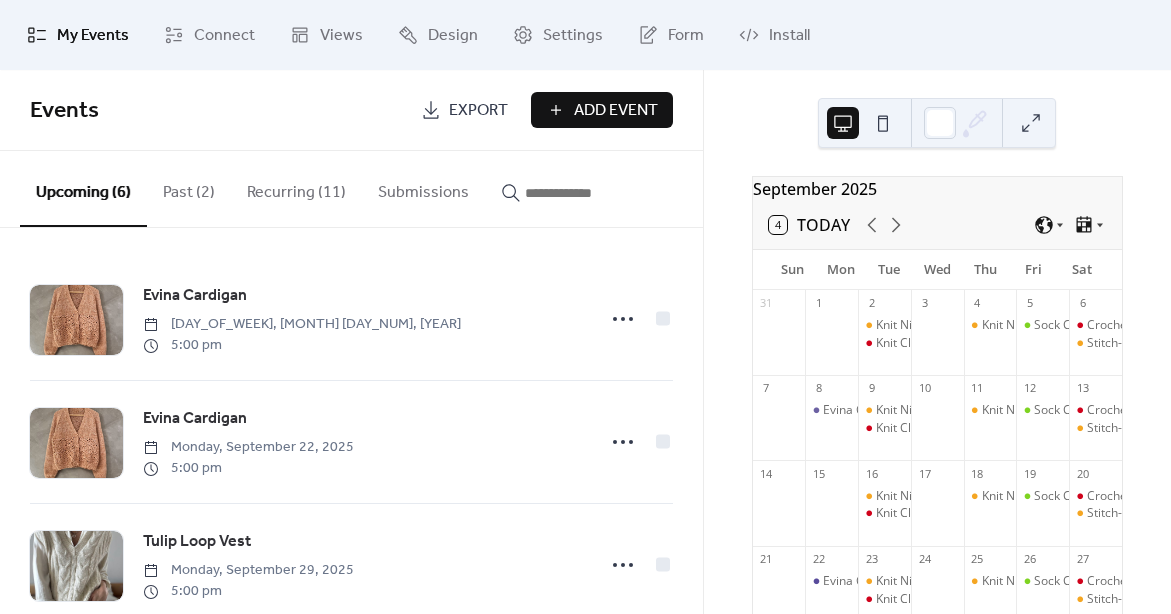 click on "Add Event" at bounding box center [616, 111] 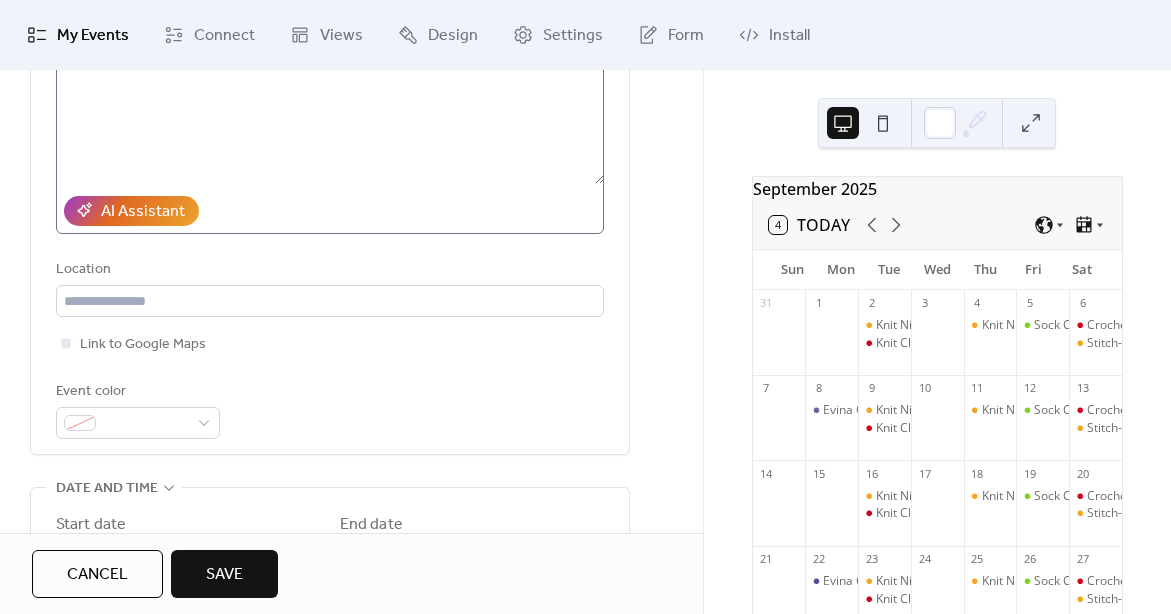 scroll, scrollTop: 505, scrollLeft: 0, axis: vertical 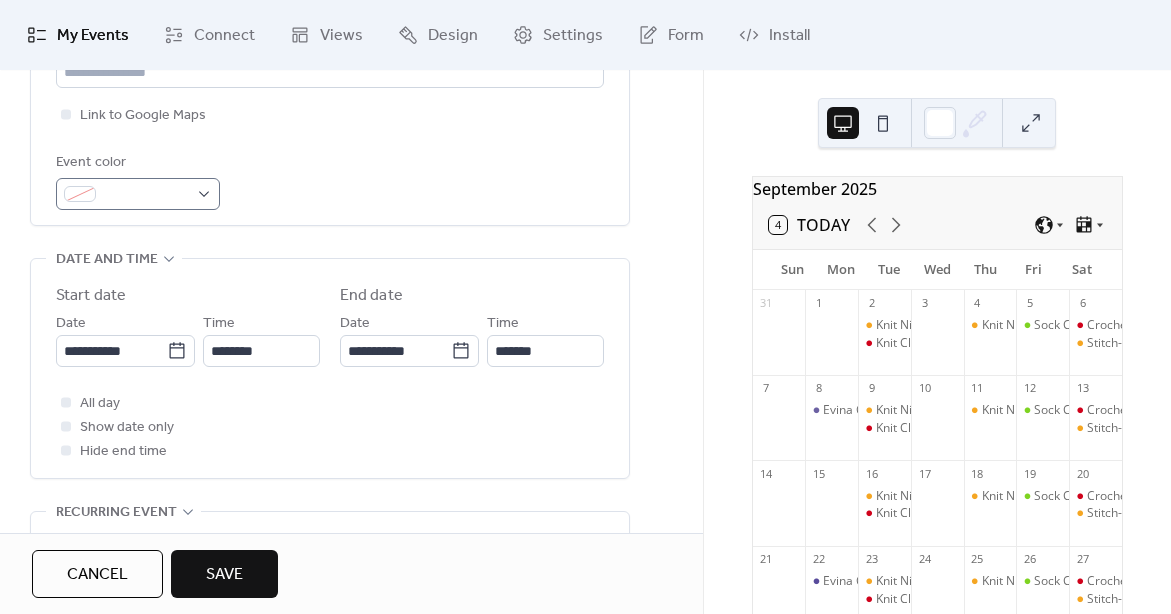 type on "**********" 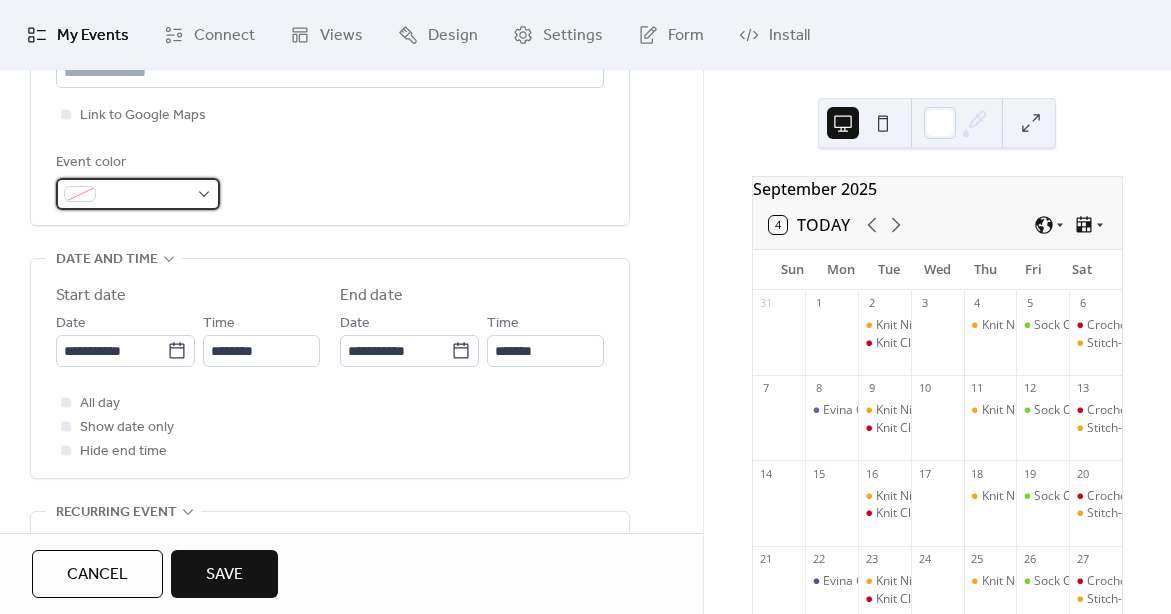 click at bounding box center (146, 195) 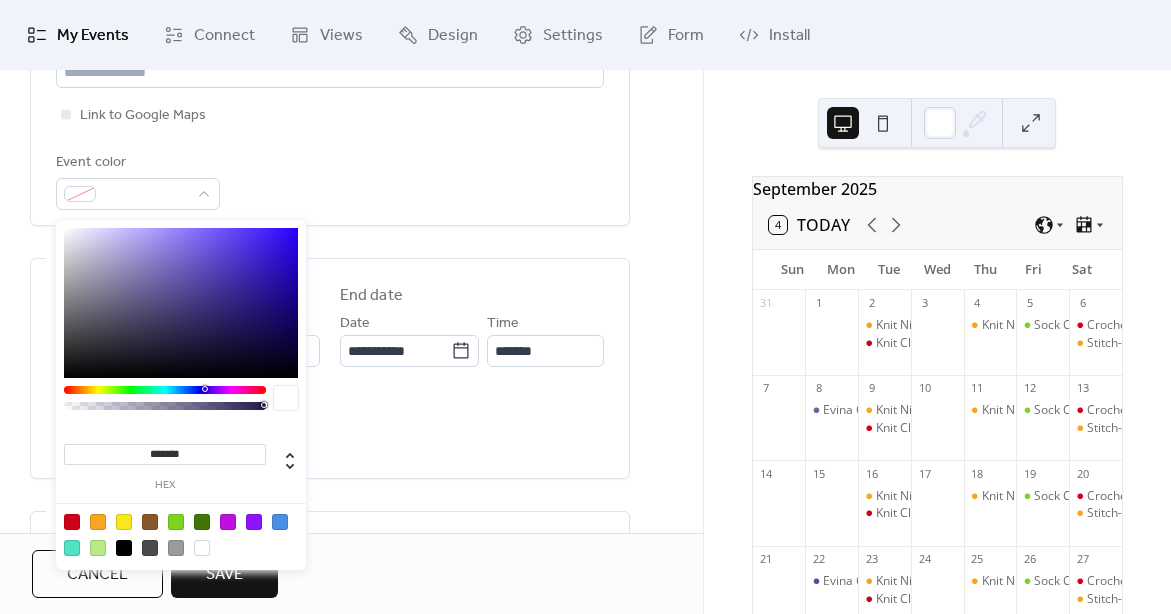 click at bounding box center (165, 390) 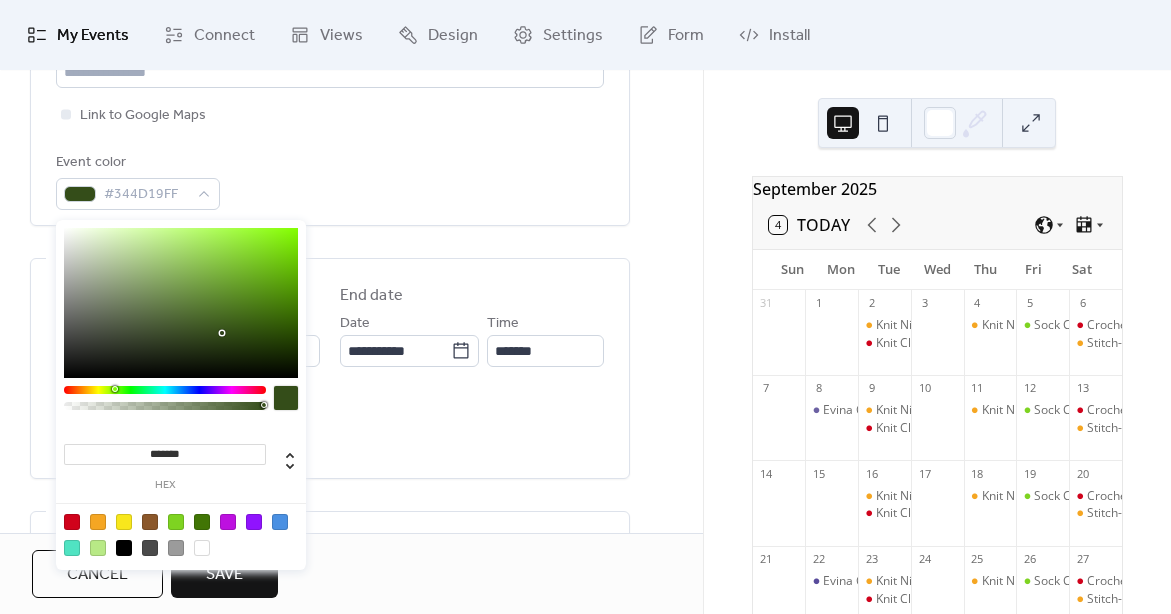 type on "*******" 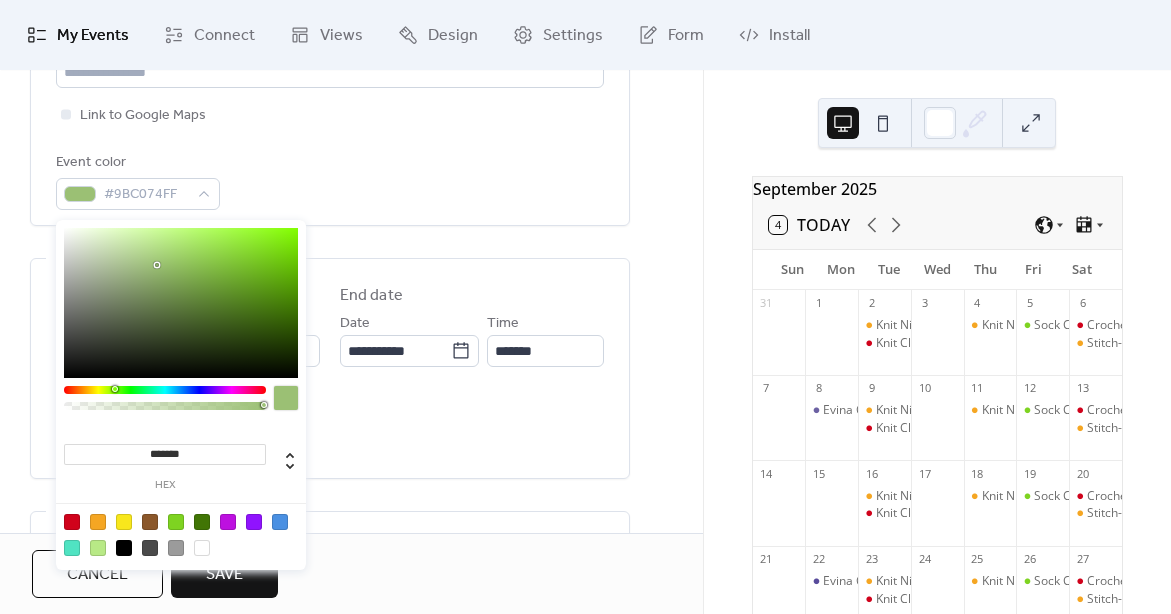 click at bounding box center [181, 303] 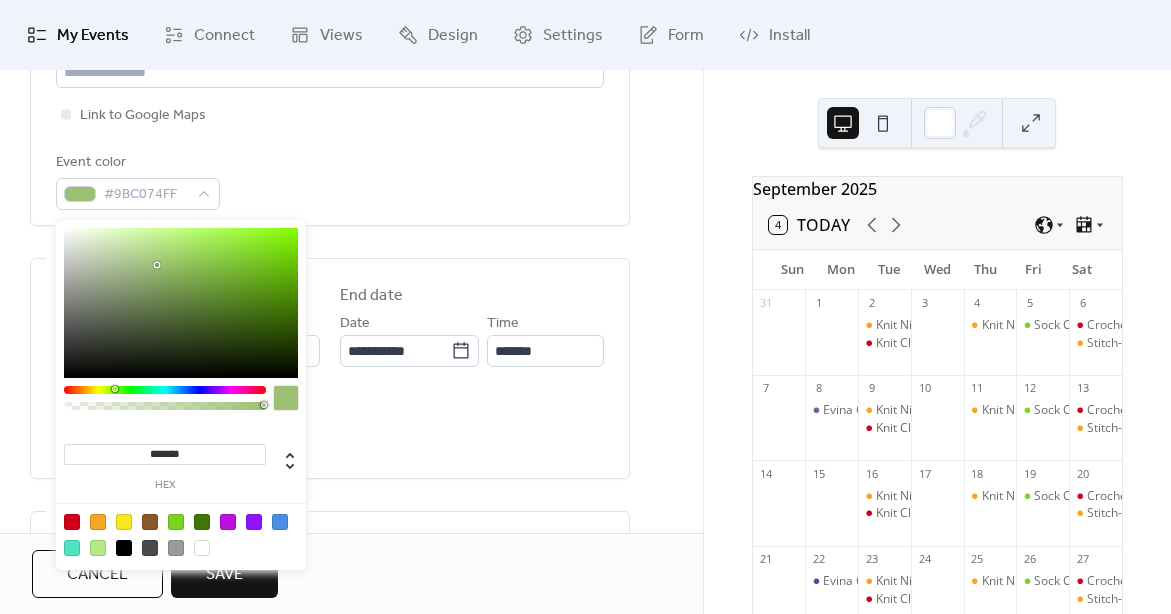 click on "**********" at bounding box center (330, 437) 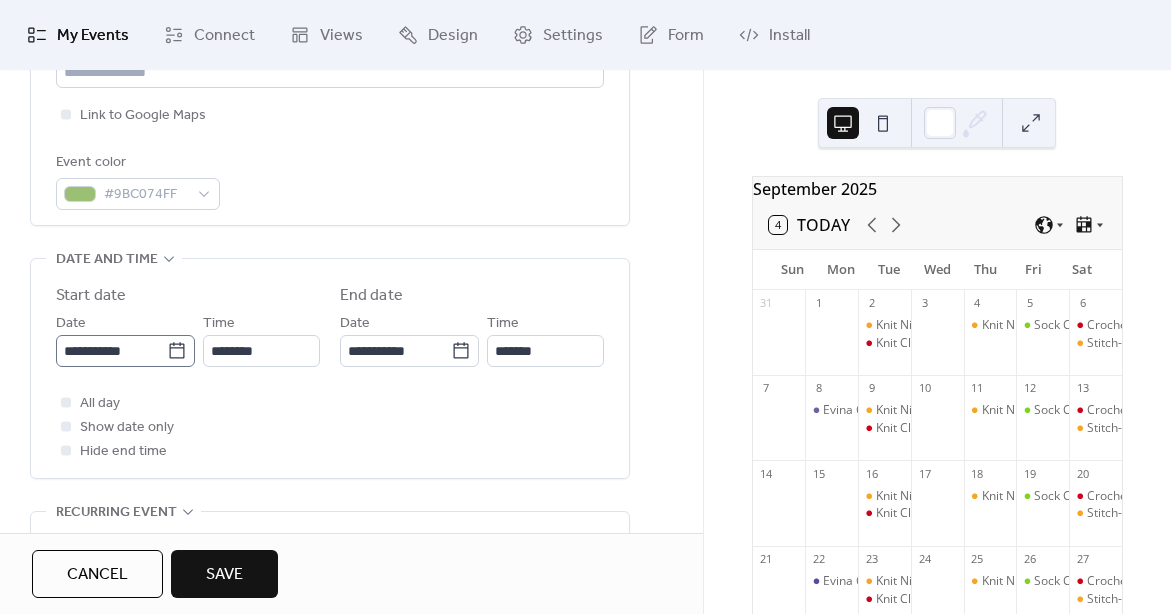 click 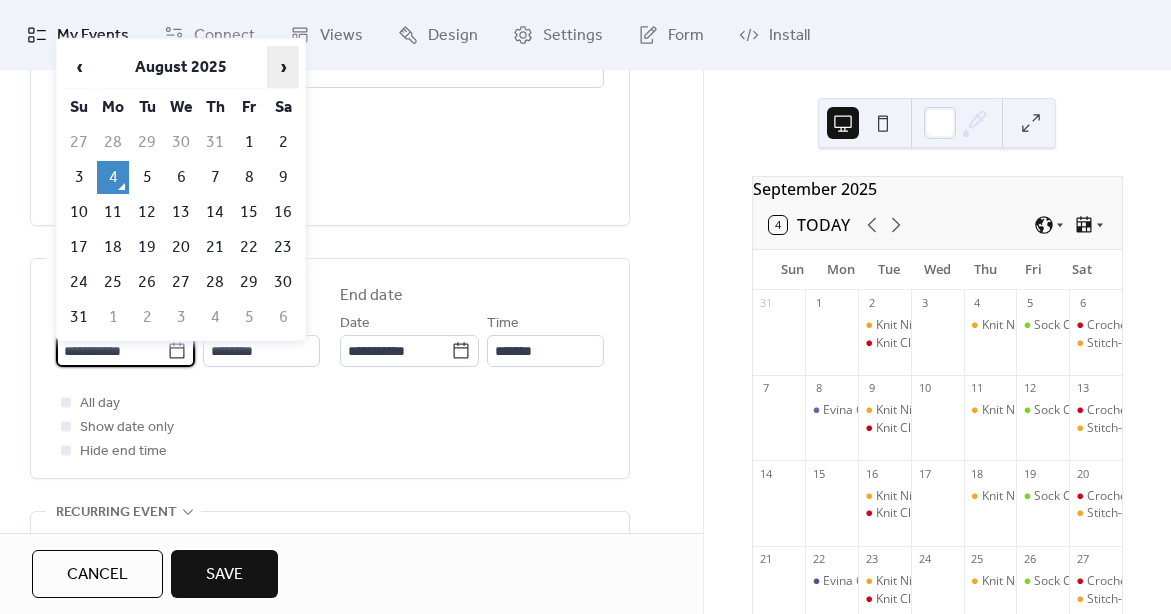 click on "›" at bounding box center (283, 67) 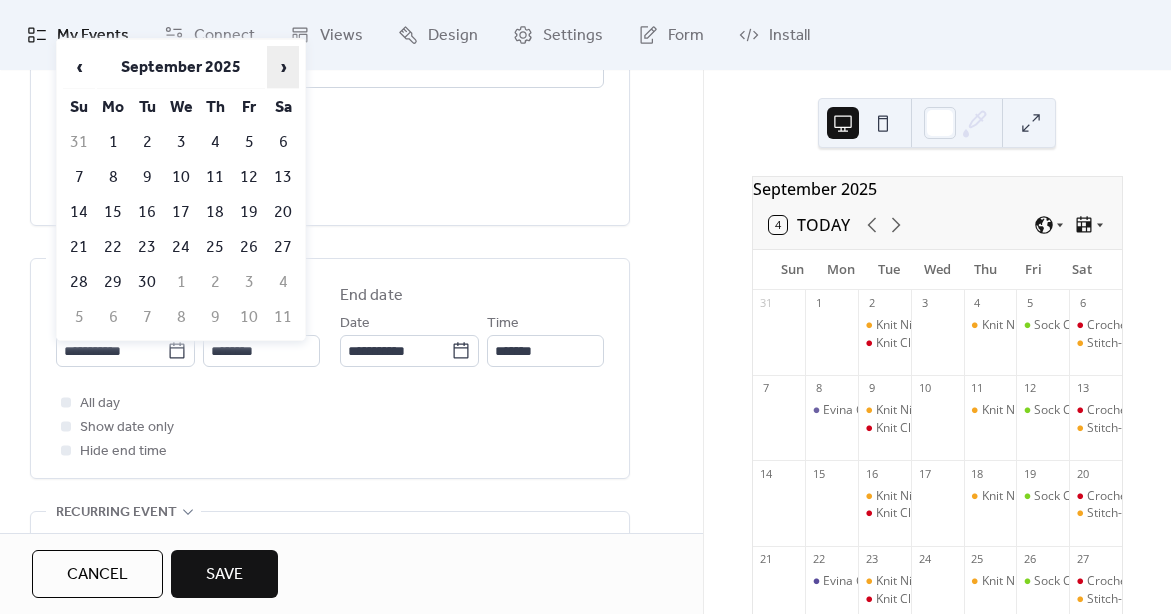 click on "›" at bounding box center [283, 67] 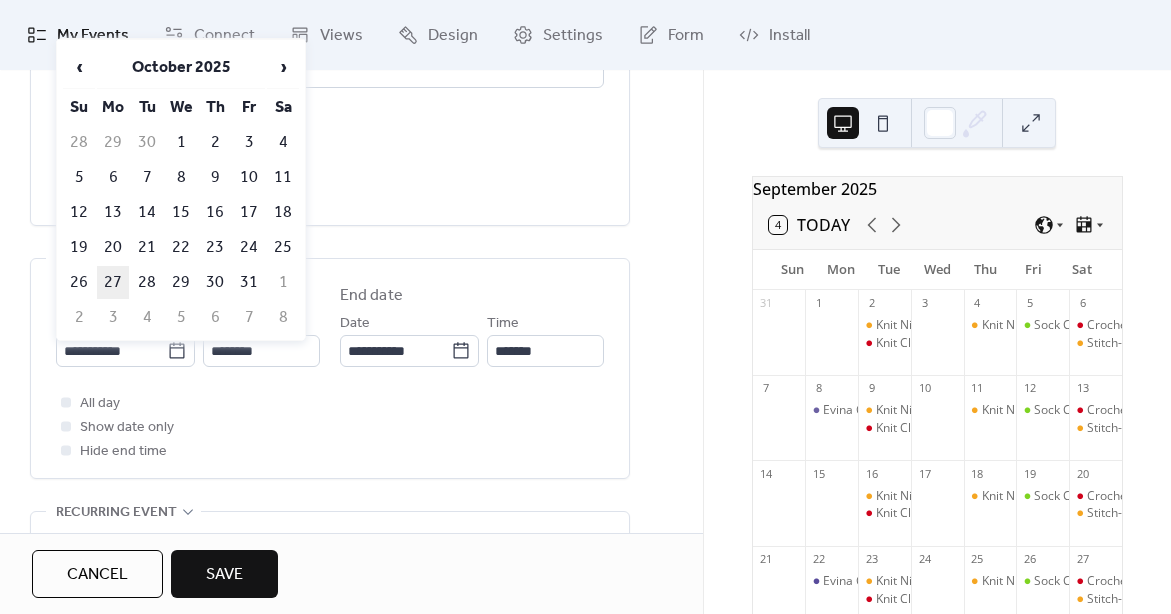 click on "27" at bounding box center [113, 282] 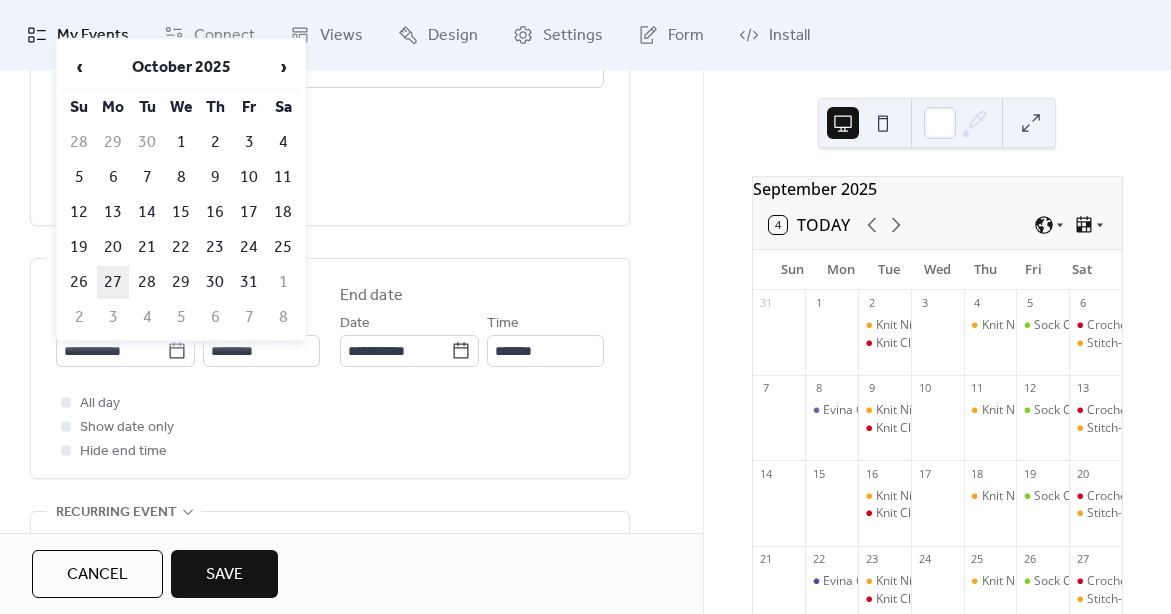 type on "**********" 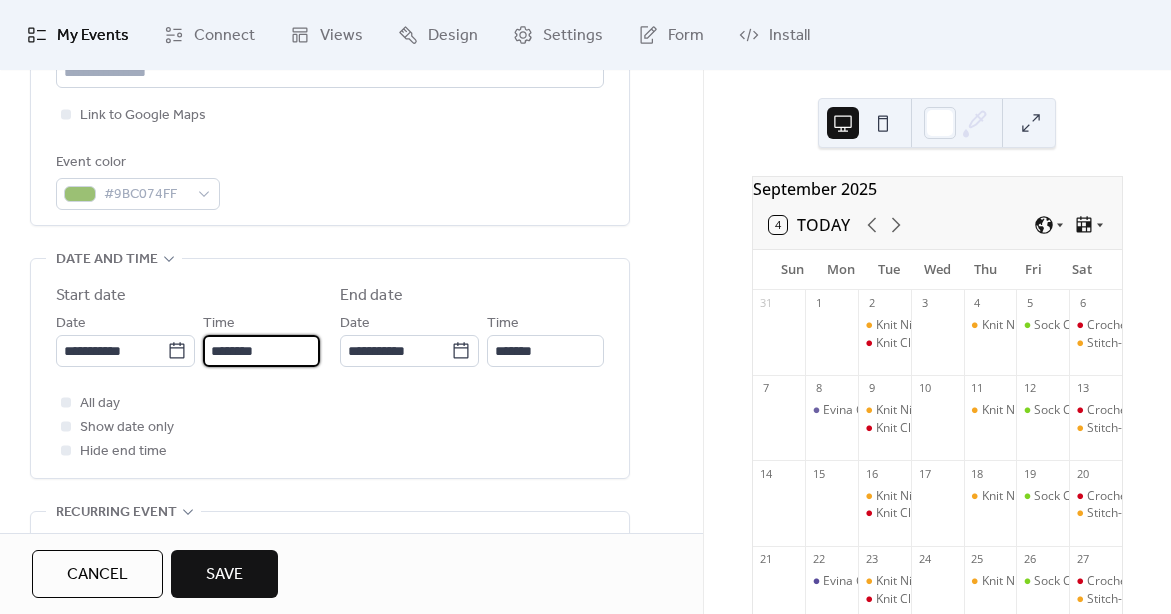 click on "********" at bounding box center (261, 351) 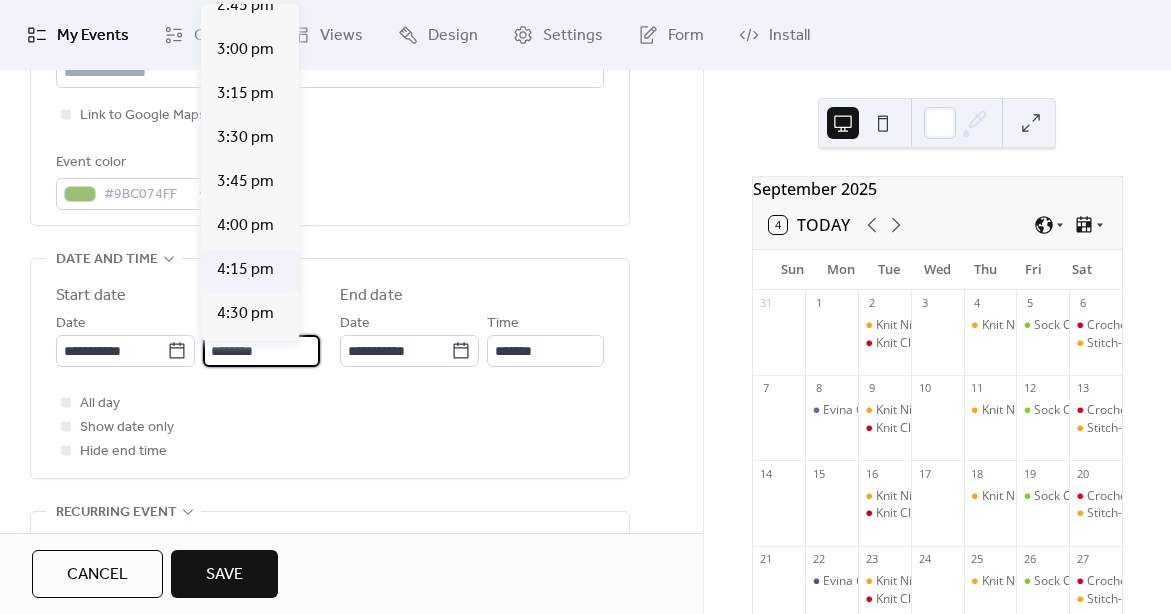 scroll, scrollTop: 2714, scrollLeft: 0, axis: vertical 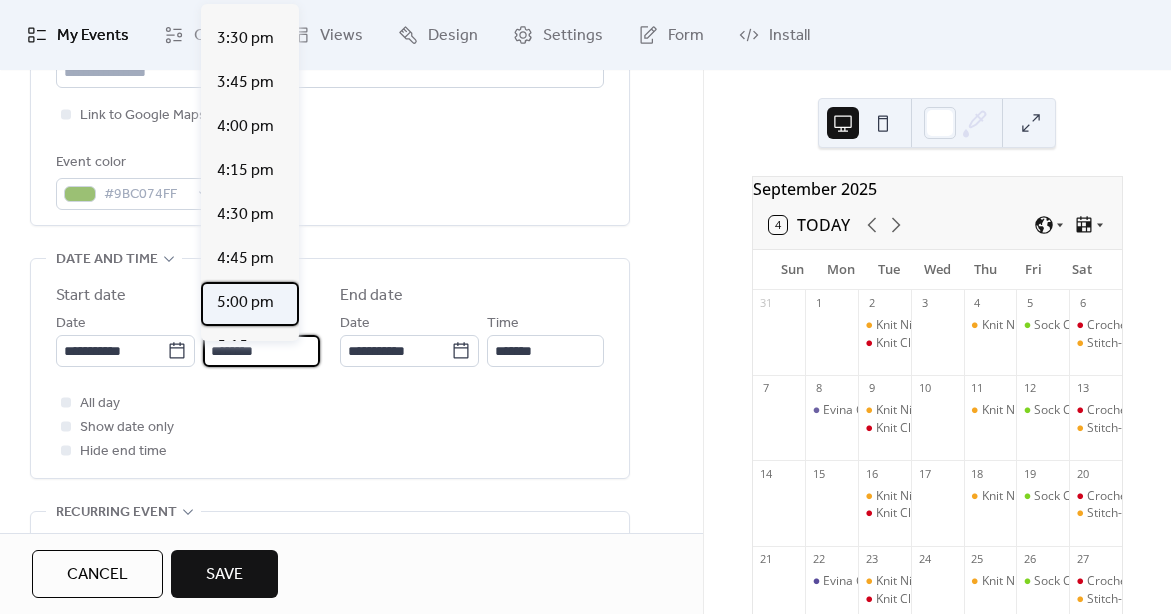 click on "5:00 pm" at bounding box center (245, 303) 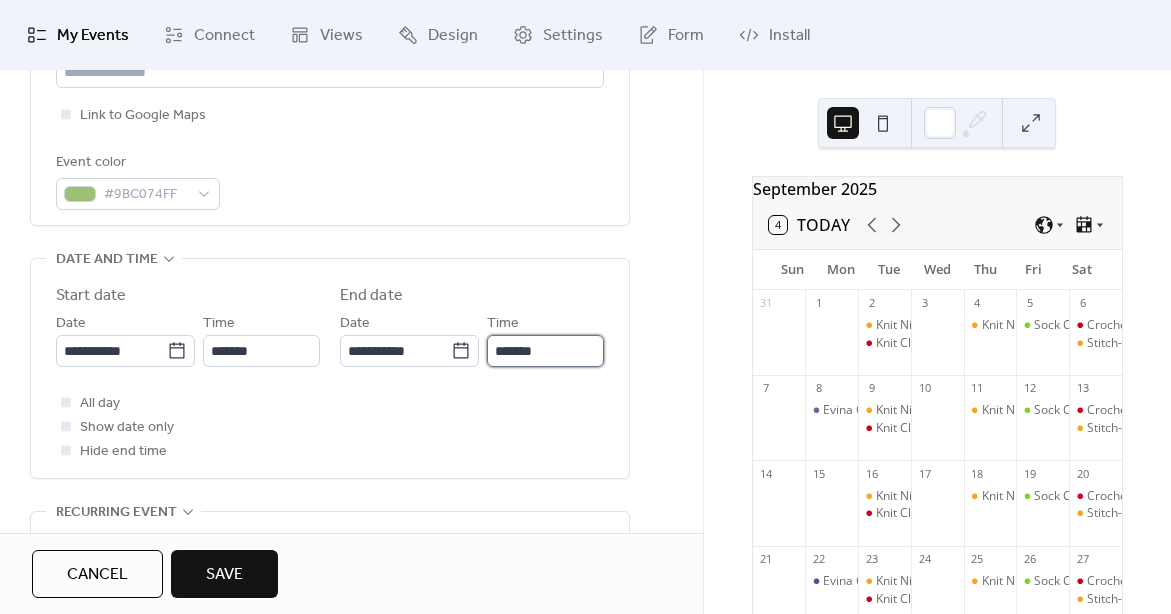 click on "*******" at bounding box center (545, 351) 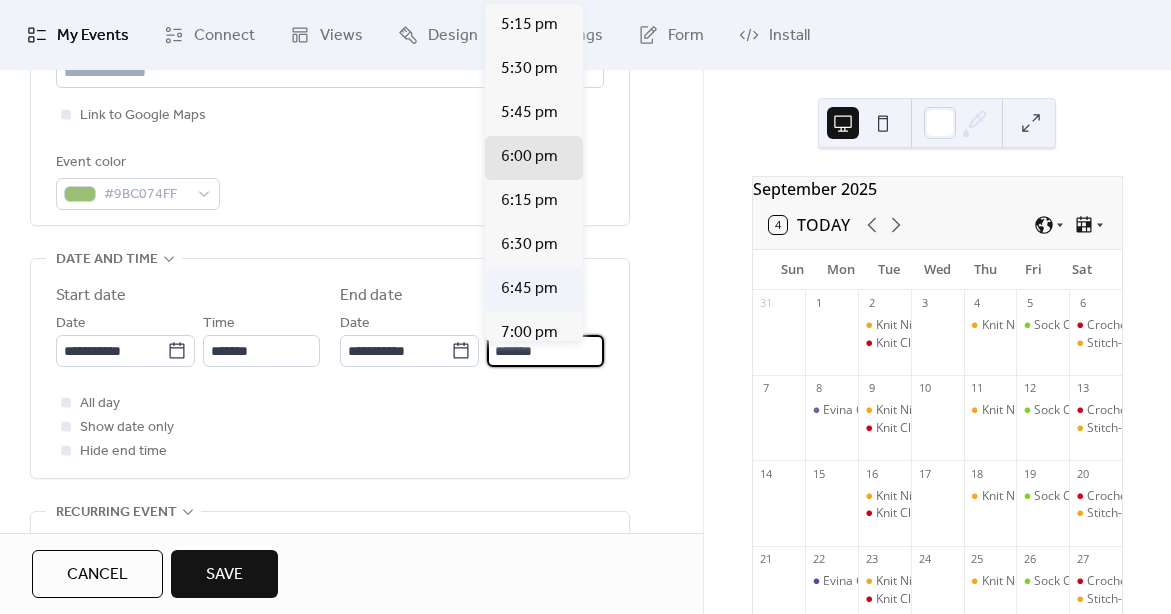 scroll, scrollTop: 56, scrollLeft: 0, axis: vertical 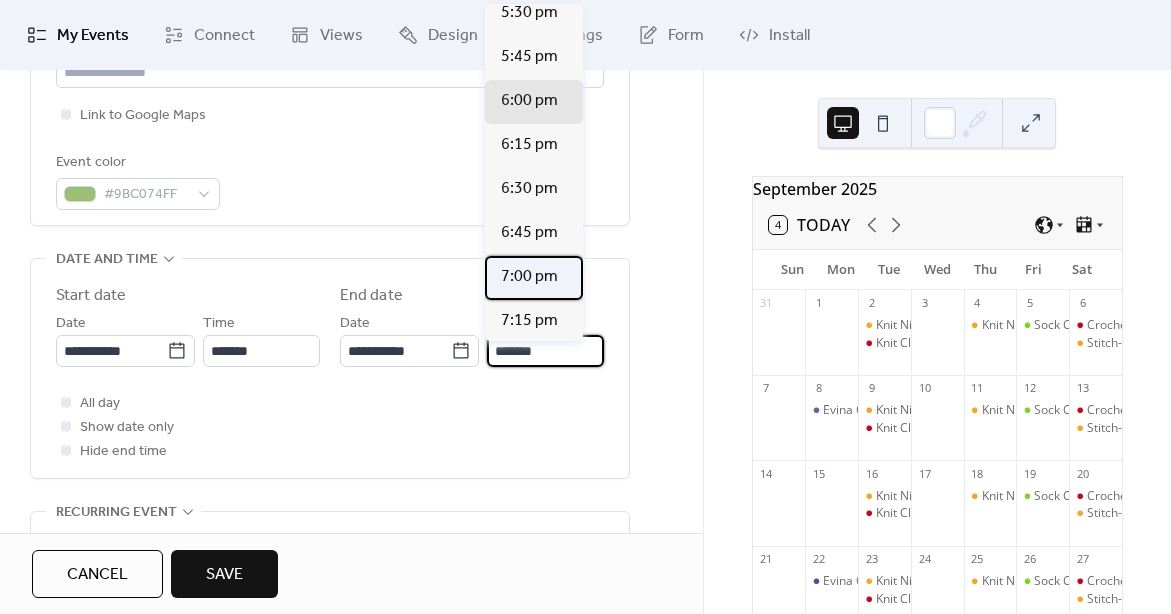 click on "7:00 pm" at bounding box center (529, 277) 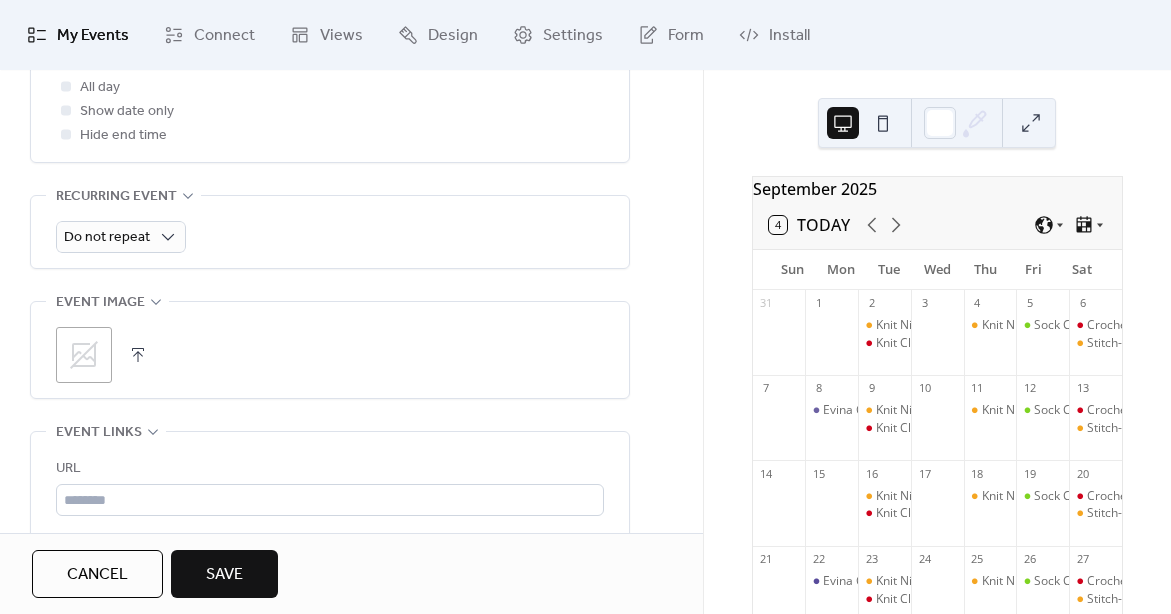 scroll, scrollTop: 842, scrollLeft: 0, axis: vertical 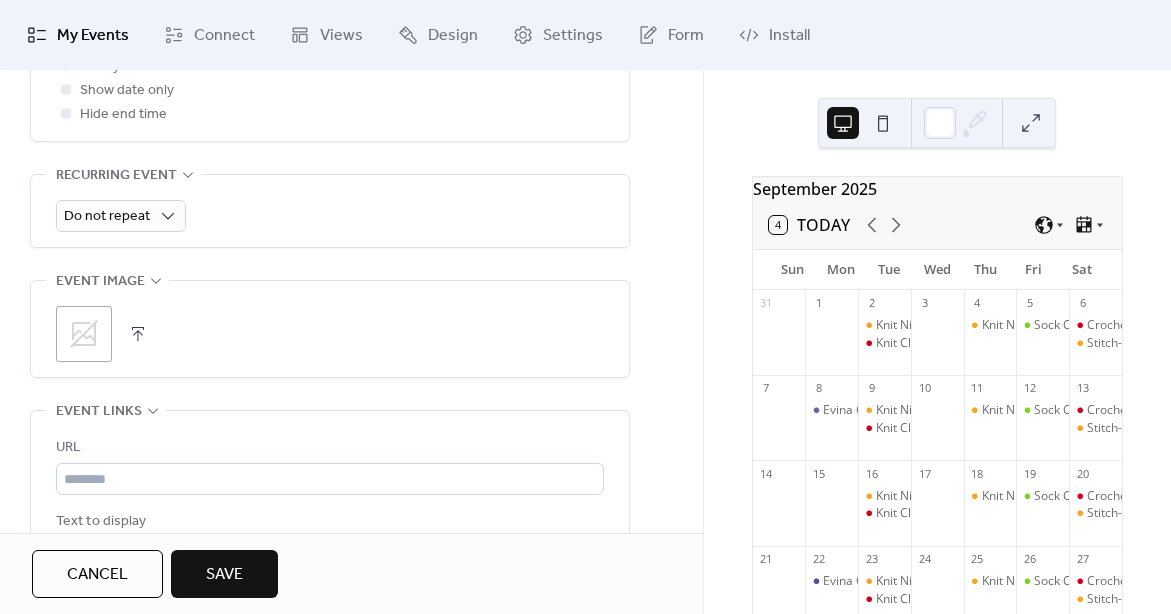 click 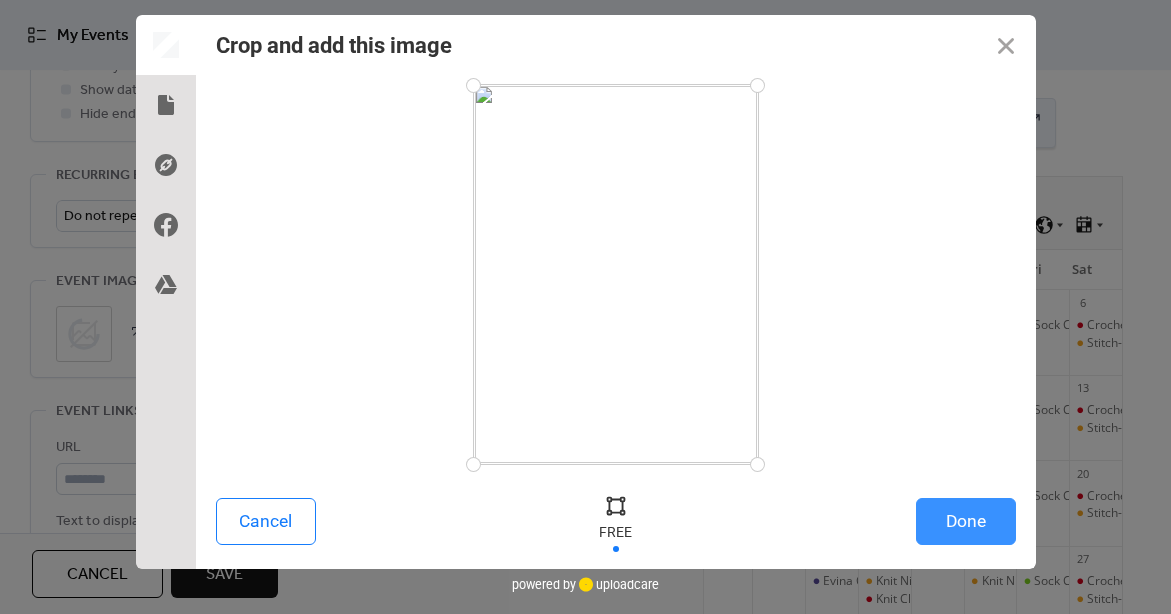 click on "Done" at bounding box center (966, 521) 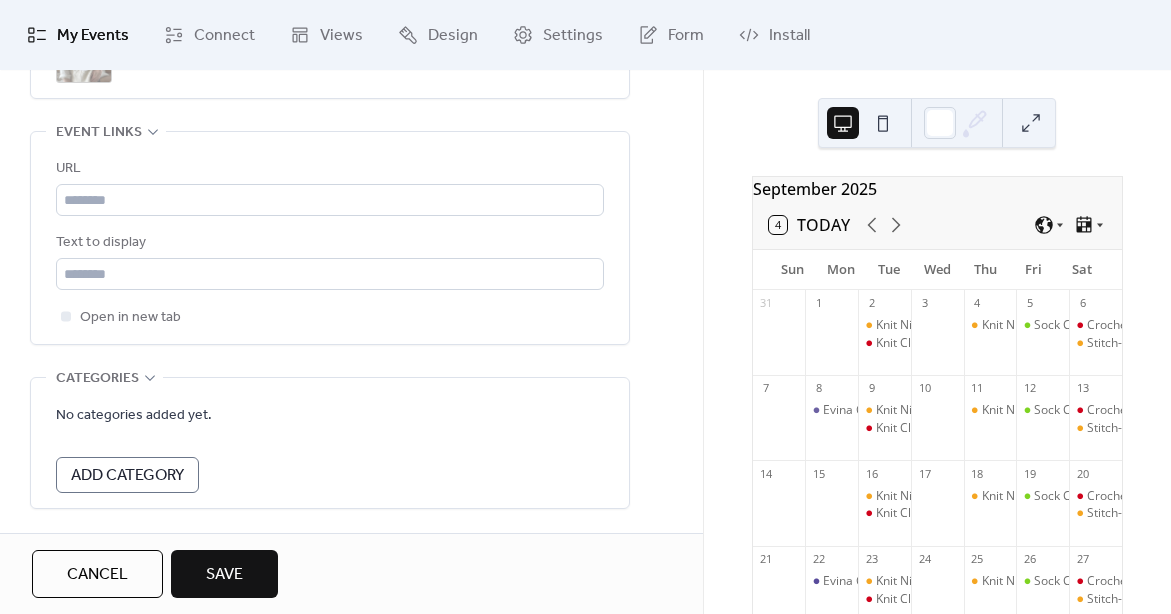 scroll, scrollTop: 1122, scrollLeft: 0, axis: vertical 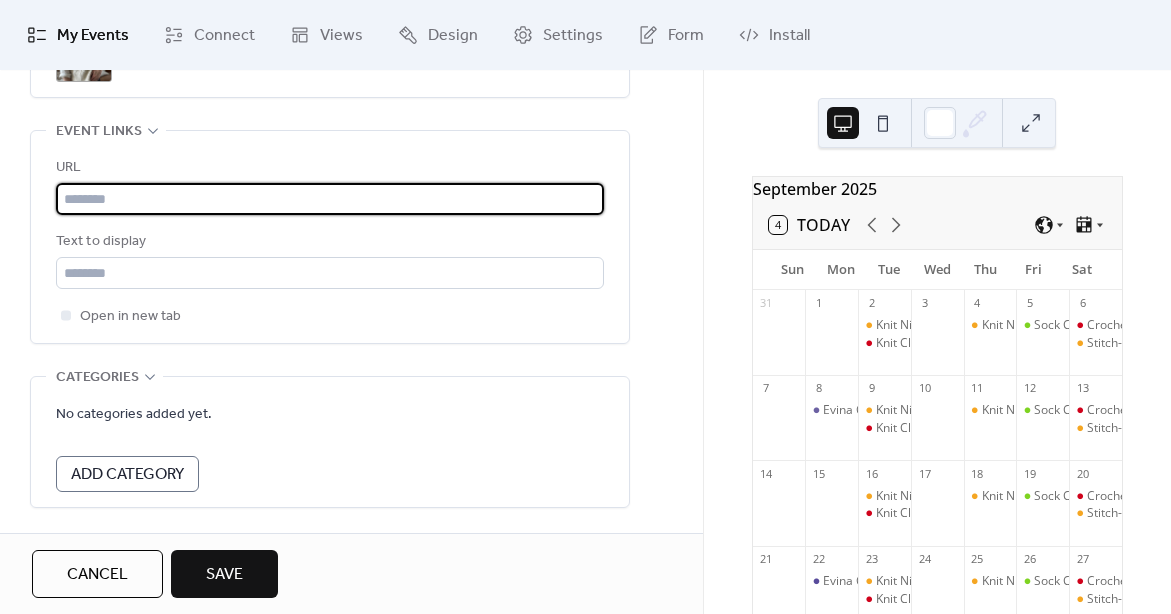 click at bounding box center (330, 199) 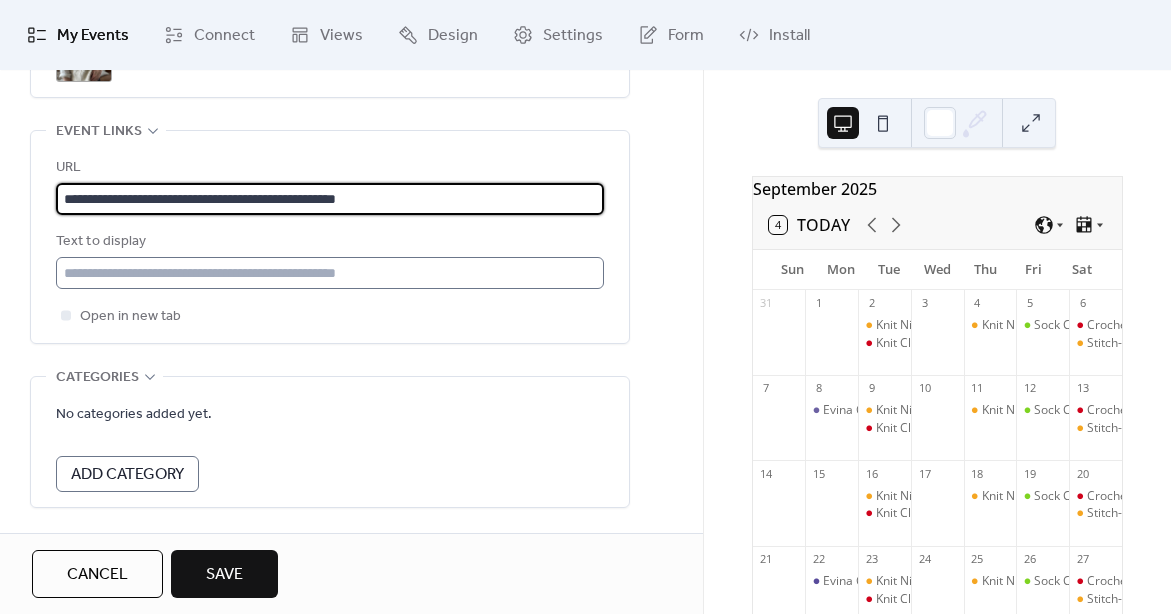 type on "**********" 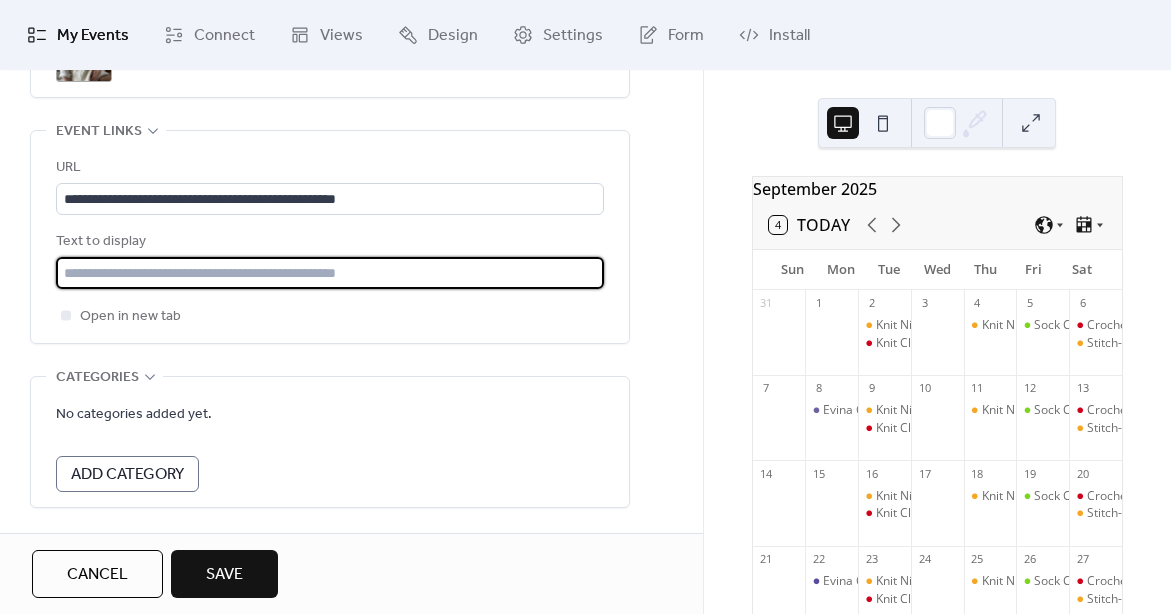 click at bounding box center (330, 273) 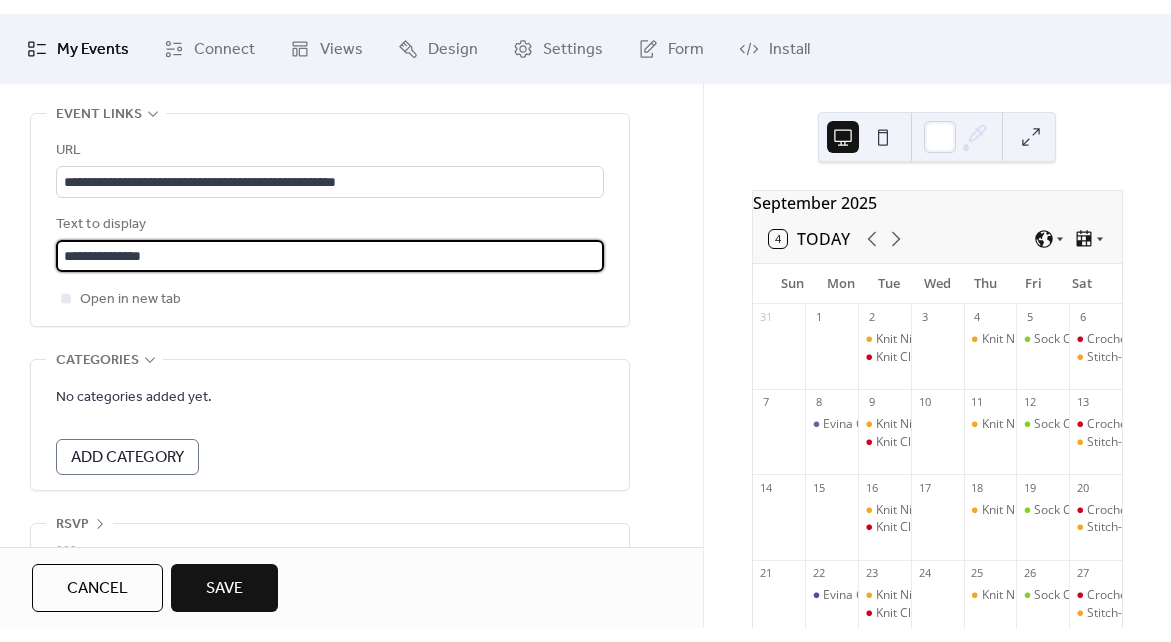 scroll, scrollTop: 1153, scrollLeft: 0, axis: vertical 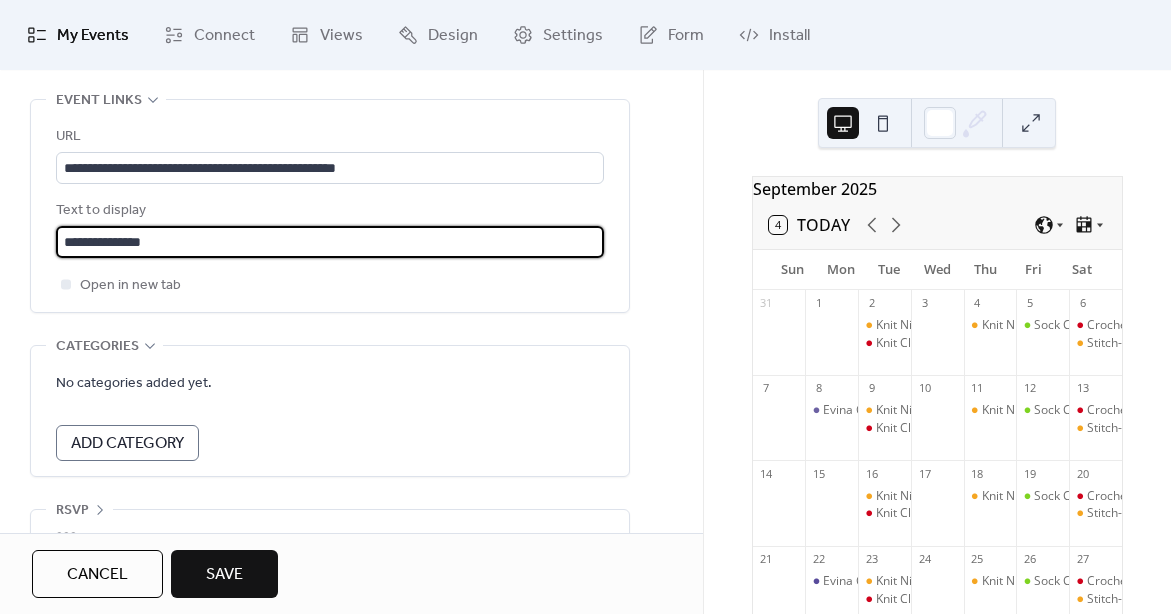 type on "**********" 